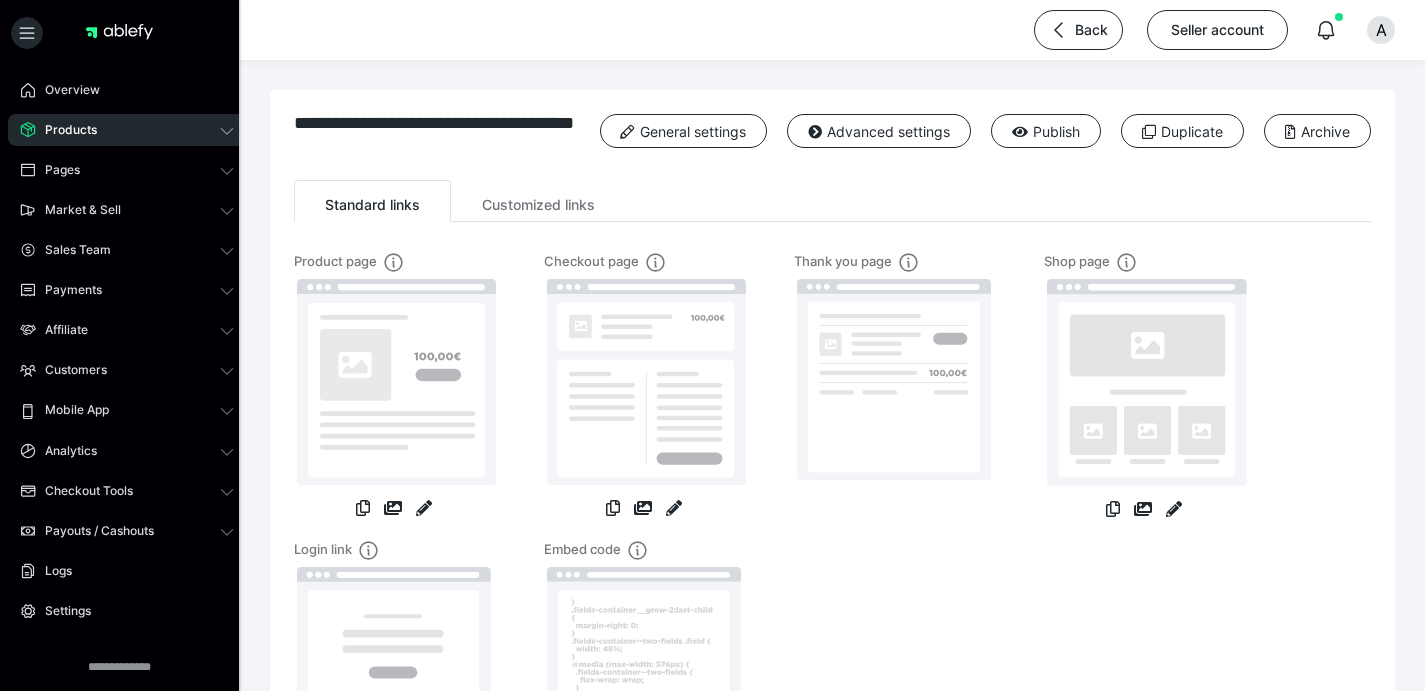 scroll, scrollTop: 0, scrollLeft: 0, axis: both 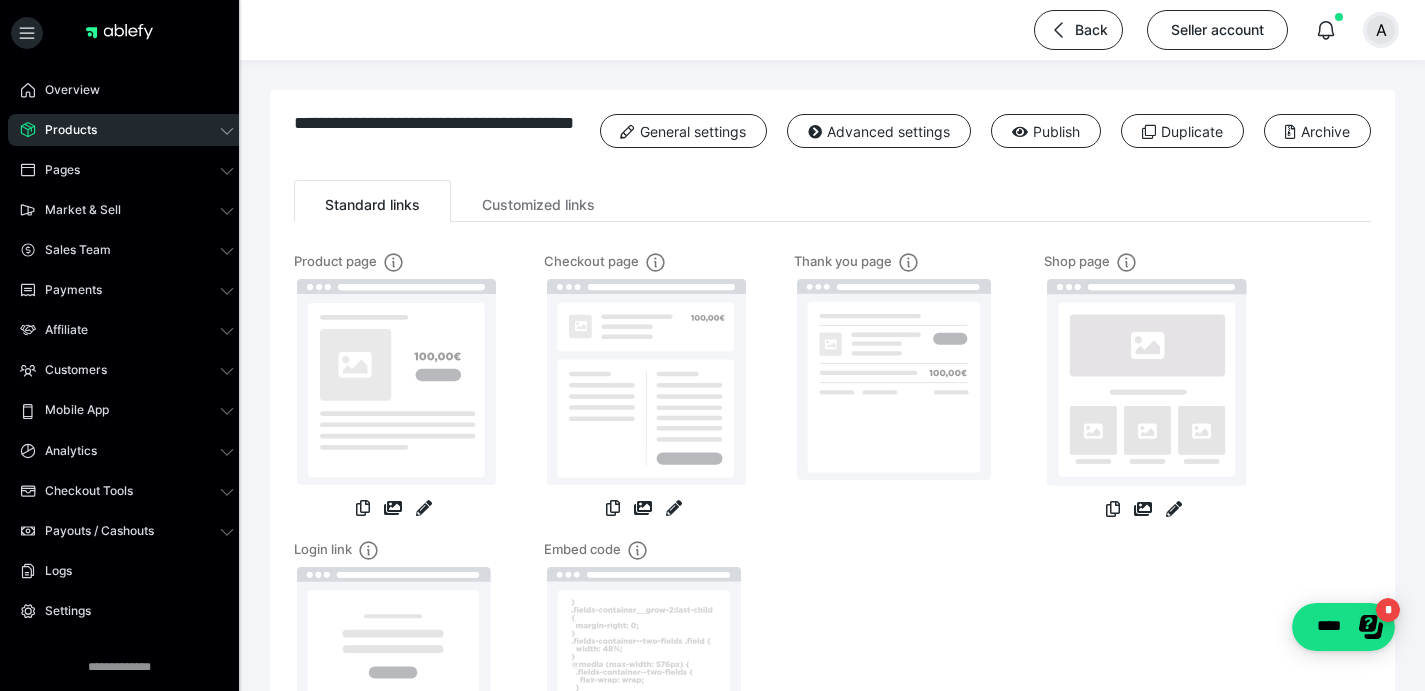 click on "A" at bounding box center (1381, 30) 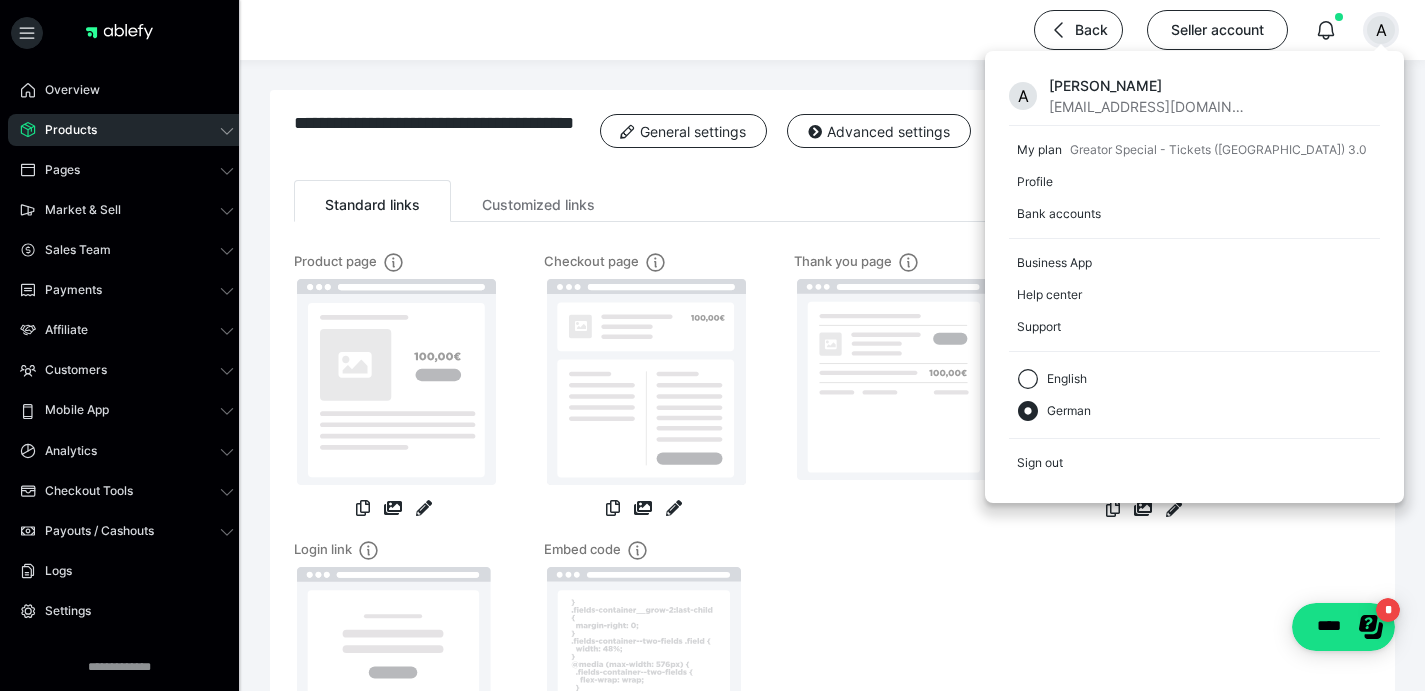 click at bounding box center (1028, 411) 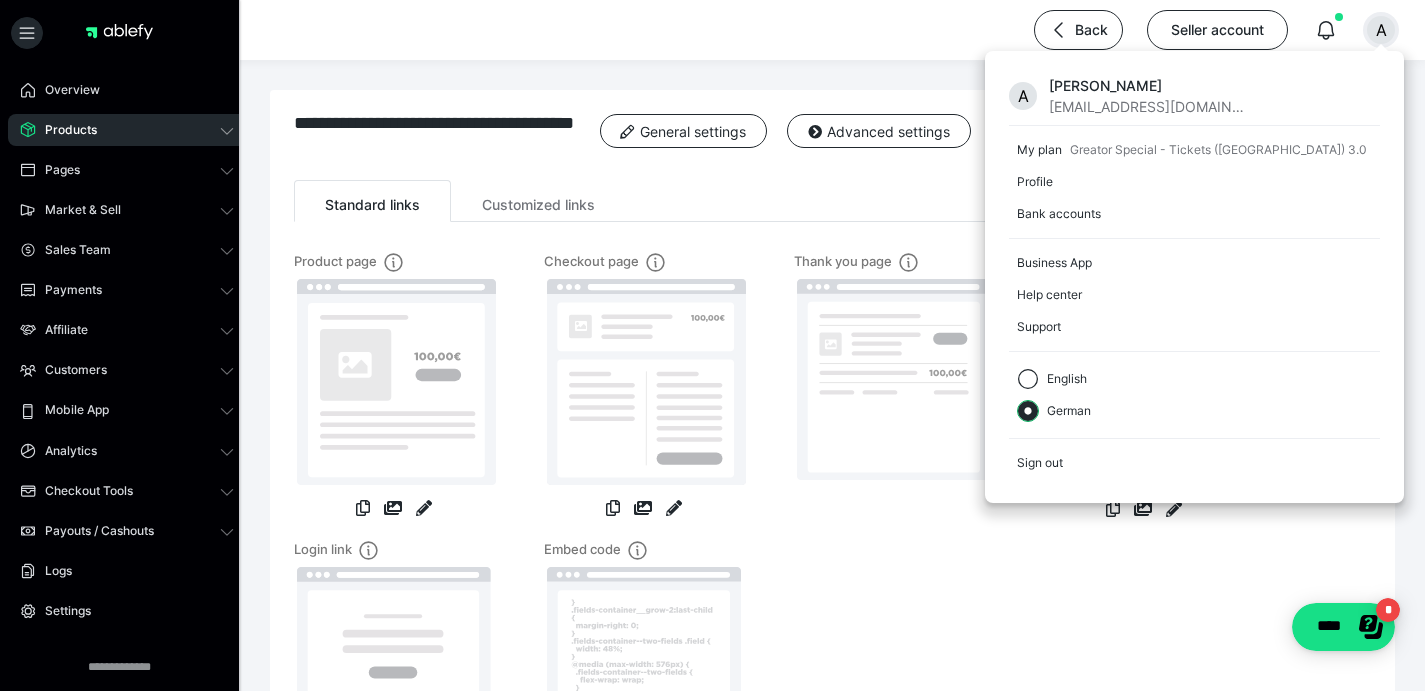 click on "German" at bounding box center [1017, 411] 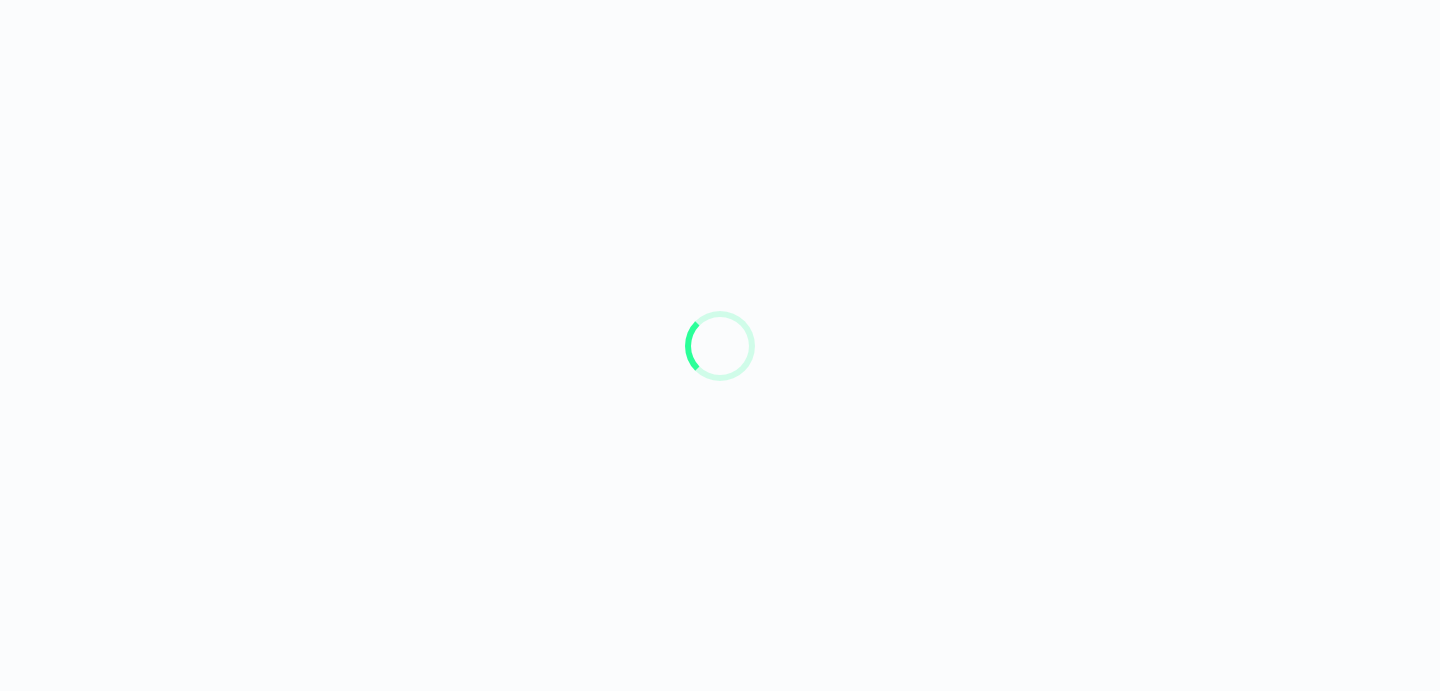 scroll, scrollTop: 0, scrollLeft: 0, axis: both 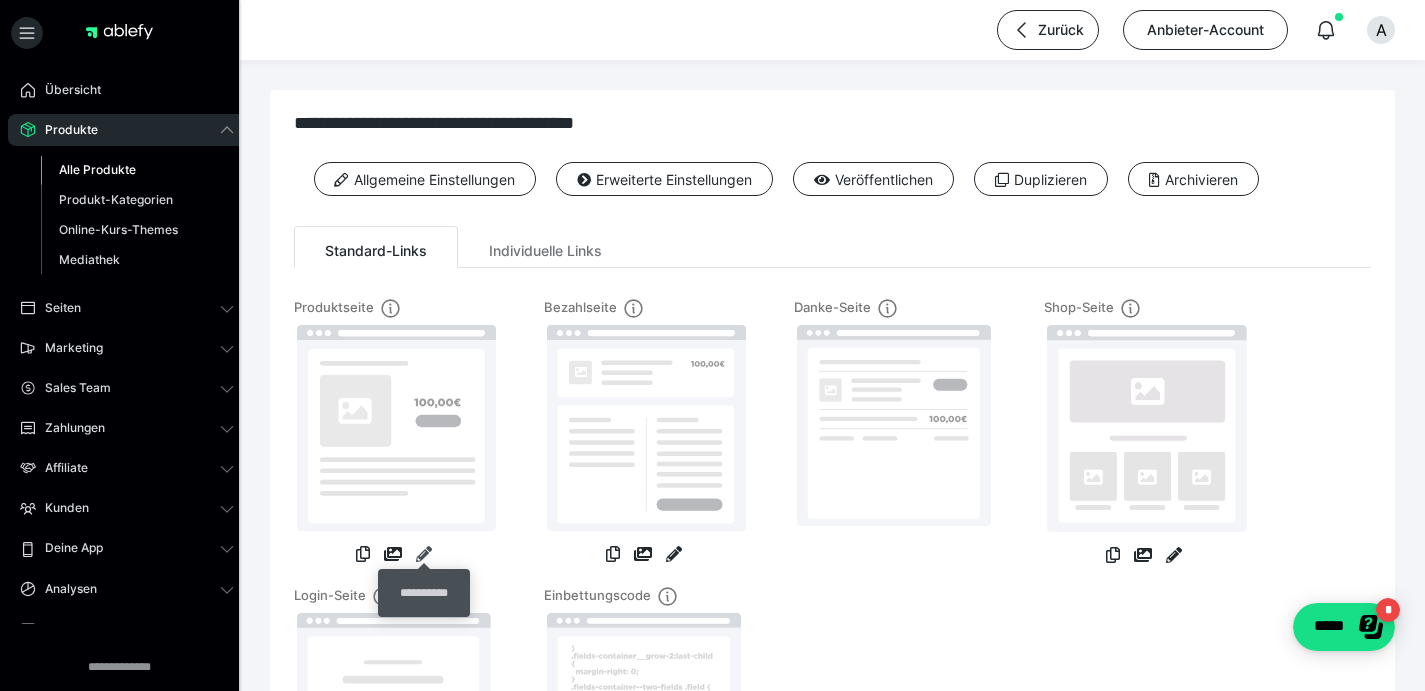 click at bounding box center (424, 554) 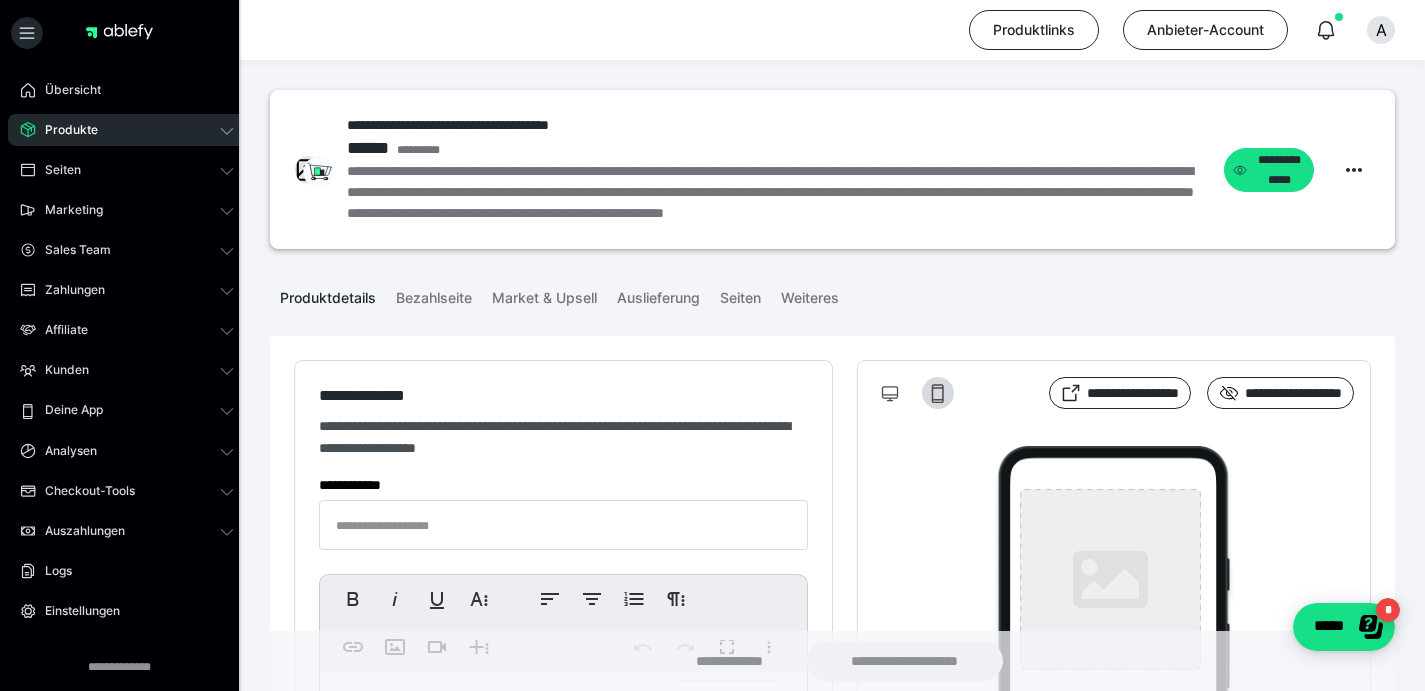 type on "**********" 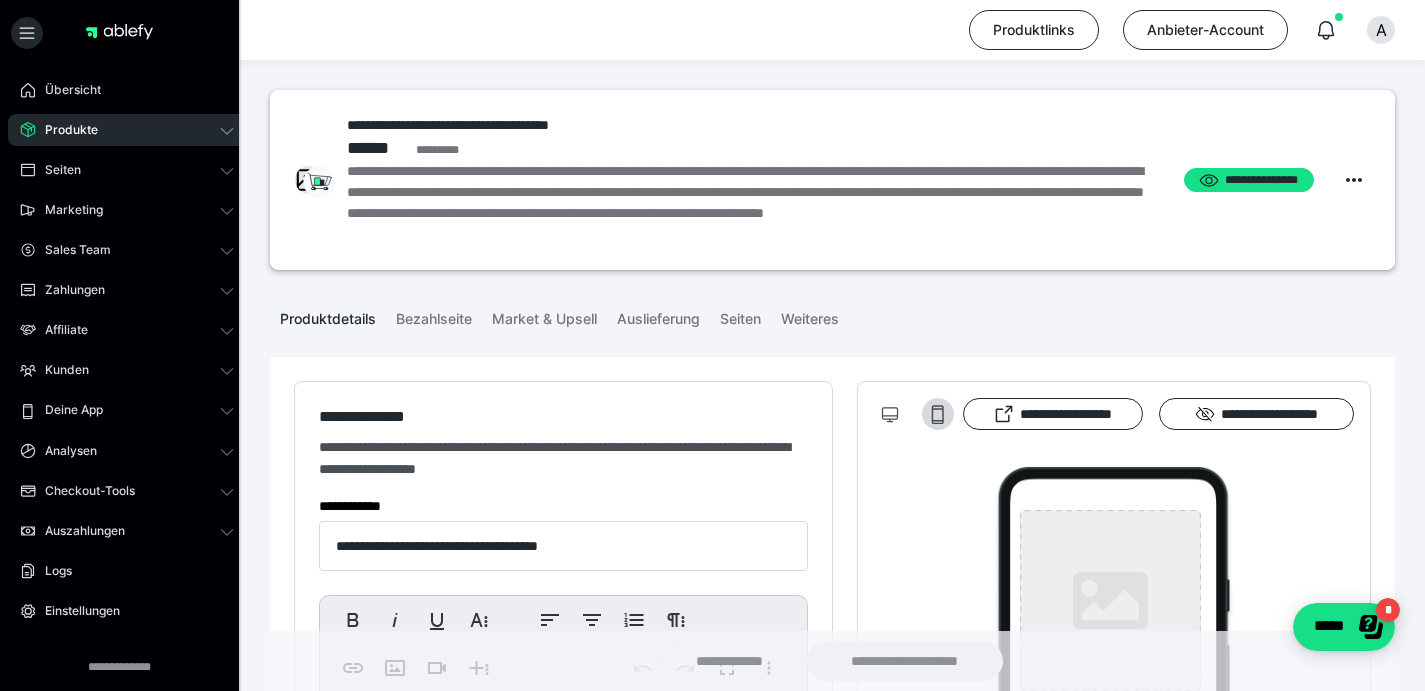 type on "**********" 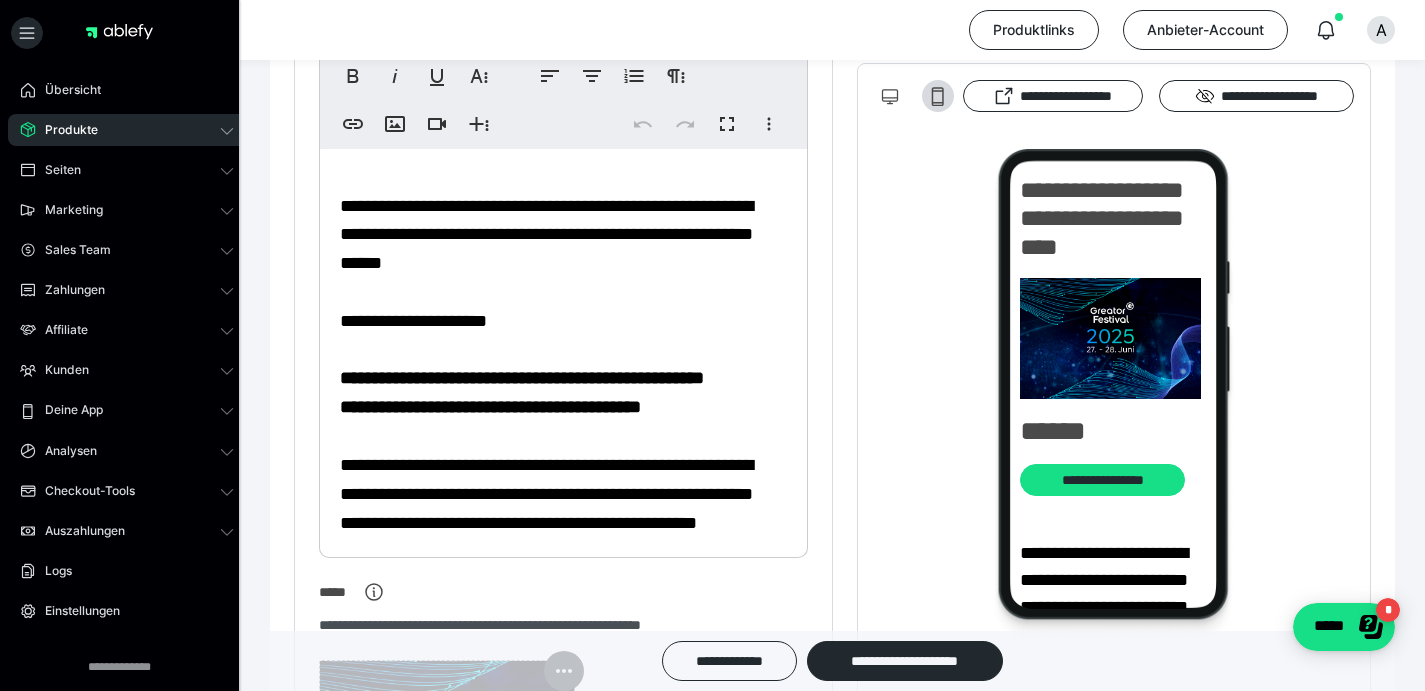 scroll, scrollTop: 551, scrollLeft: 0, axis: vertical 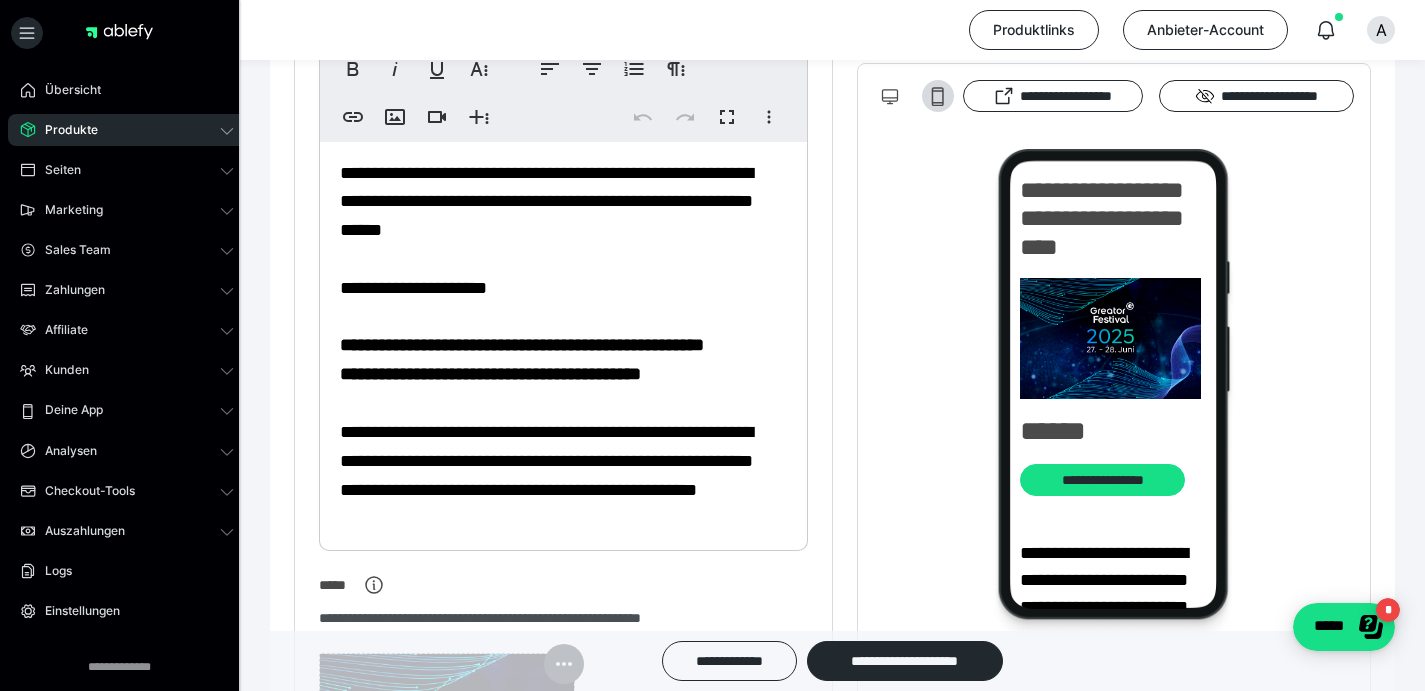 click on "**********" at bounding box center (522, 345) 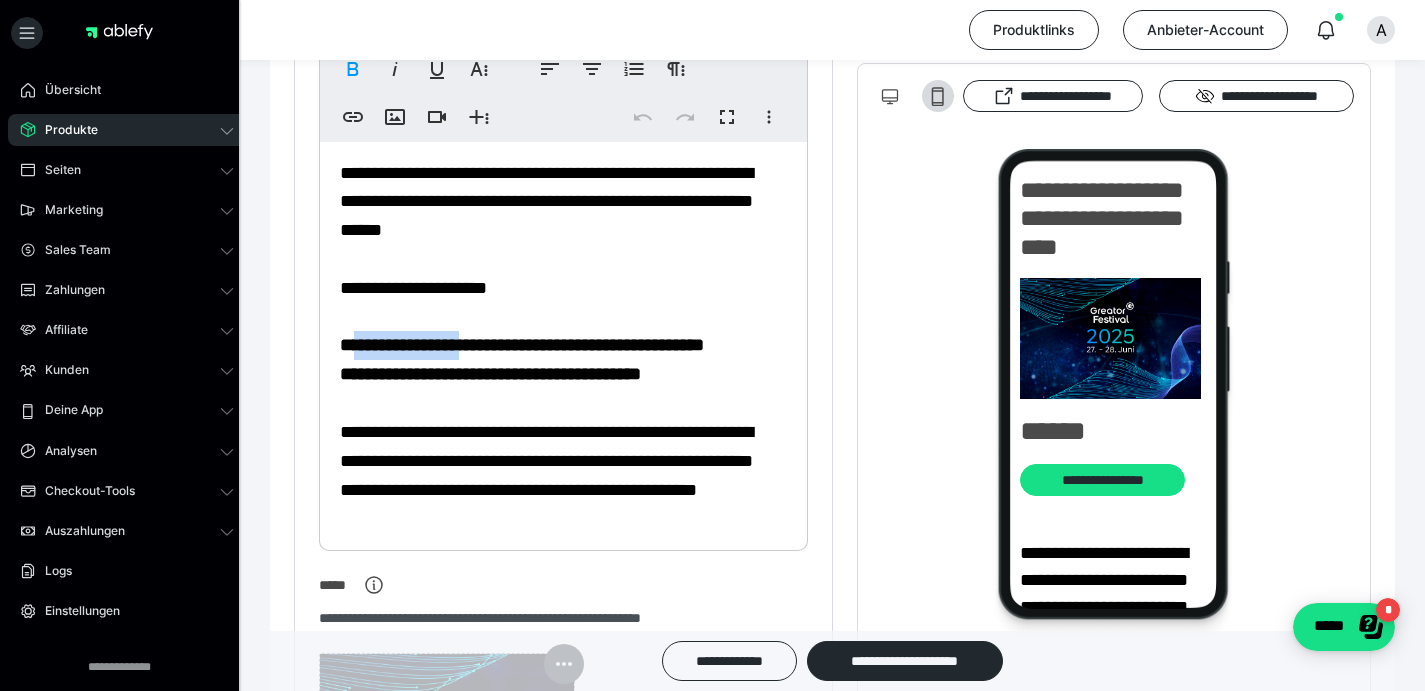 drag, startPoint x: 363, startPoint y: 342, endPoint x: 501, endPoint y: 347, distance: 138.09055 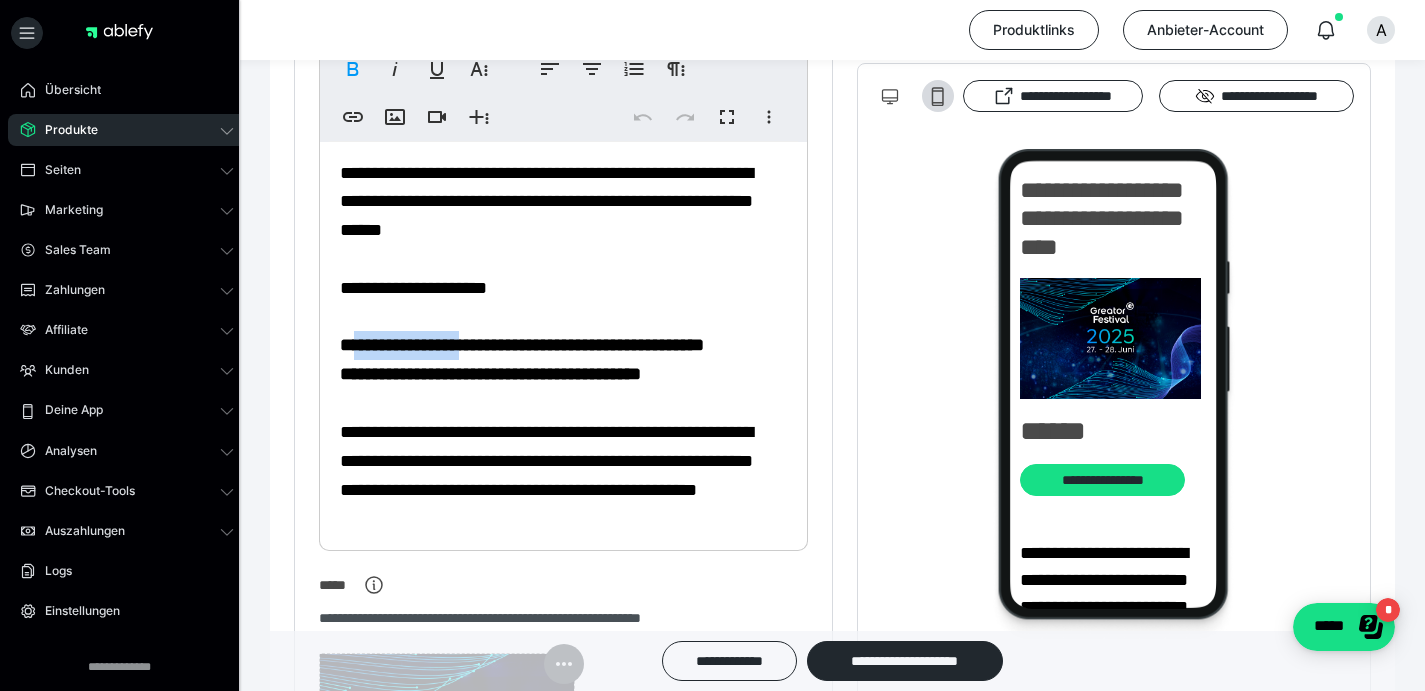 scroll, scrollTop: 0, scrollLeft: 0, axis: both 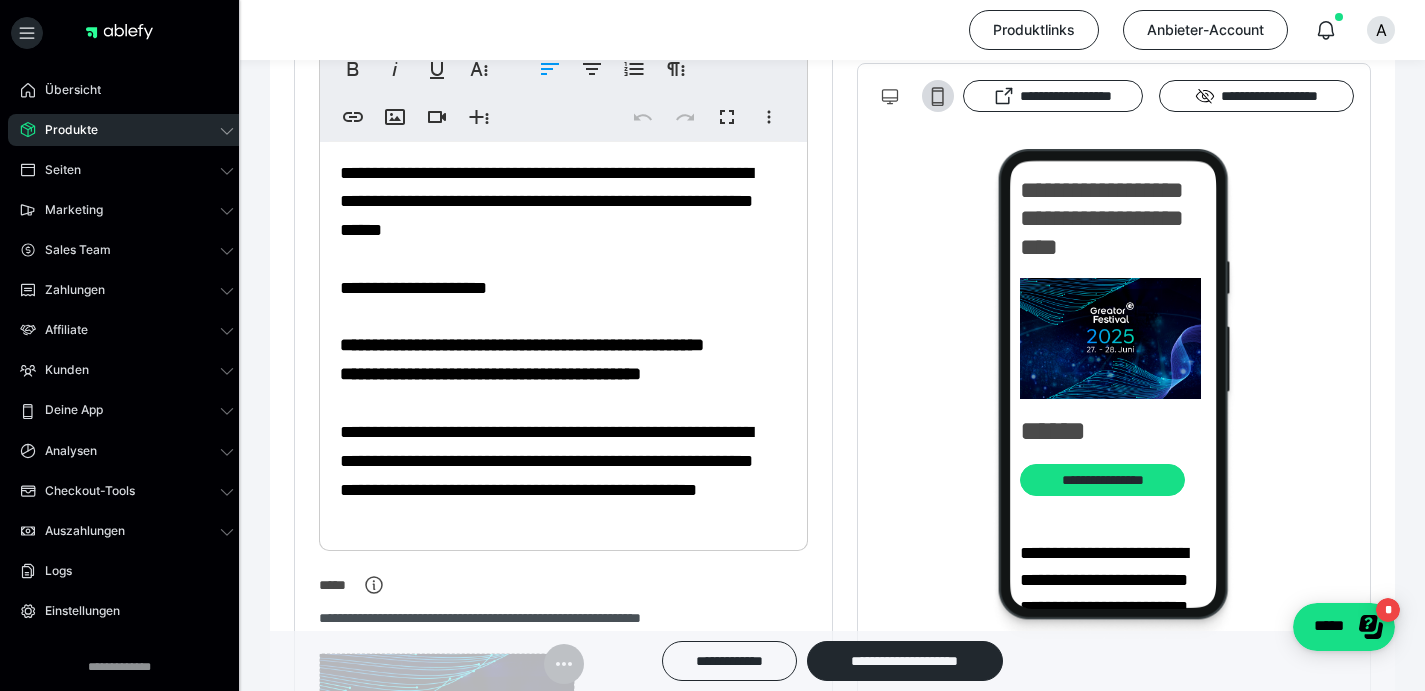 click on "**********" at bounding box center [563, 328] 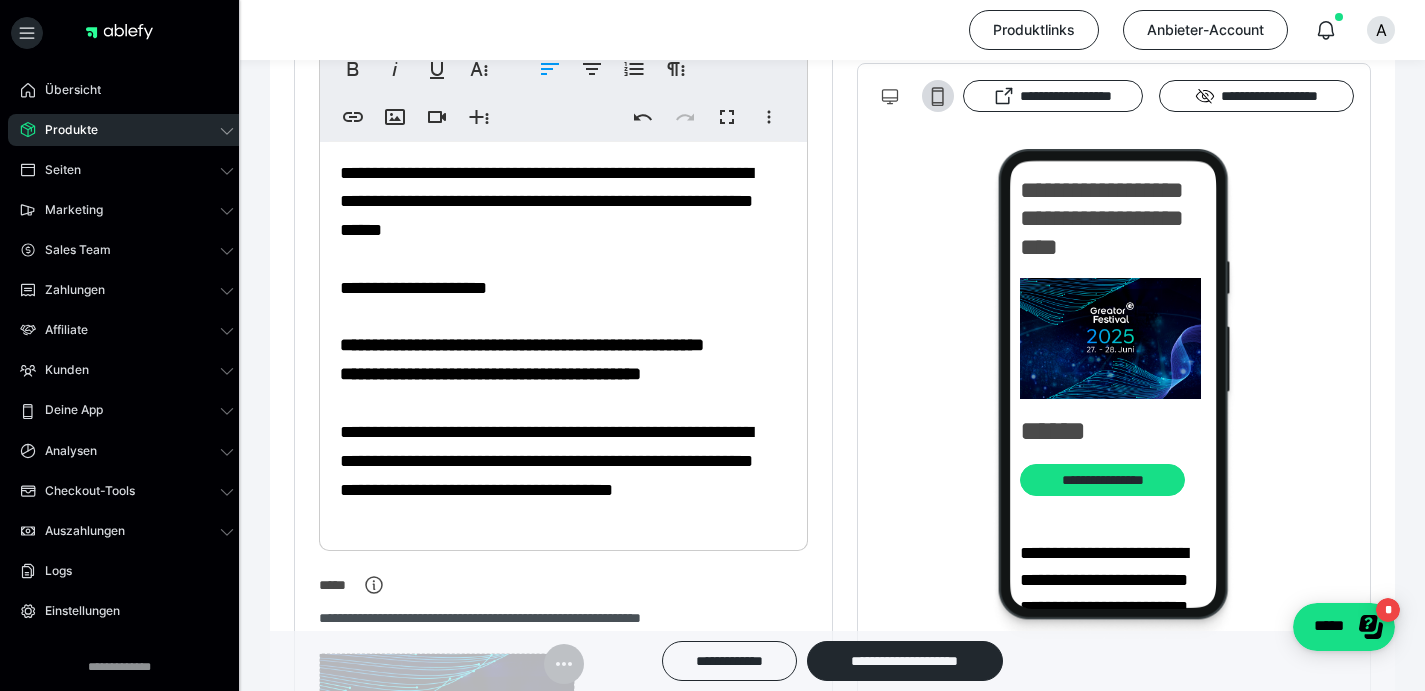 type 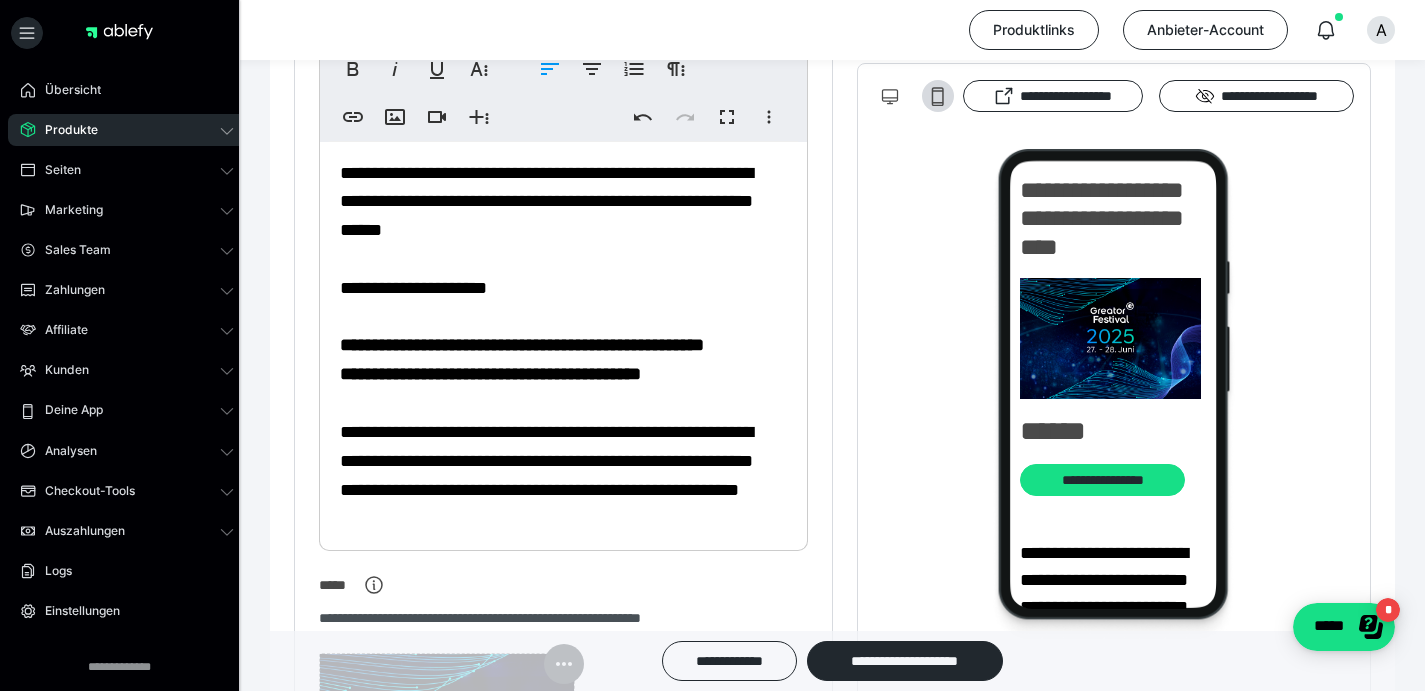 click on "**********" at bounding box center [563, 328] 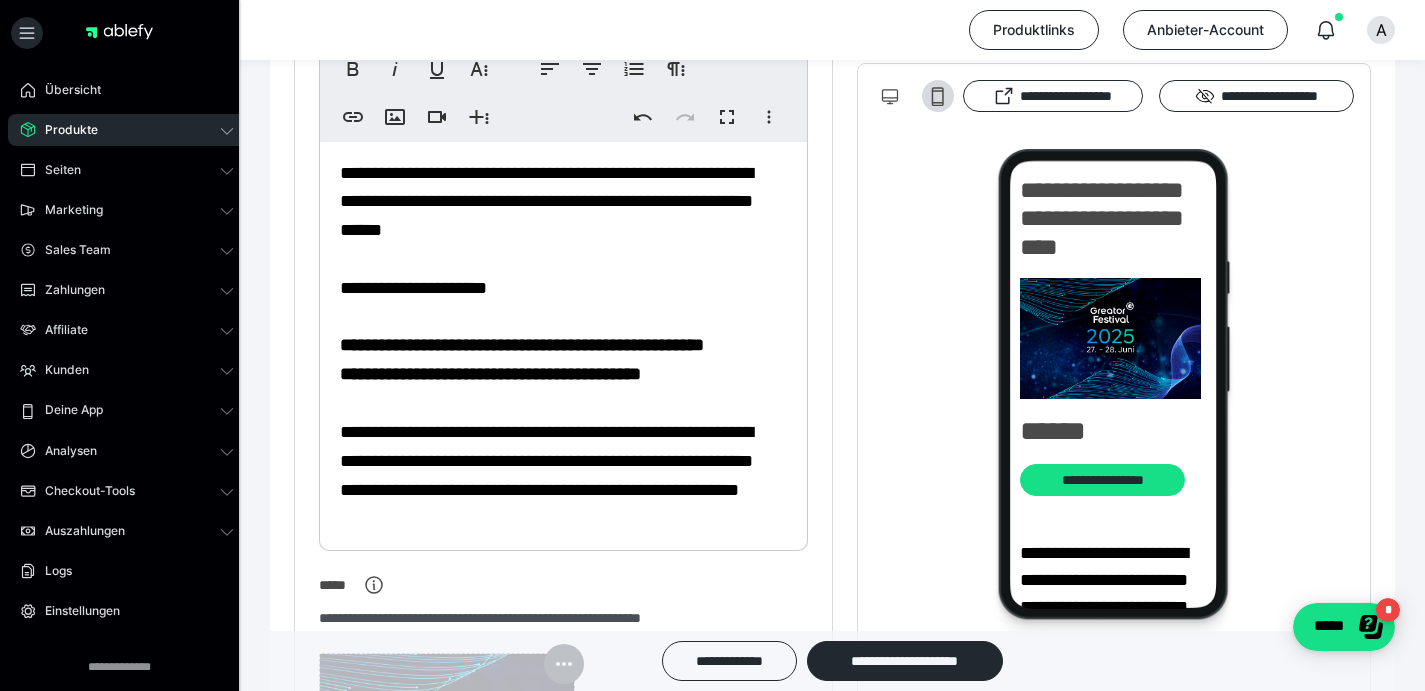scroll, scrollTop: 0, scrollLeft: 0, axis: both 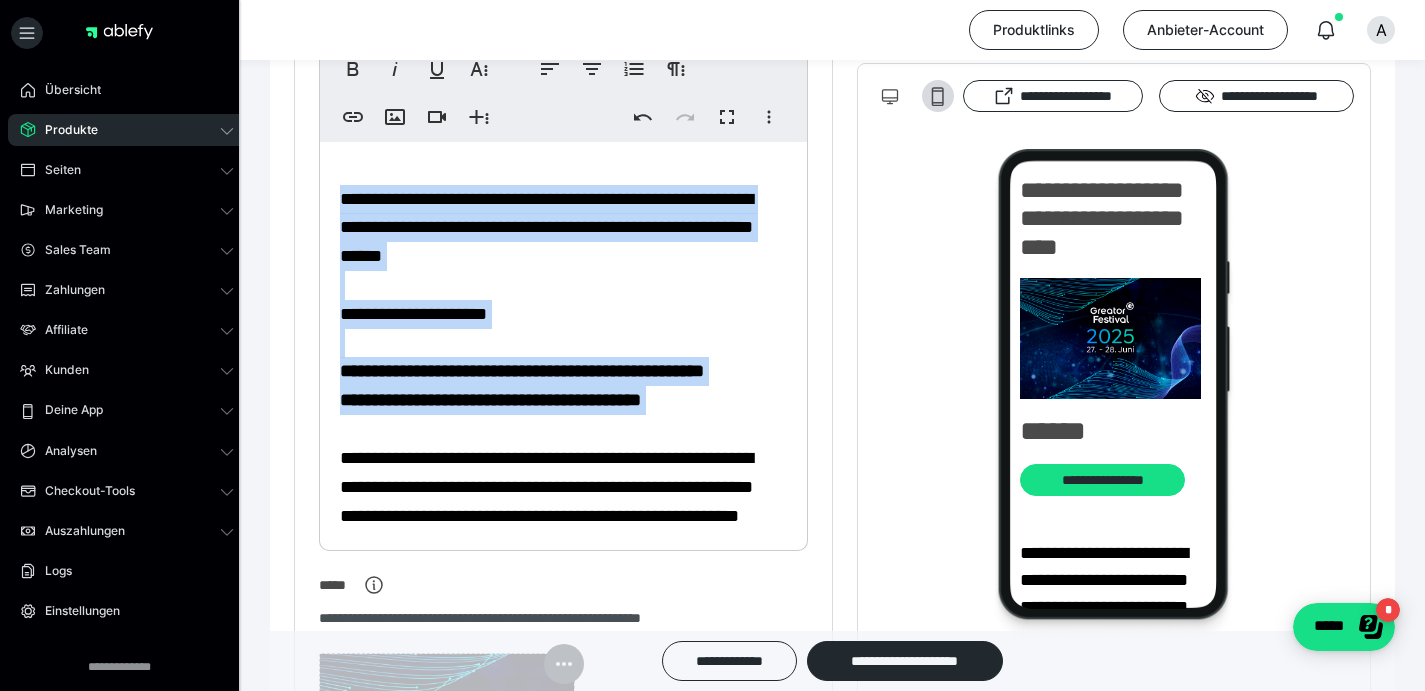 drag, startPoint x: 453, startPoint y: 460, endPoint x: 331, endPoint y: 188, distance: 298.10736 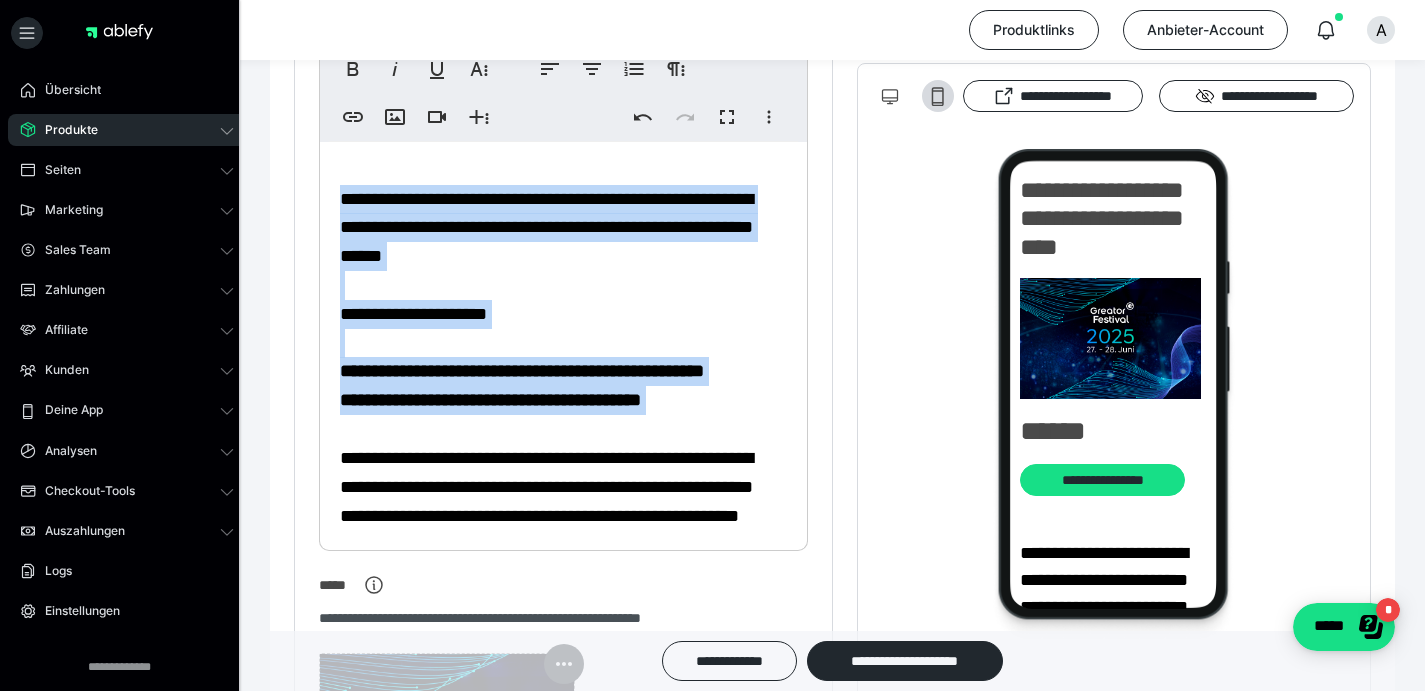 copy on "**********" 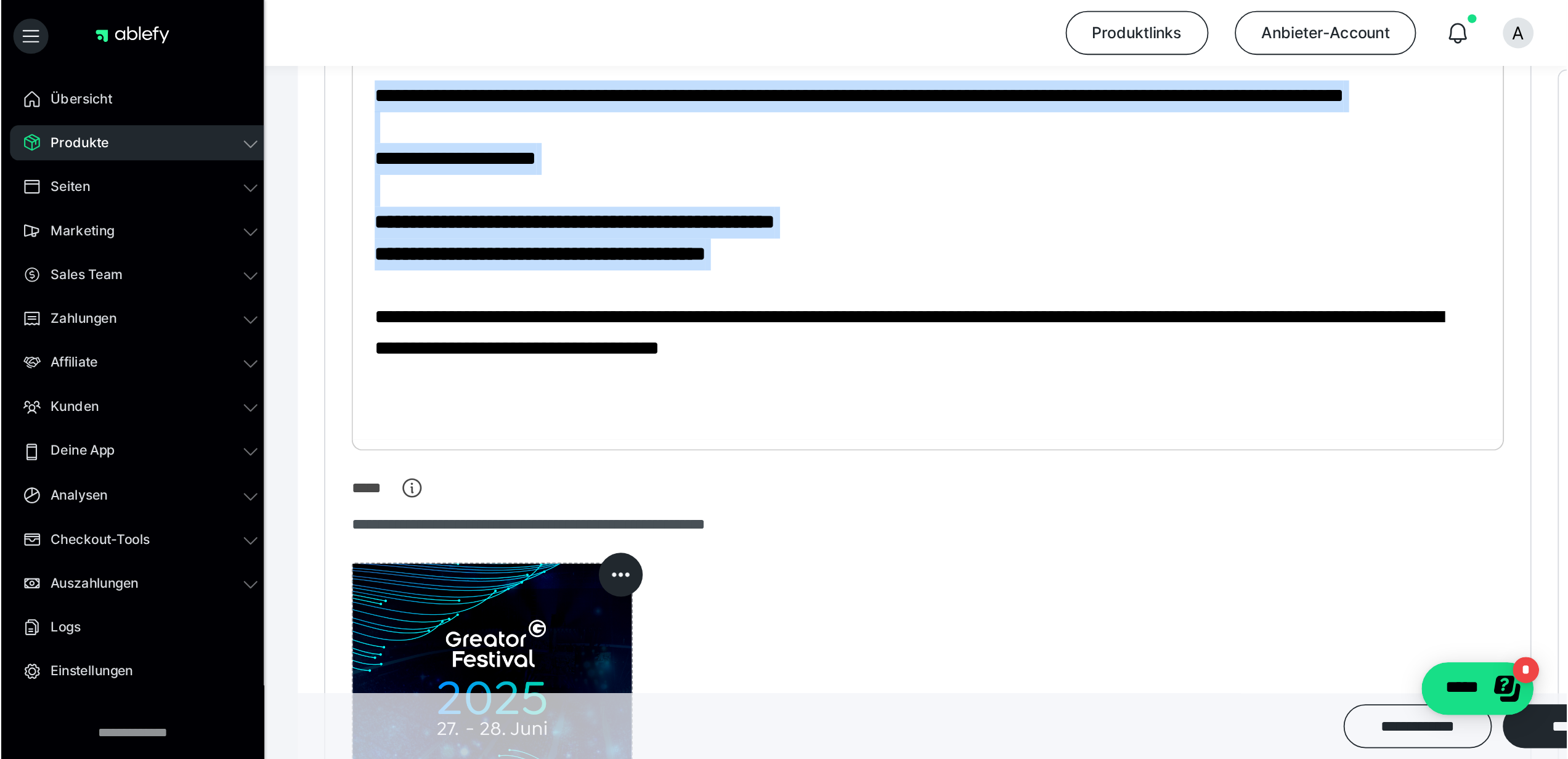 scroll, scrollTop: 270, scrollLeft: 0, axis: vertical 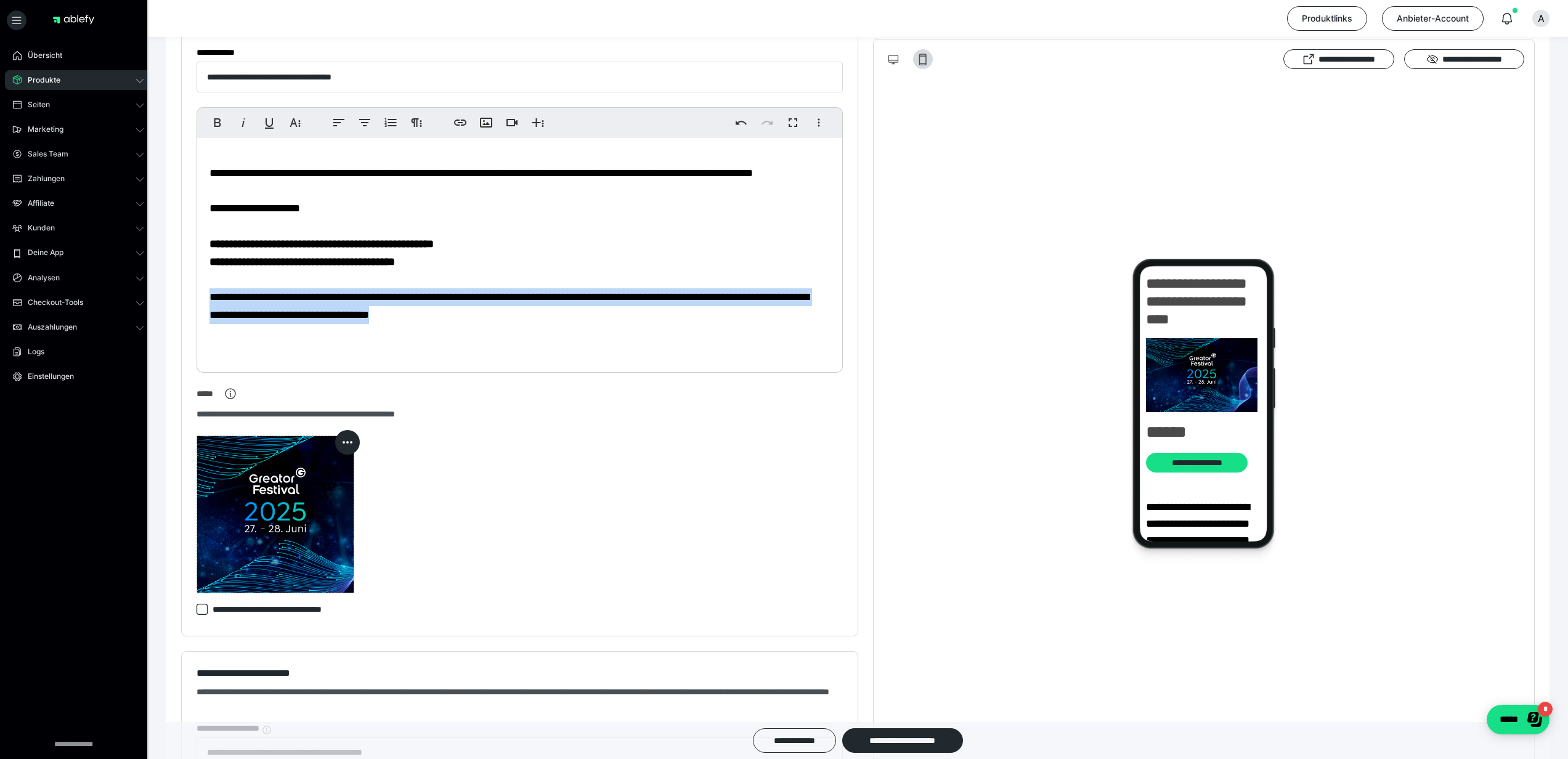 drag, startPoint x: 494, startPoint y: 341, endPoint x: 212, endPoint y: 319, distance: 282.85685 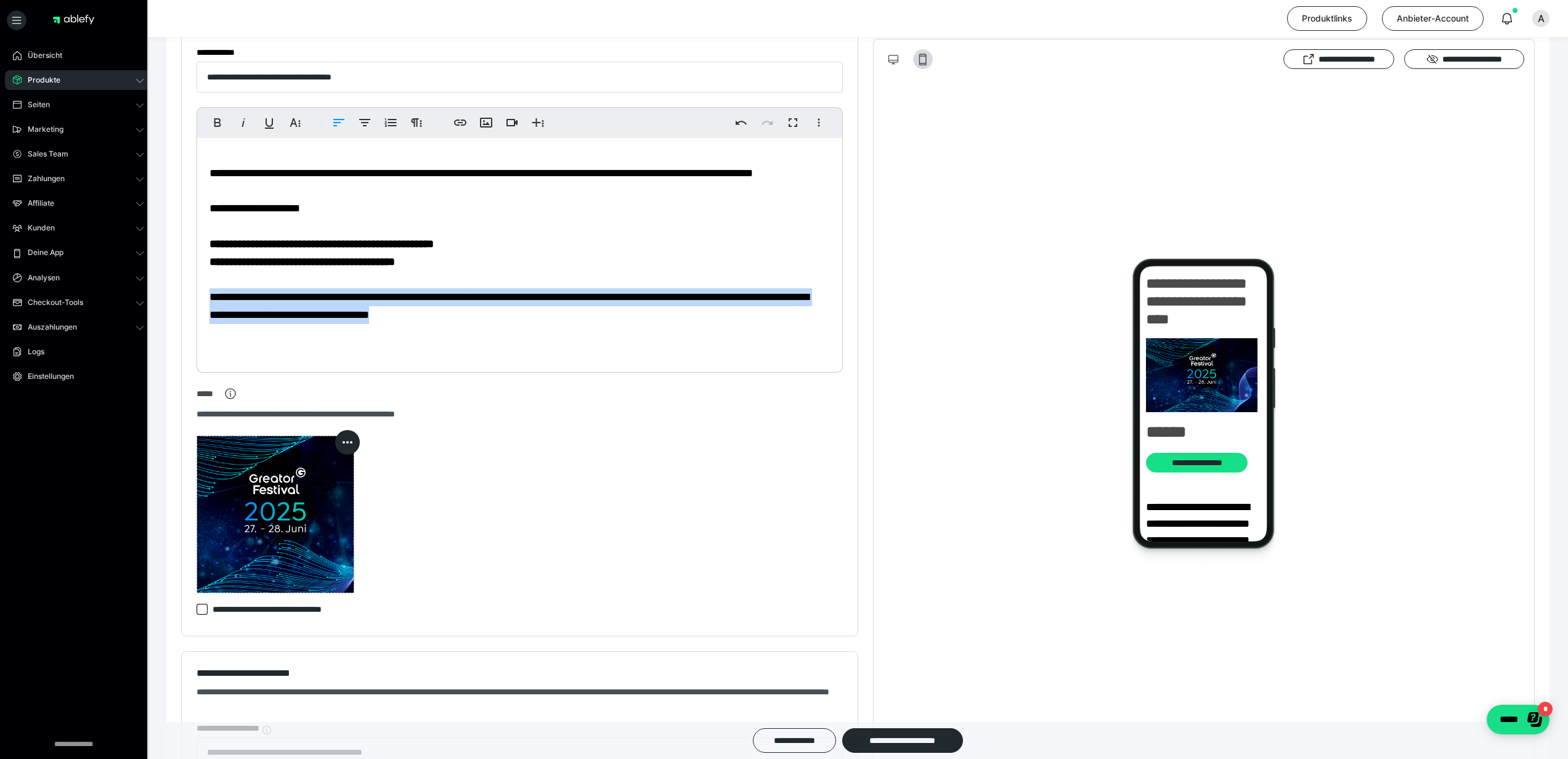 click on "**********" at bounding box center (509, 306) 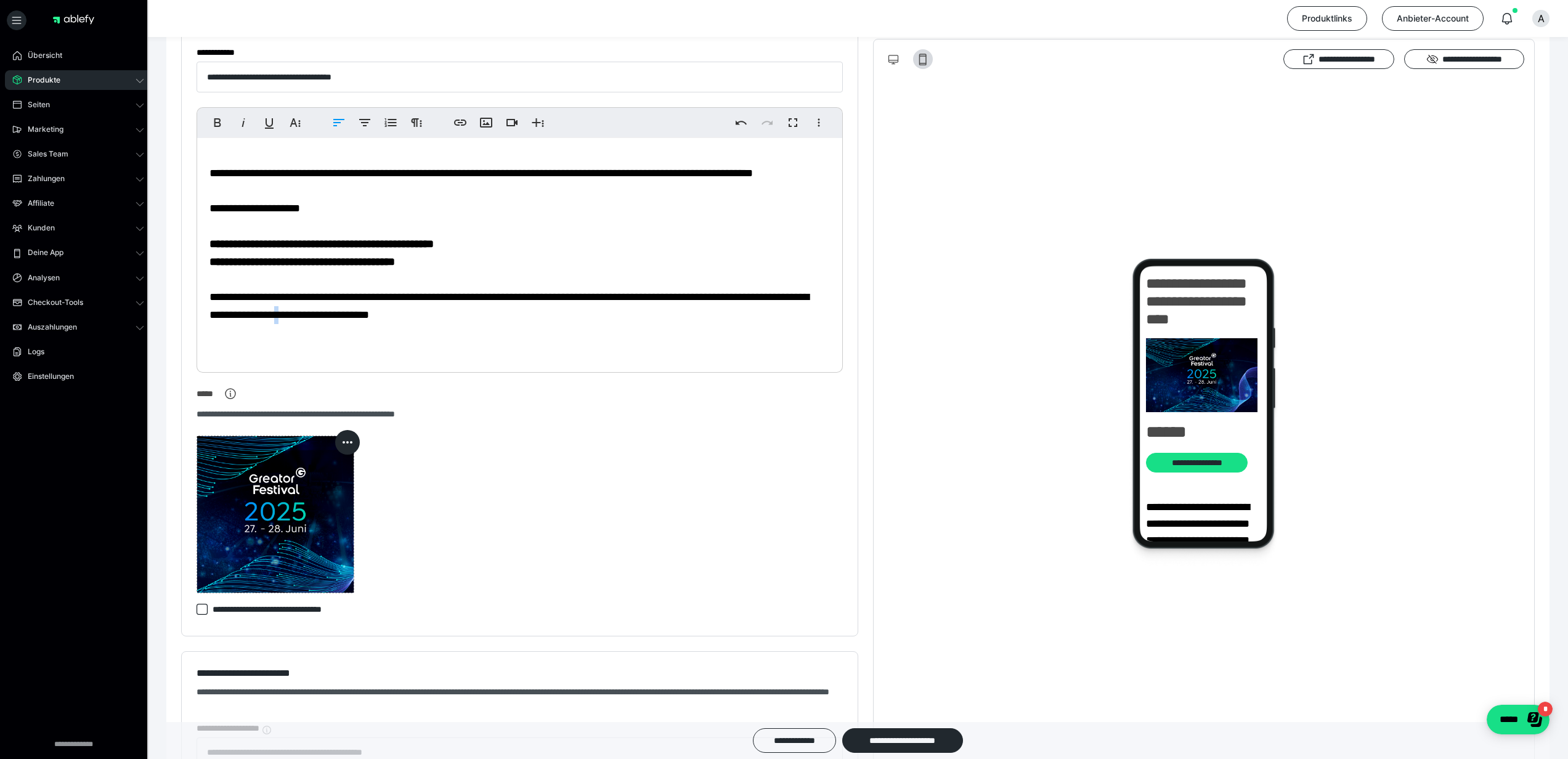 click on "**********" at bounding box center (509, 306) 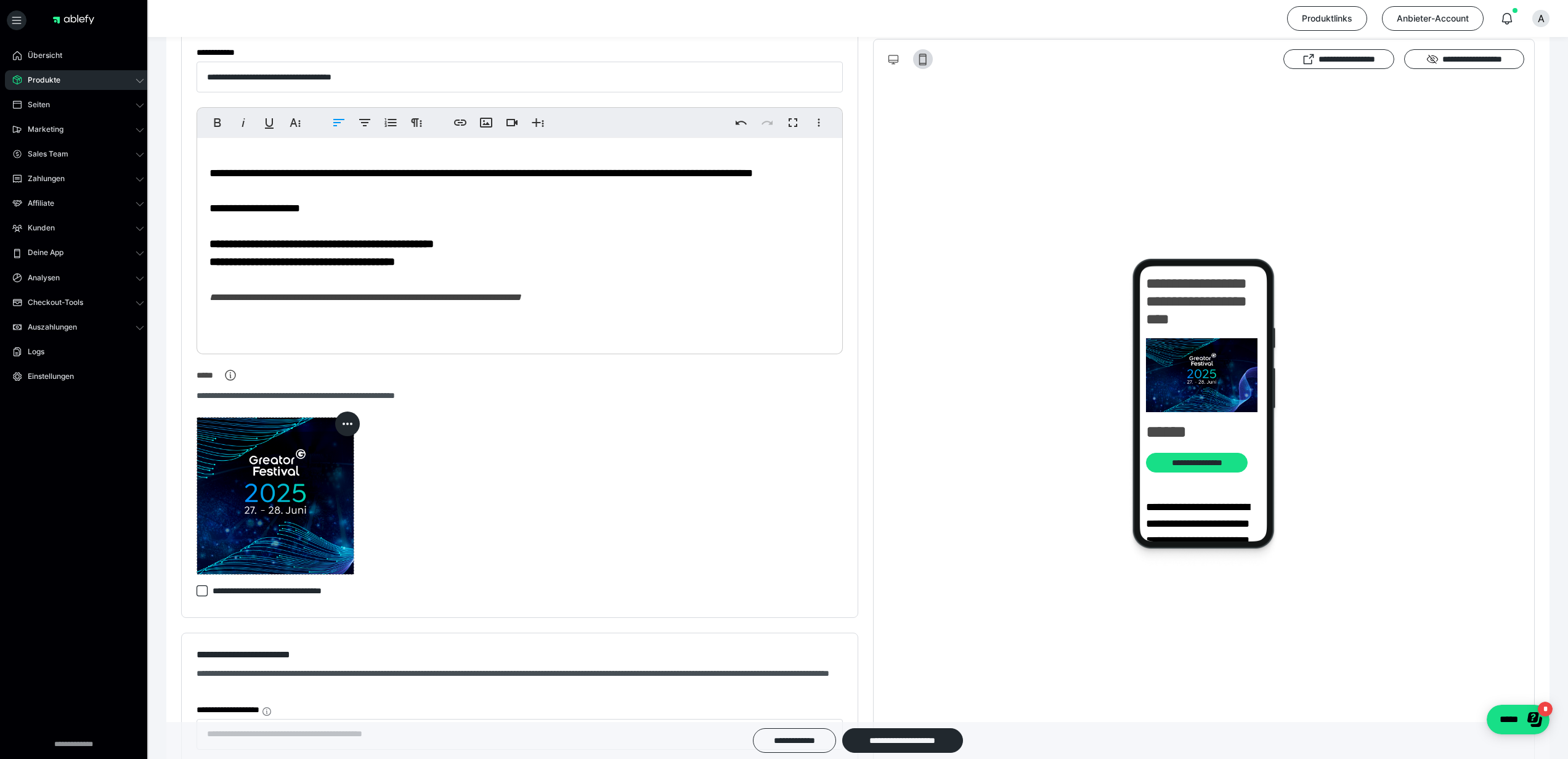 click on "**********" at bounding box center [519, 233] 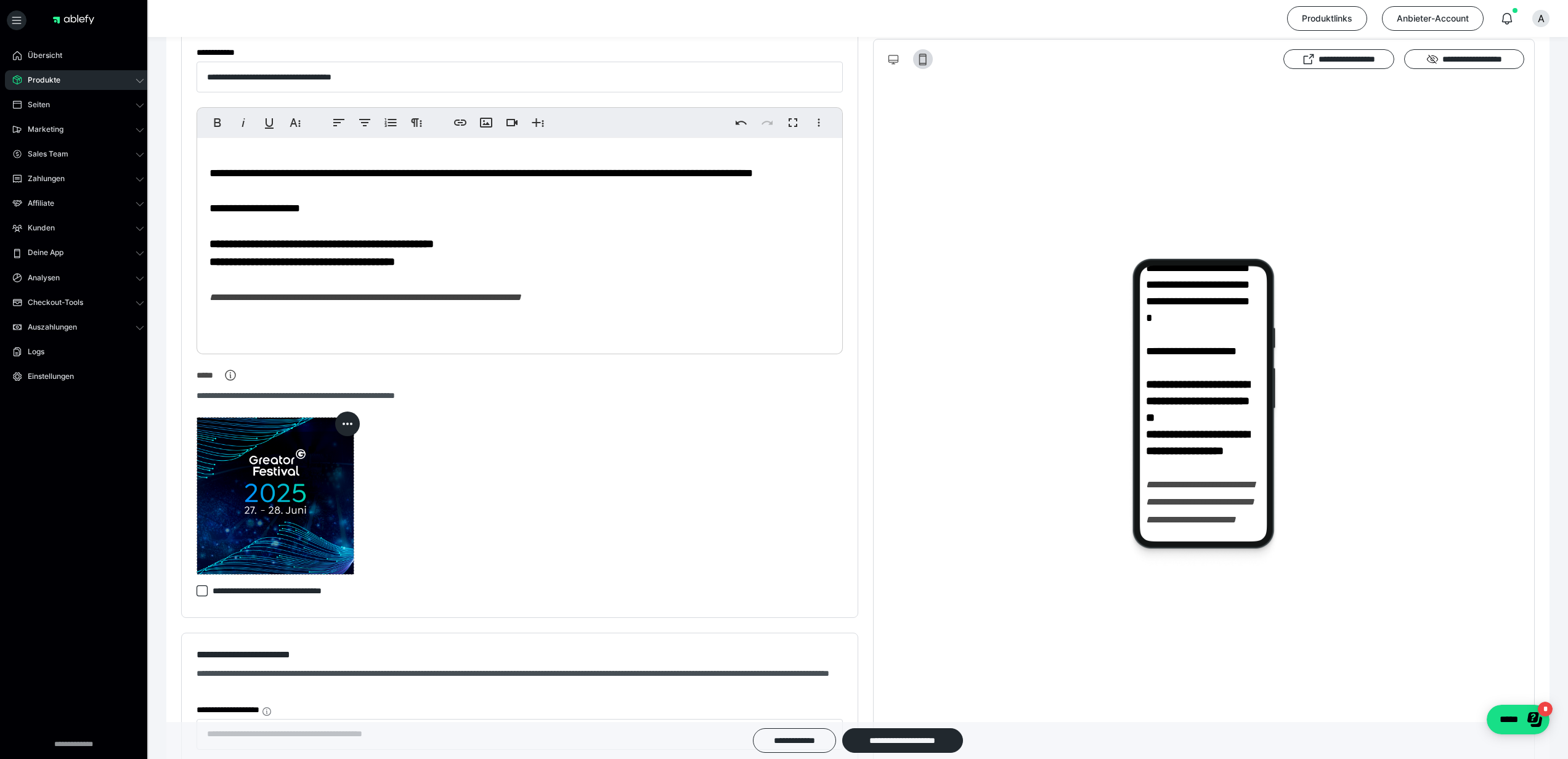 scroll, scrollTop: 410, scrollLeft: 0, axis: vertical 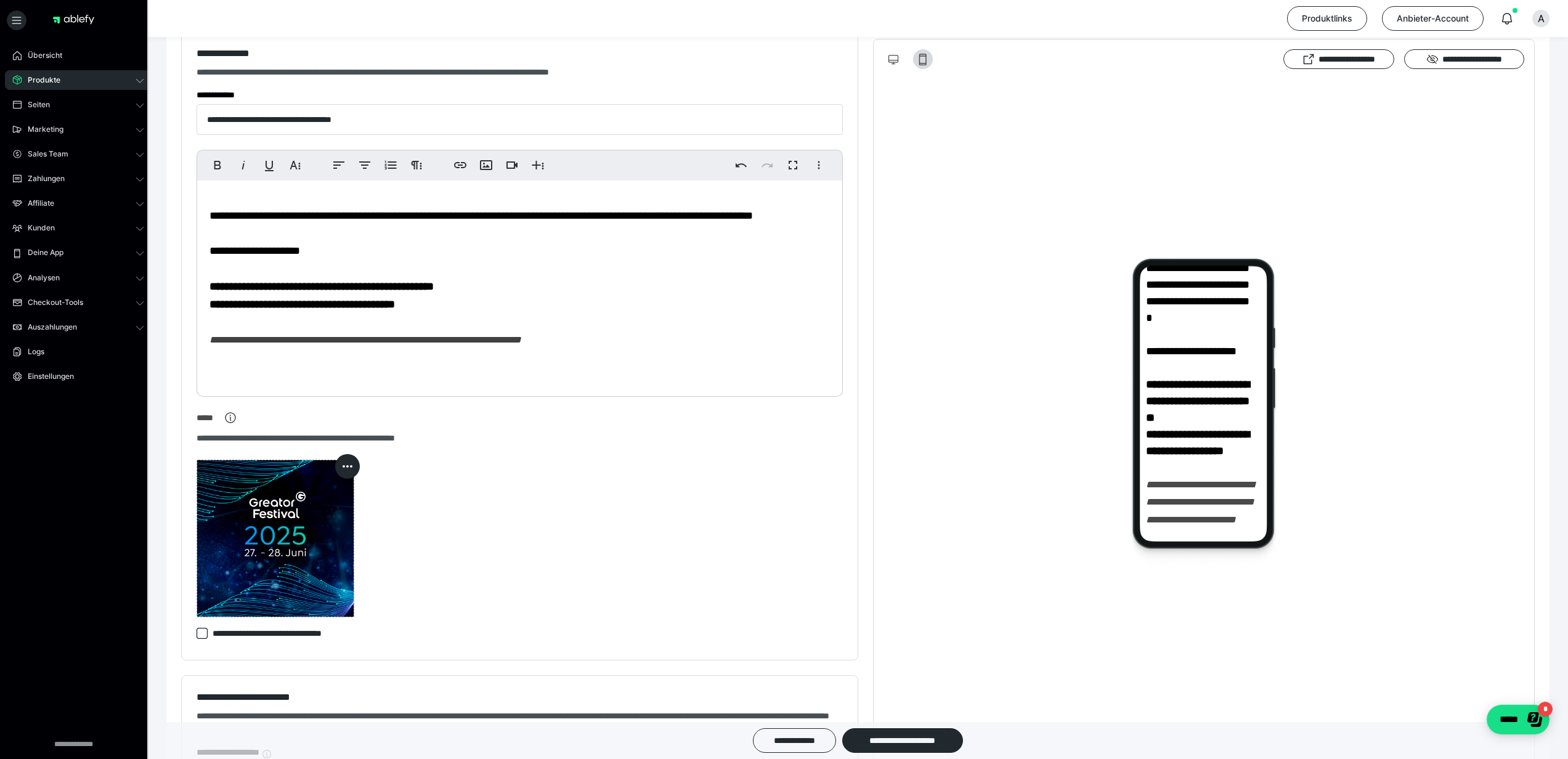 click on "**********" at bounding box center (519, 275) 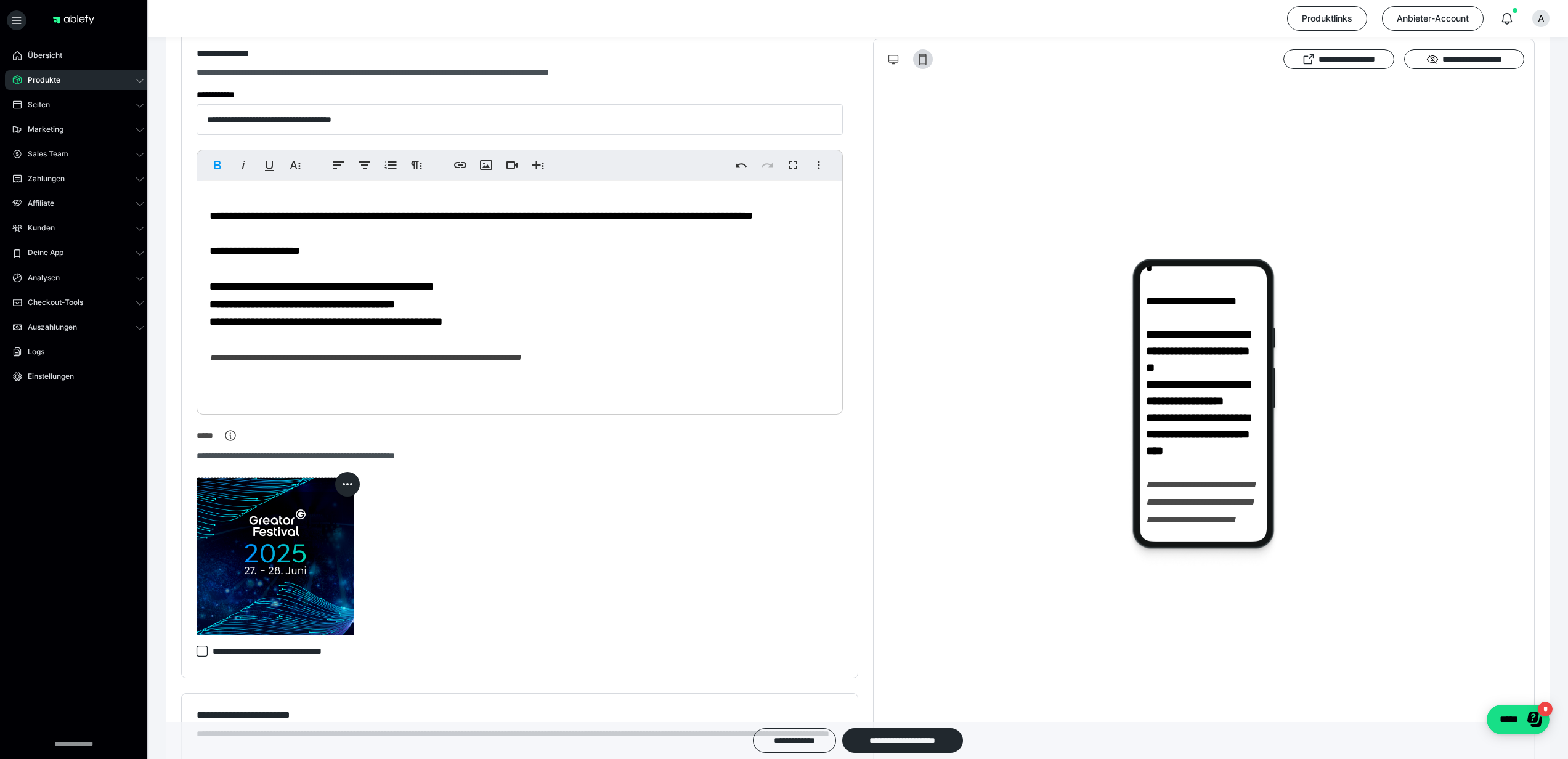 click on "**********" at bounding box center [302, 304] 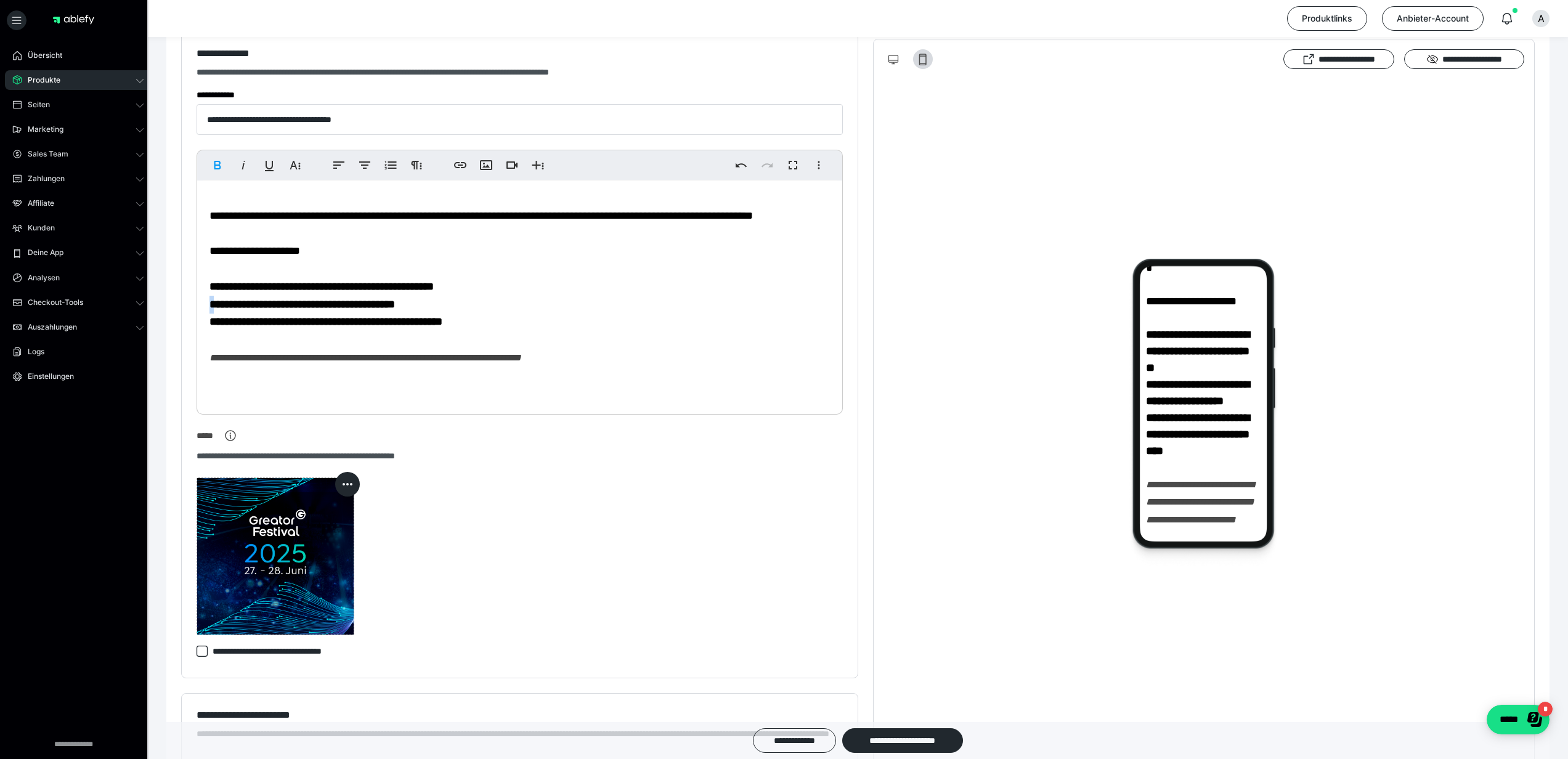 copy on "*" 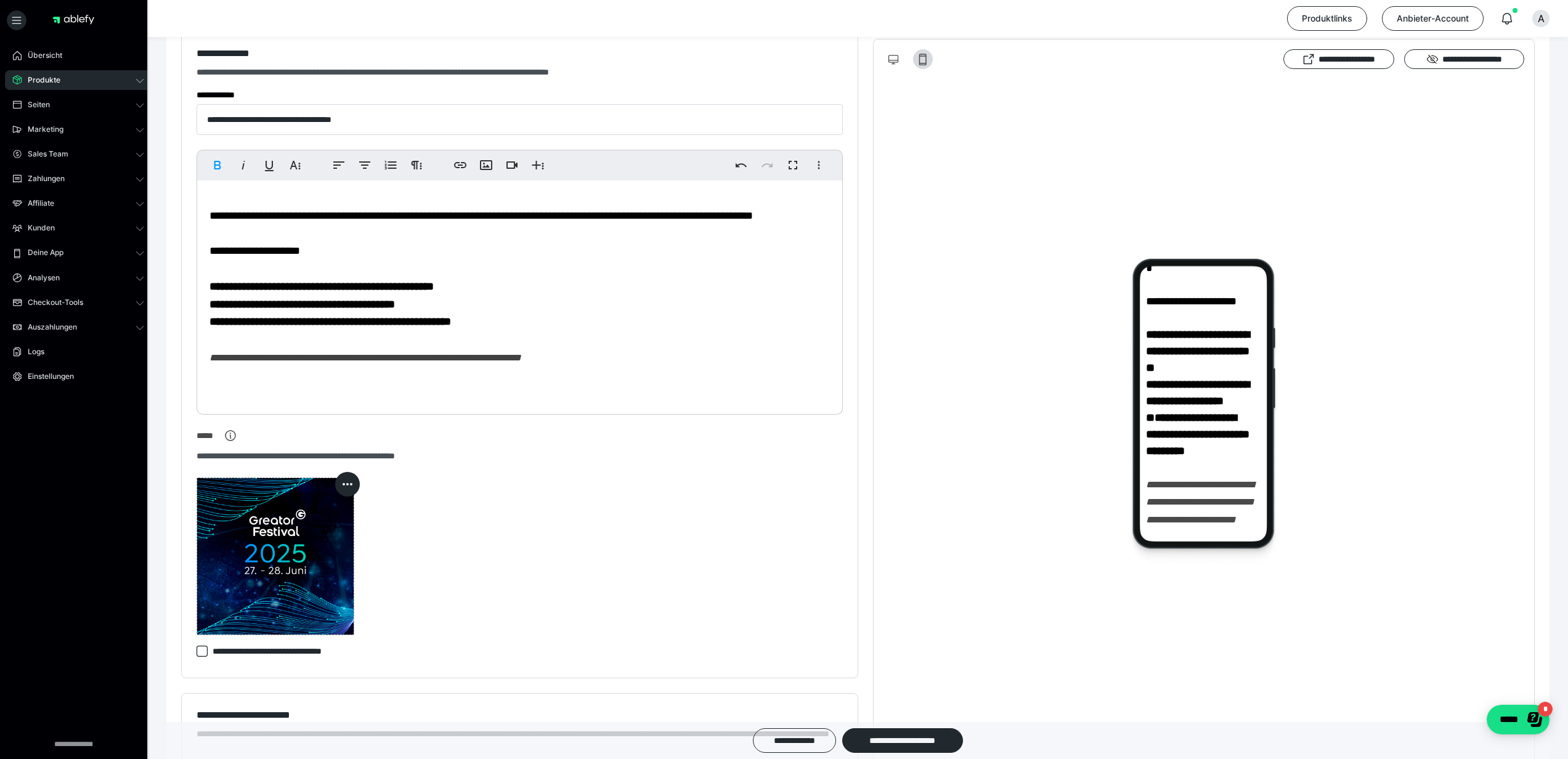 scroll, scrollTop: 460, scrollLeft: 0, axis: vertical 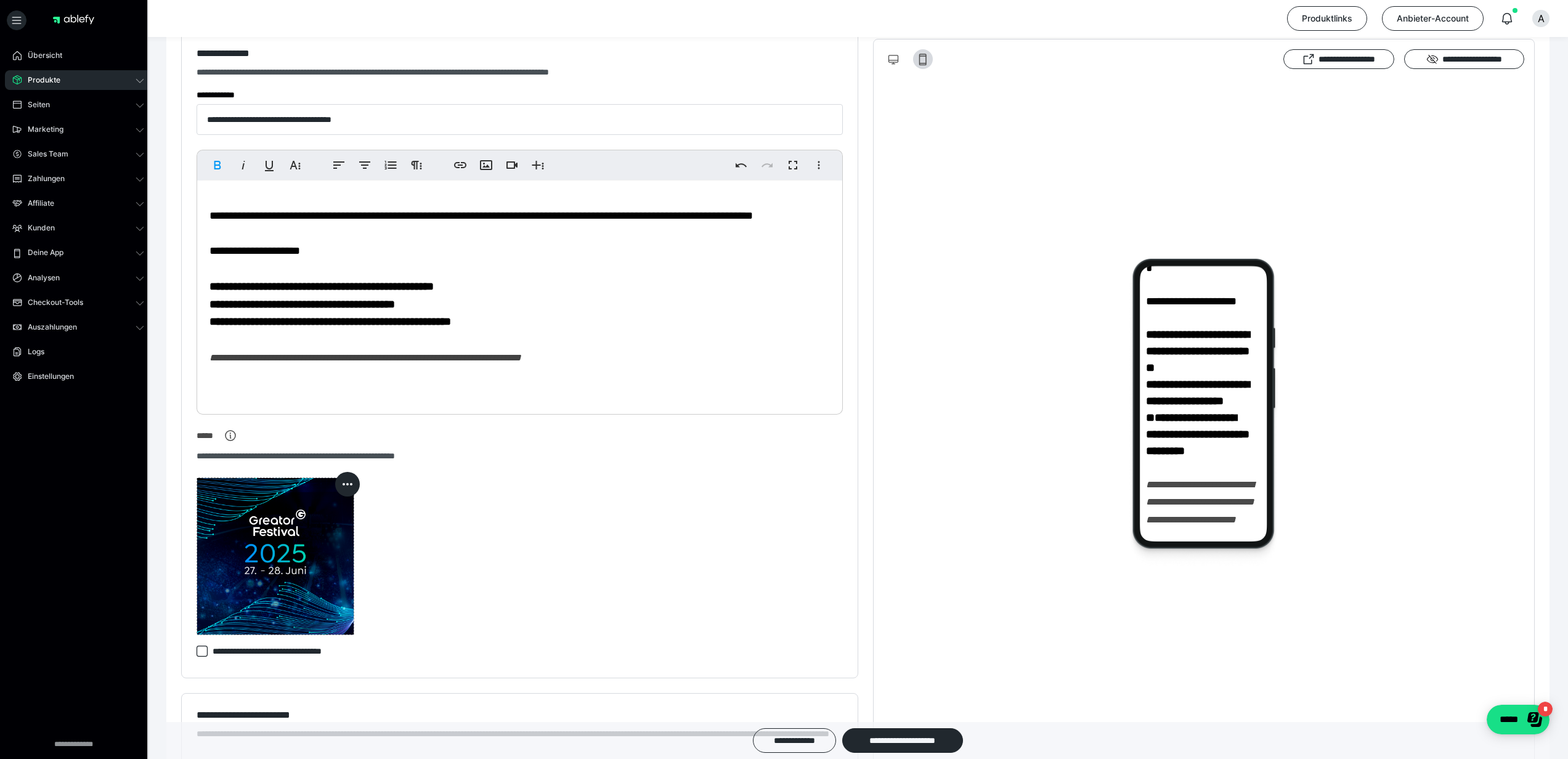click on "**********" at bounding box center (330, 322) 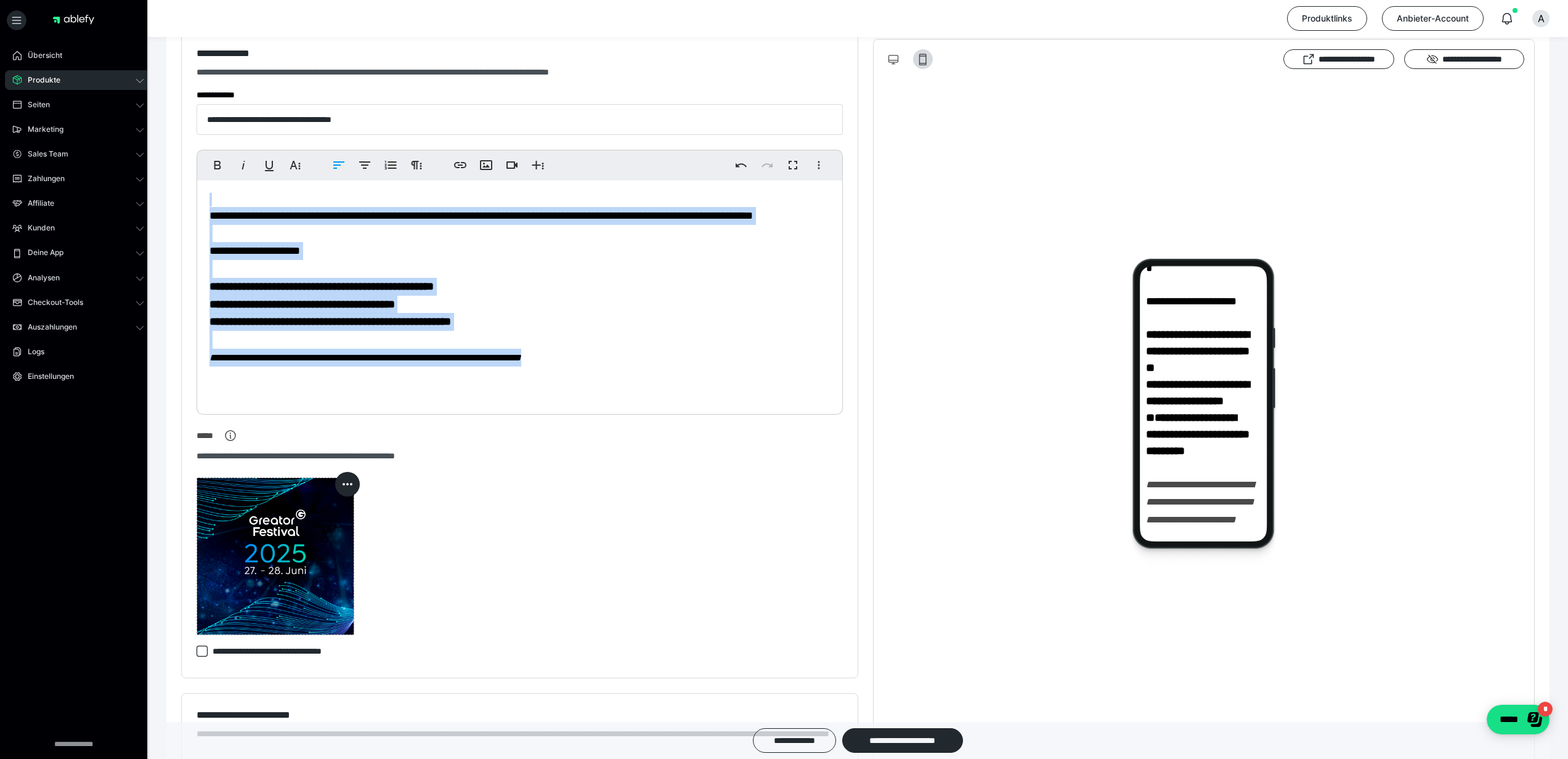 copy on "**********" 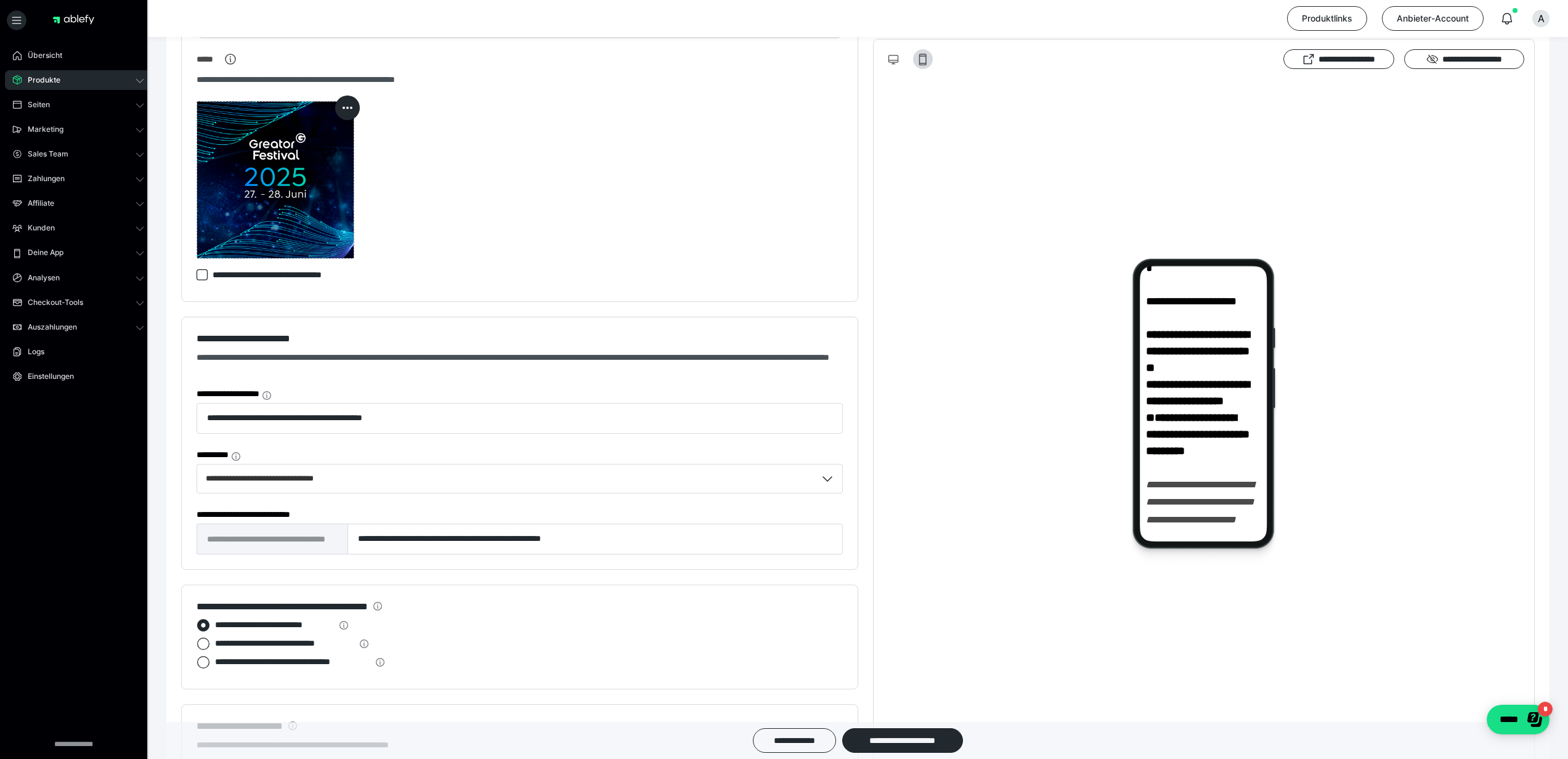scroll, scrollTop: 558, scrollLeft: 0, axis: vertical 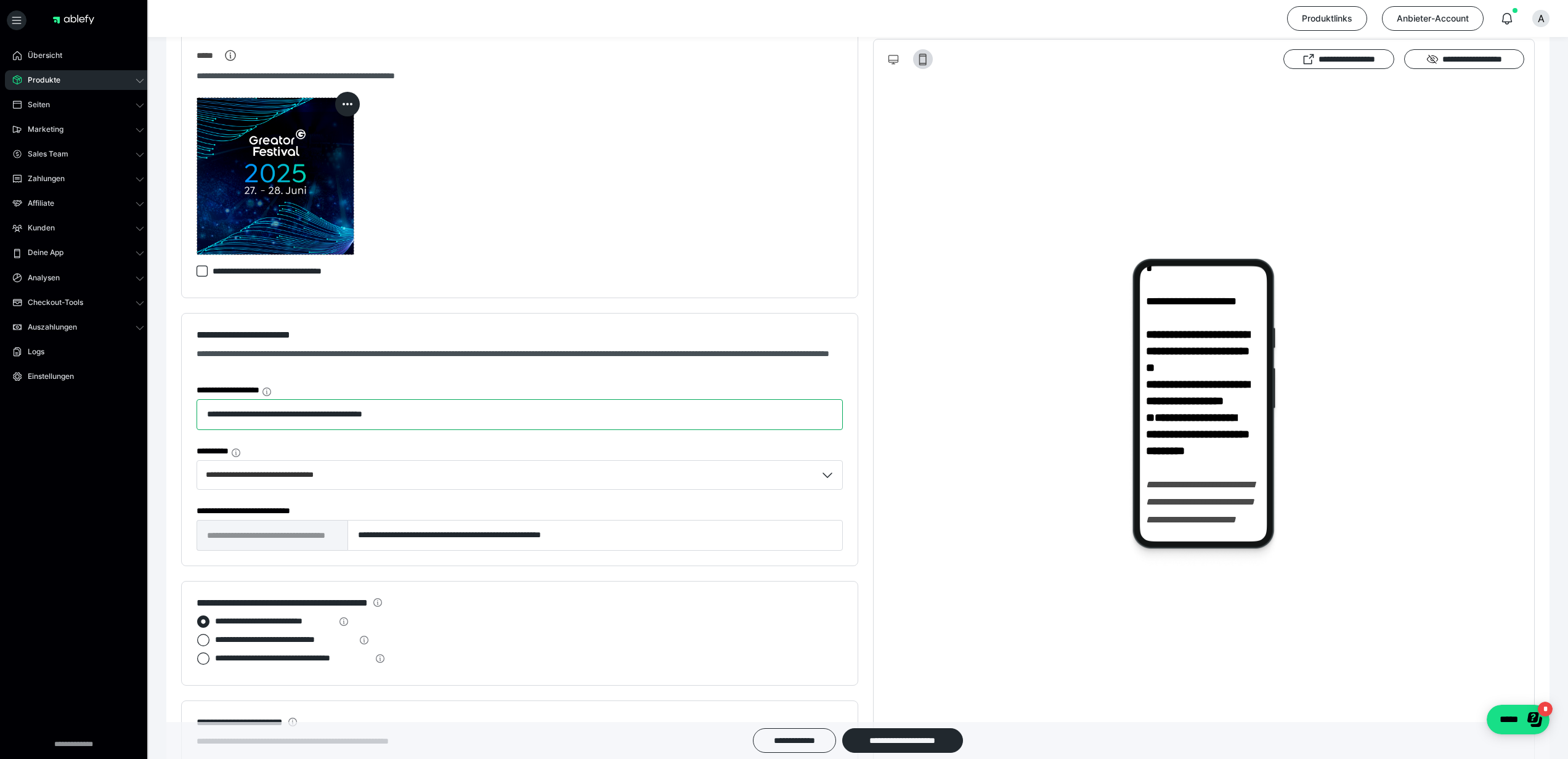 click on "**********" at bounding box center [519, 415] 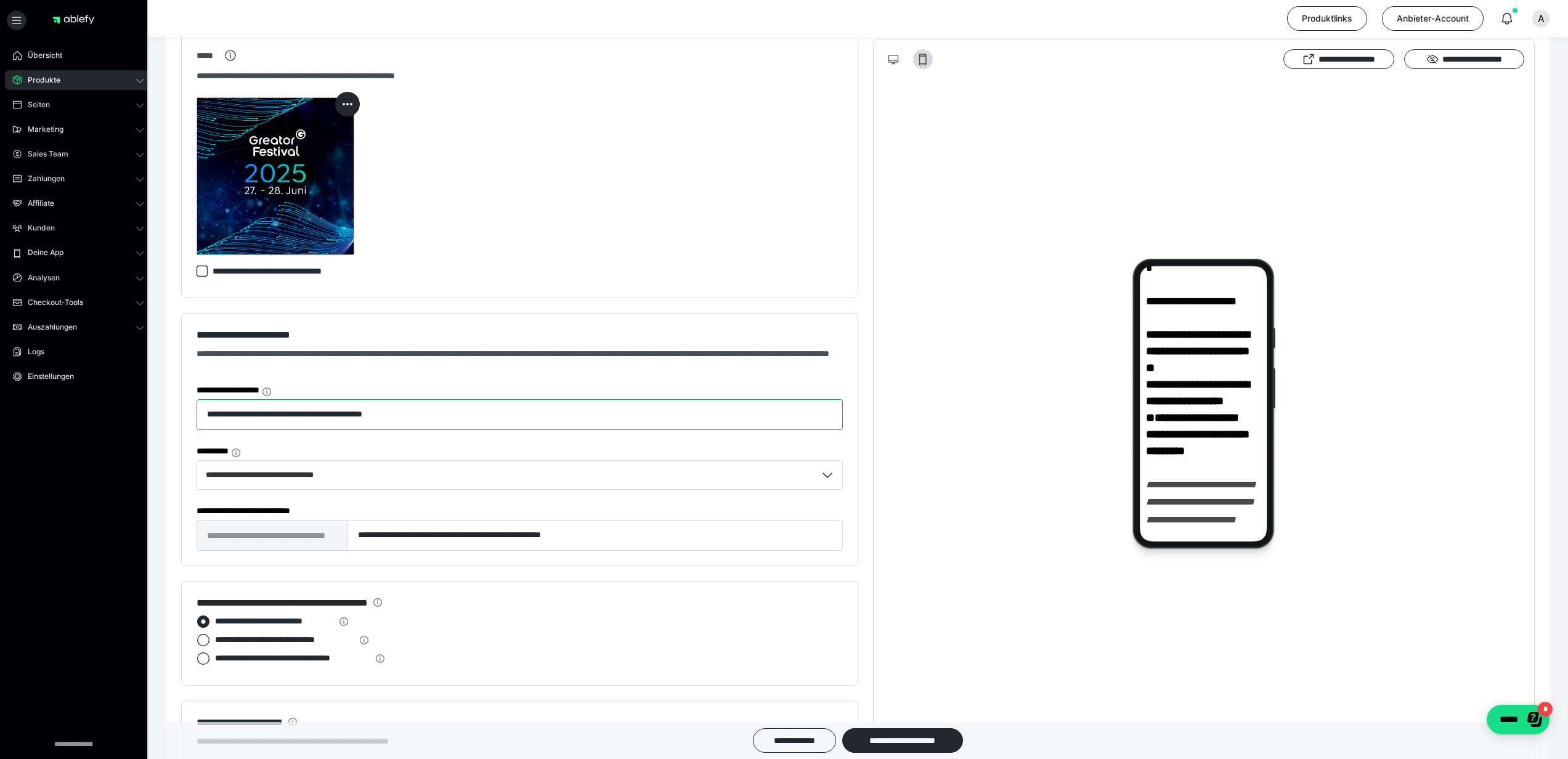 drag, startPoint x: 249, startPoint y: 415, endPoint x: 187, endPoint y: 415, distance: 62 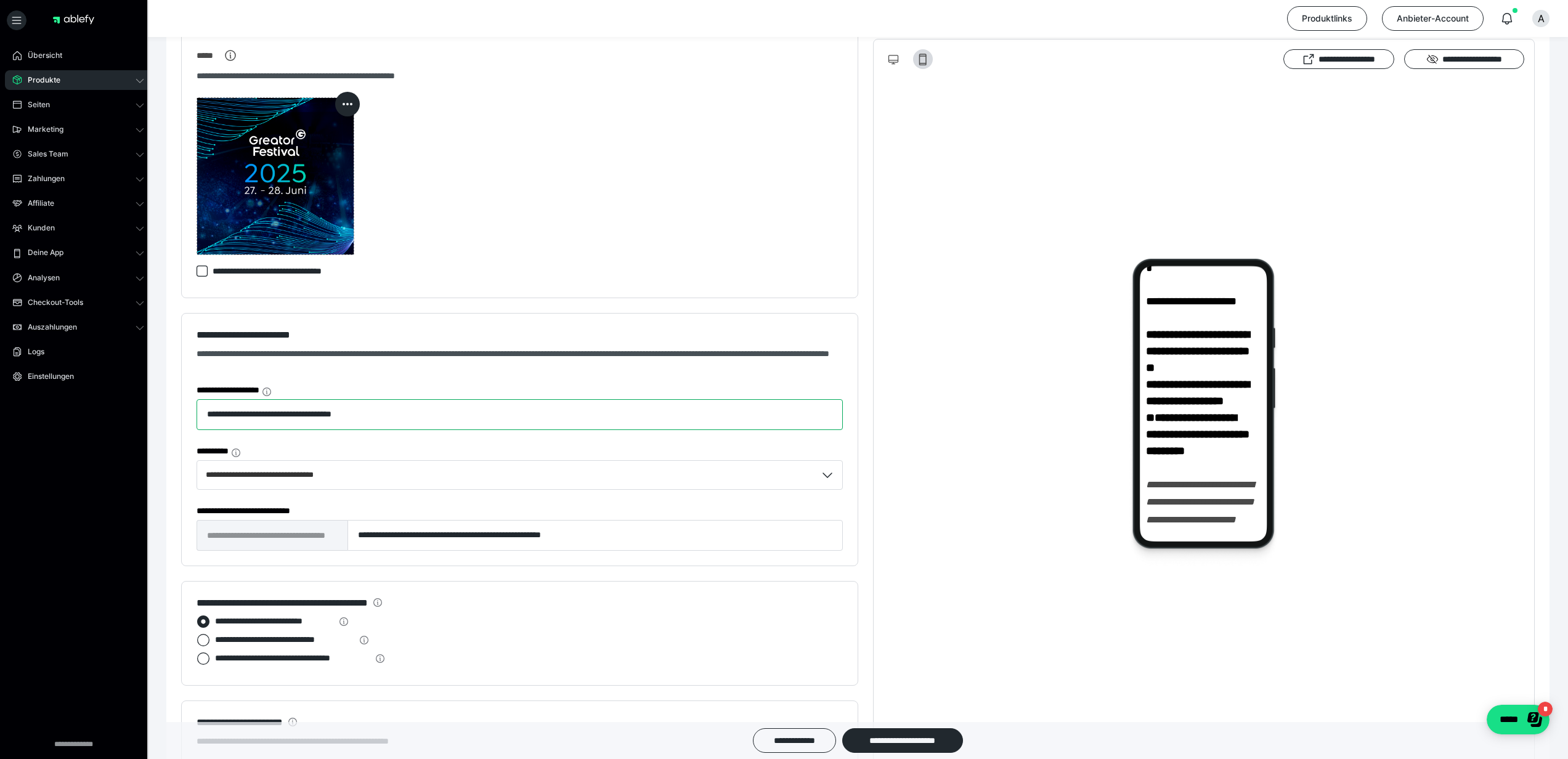 click on "**********" at bounding box center (519, 415) 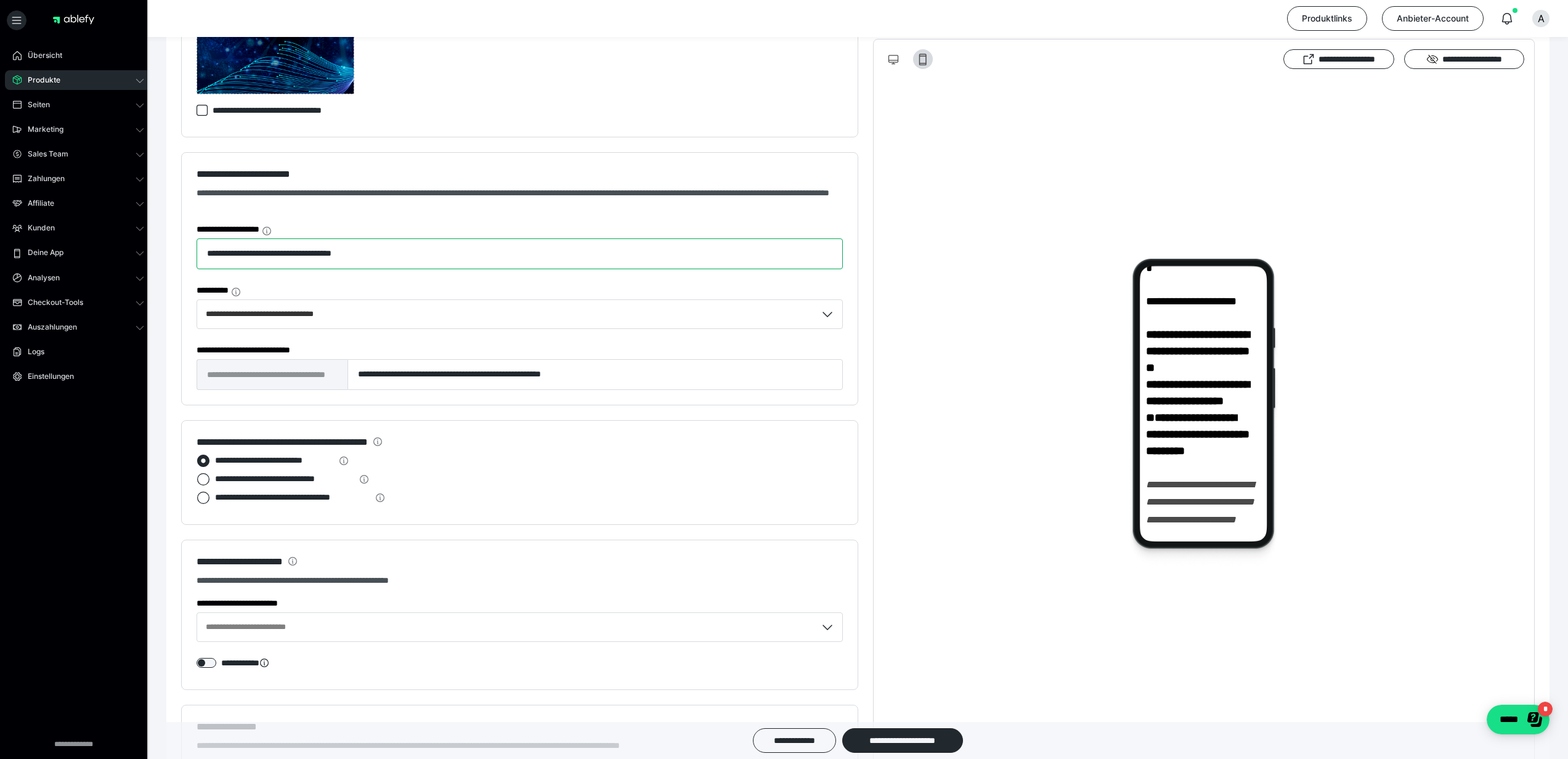 scroll, scrollTop: 723, scrollLeft: 0, axis: vertical 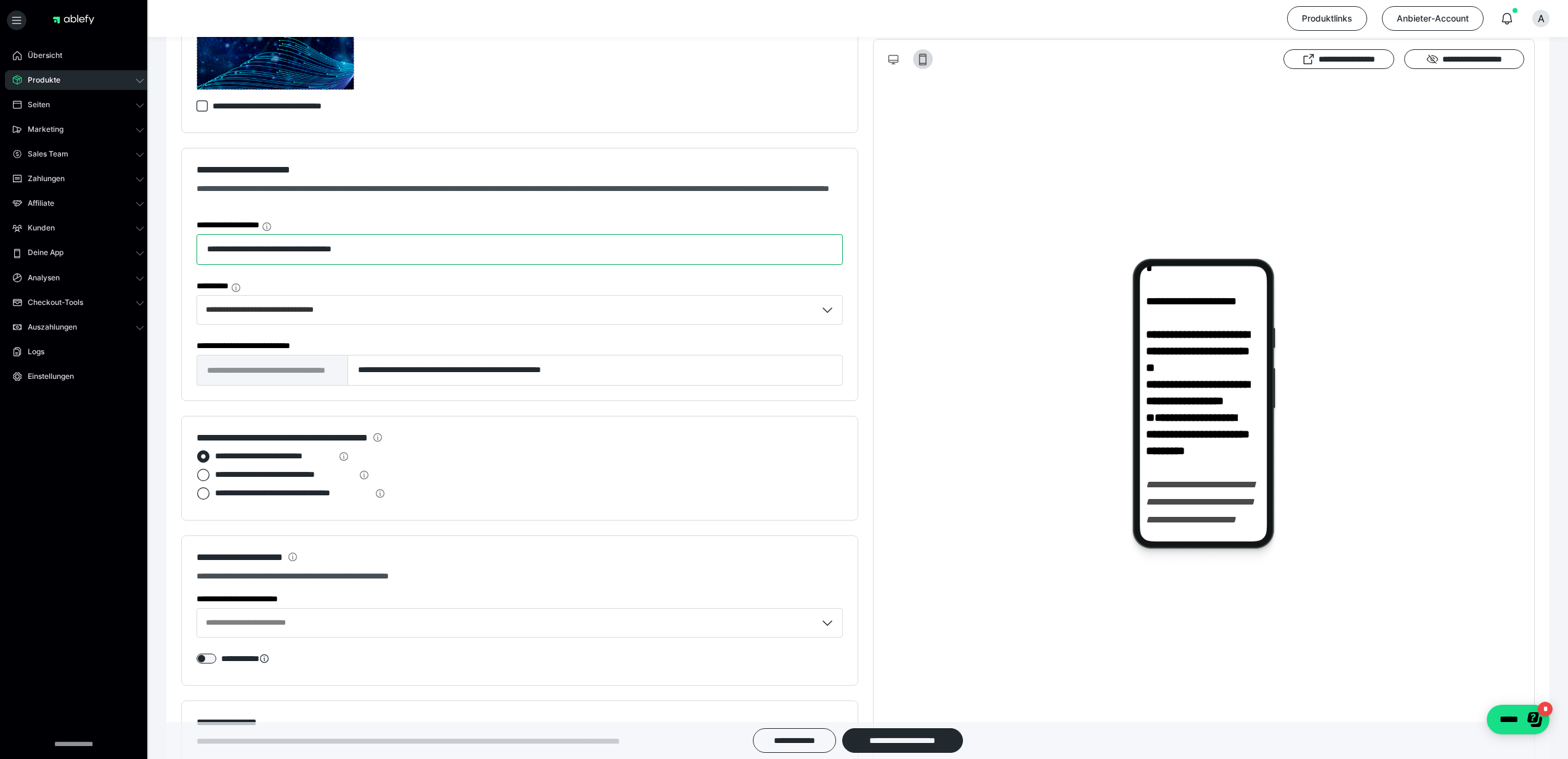 type on "**********" 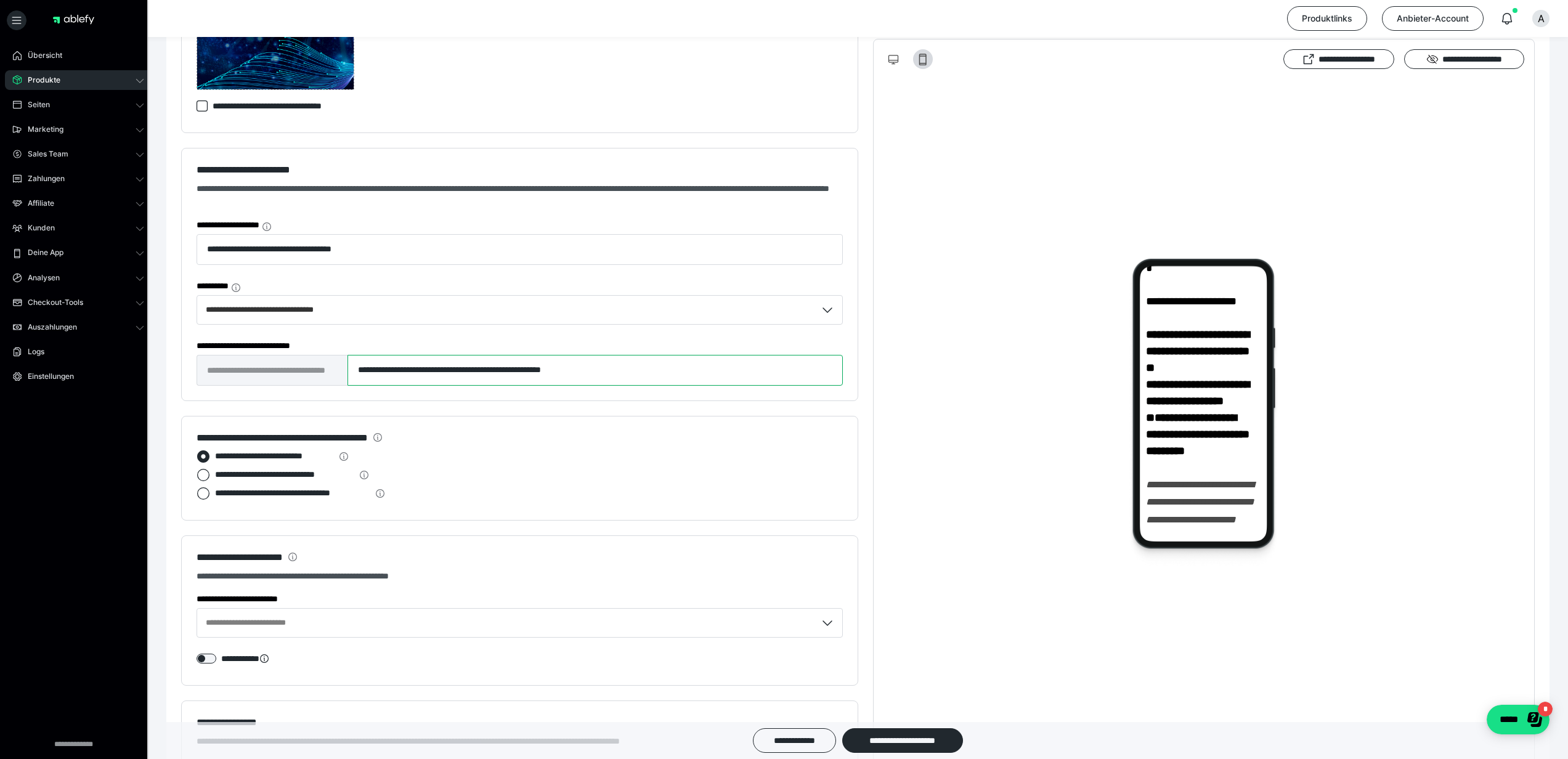 click on "**********" at bounding box center [595, 370] 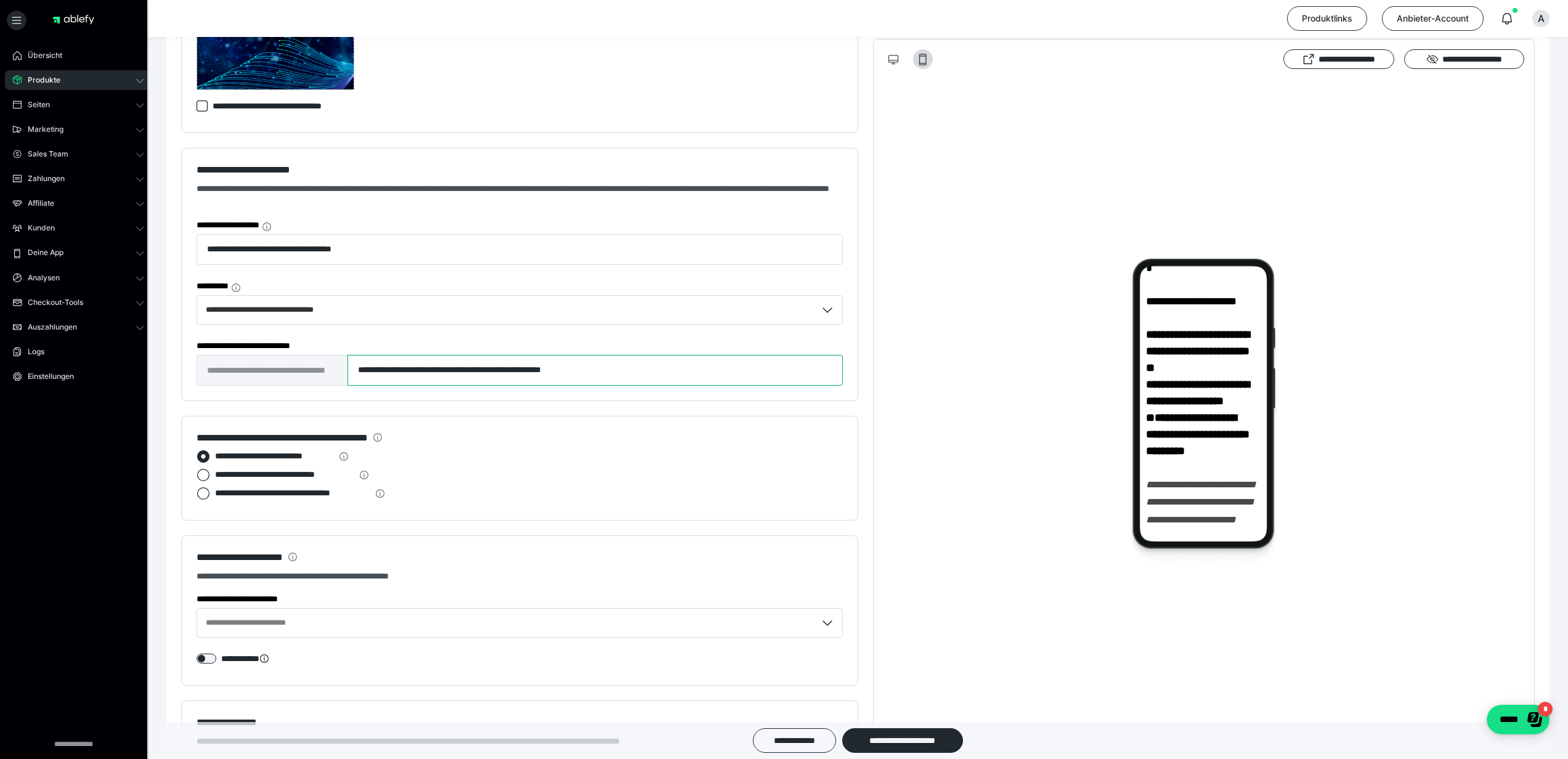 drag, startPoint x: 404, startPoint y: 371, endPoint x: 346, endPoint y: 373, distance: 58.03447 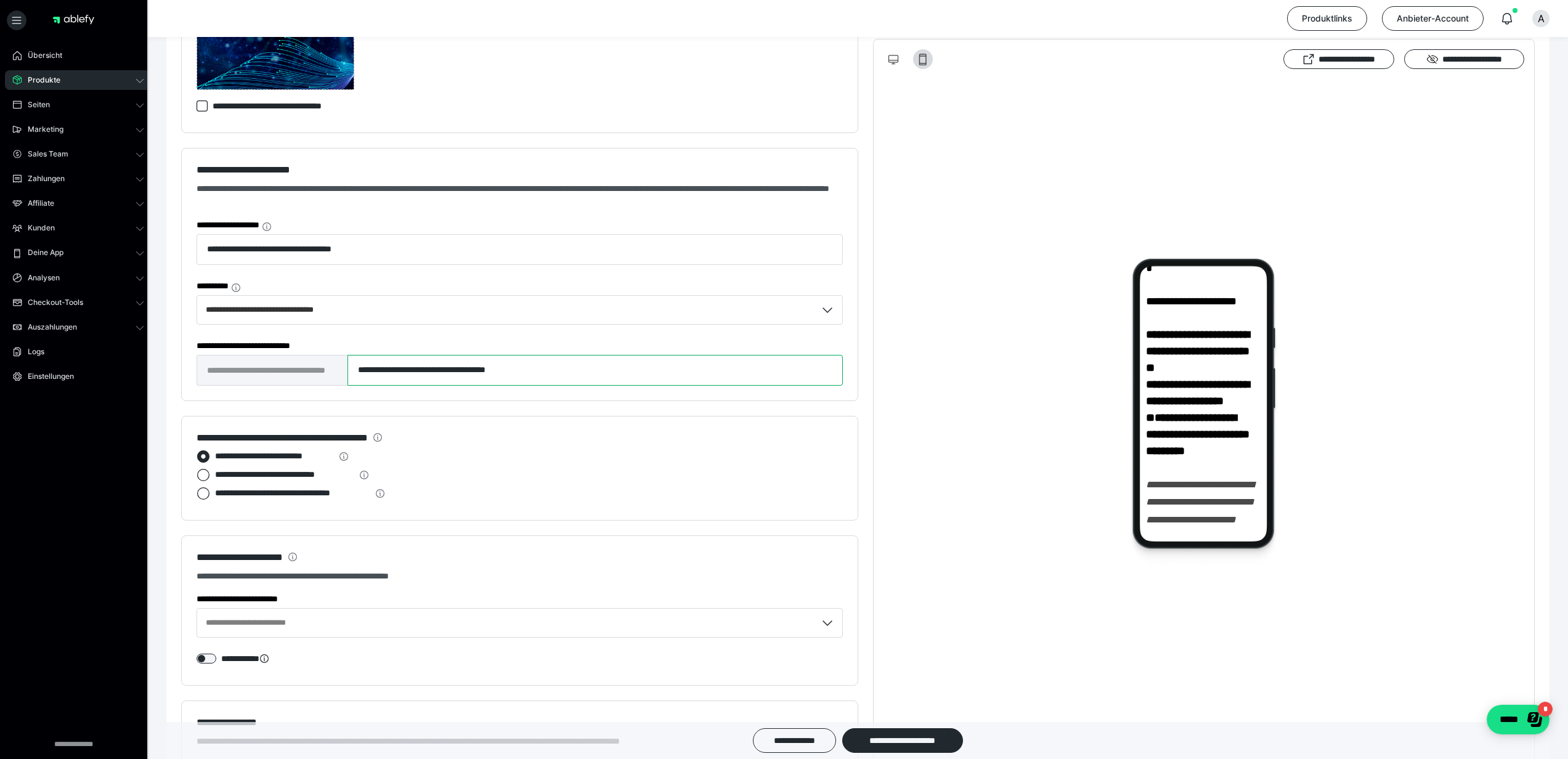 click on "**********" at bounding box center [595, 370] 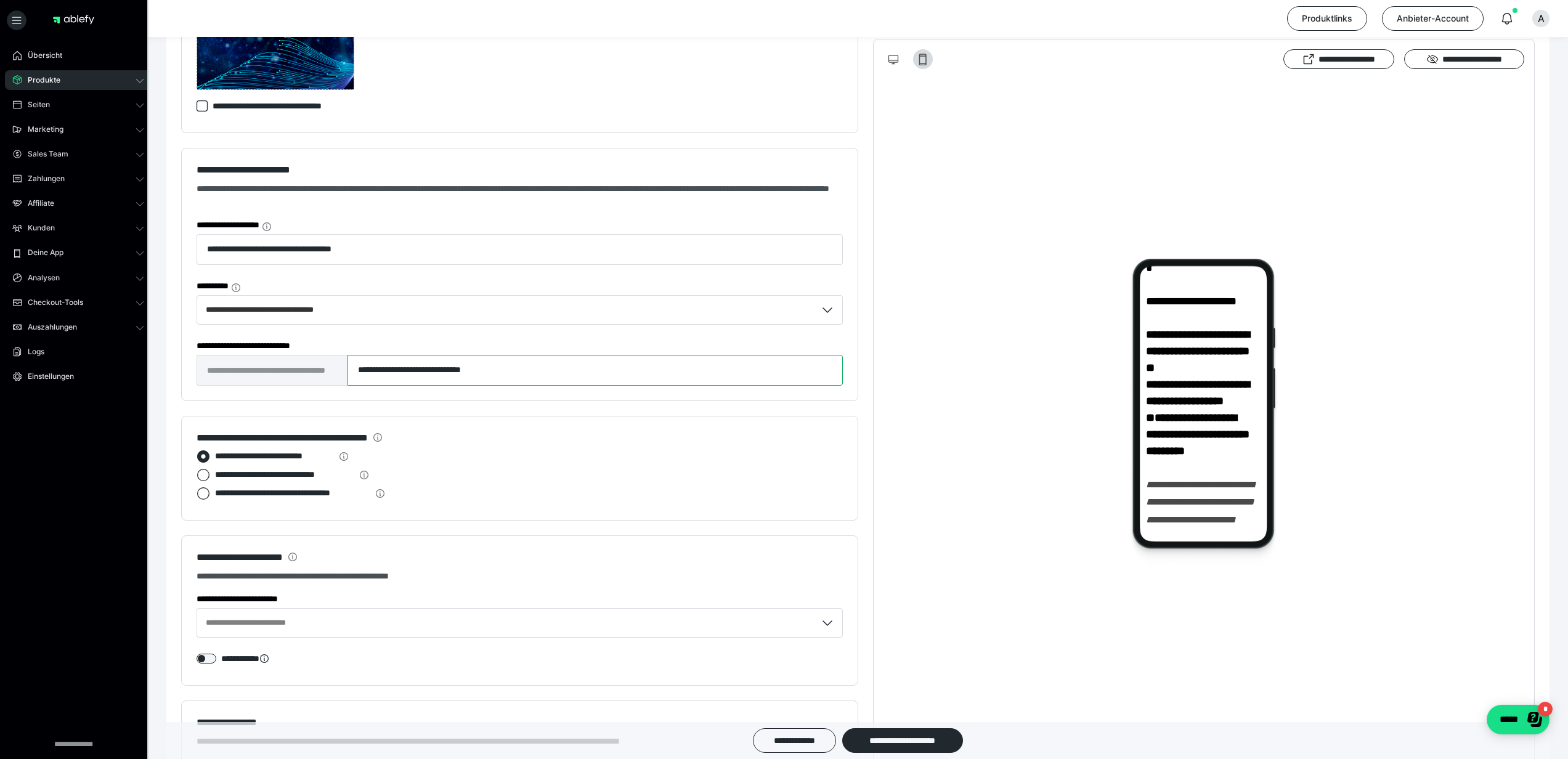 type on "**********" 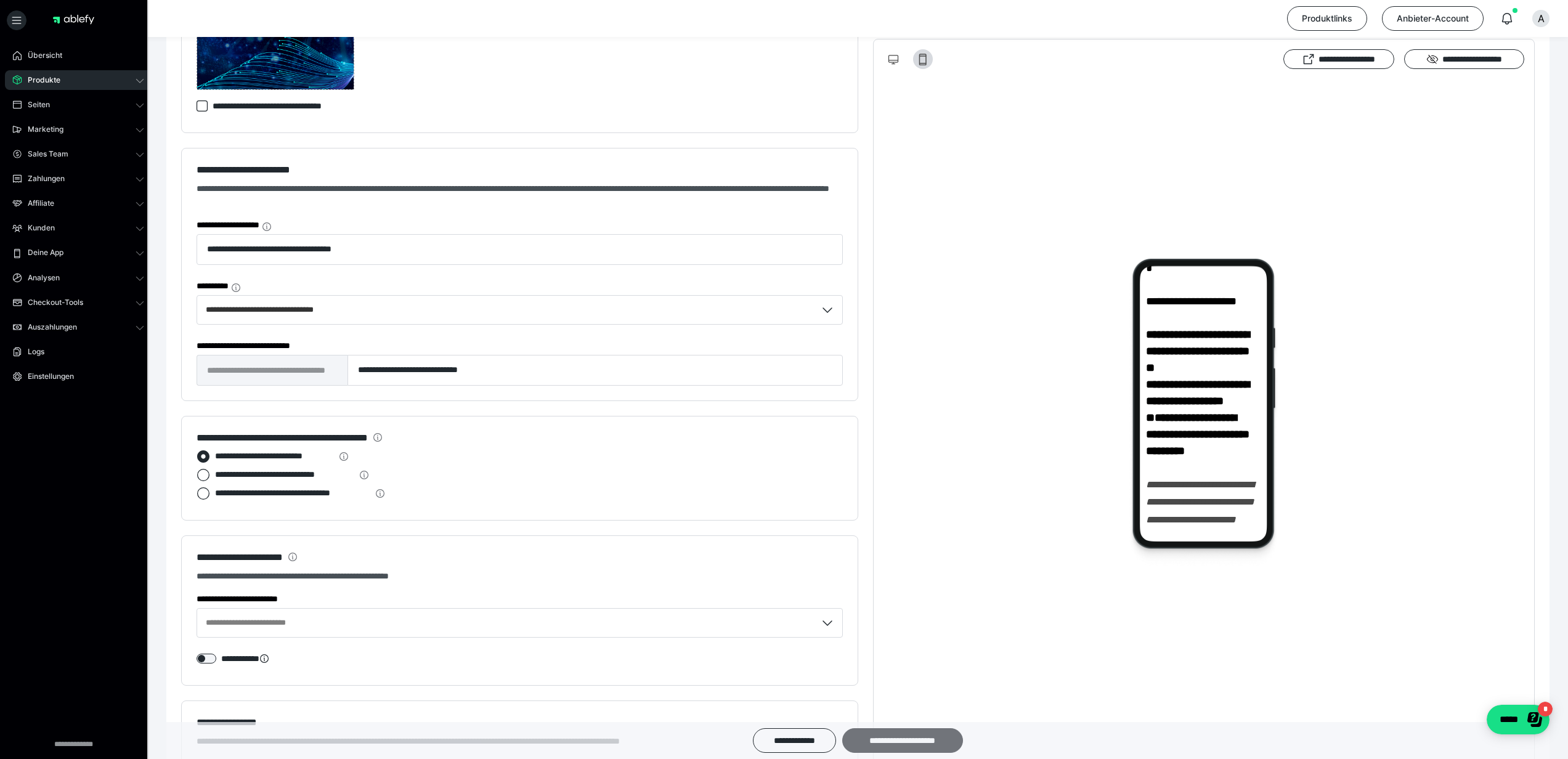 click on "**********" at bounding box center [903, 741] 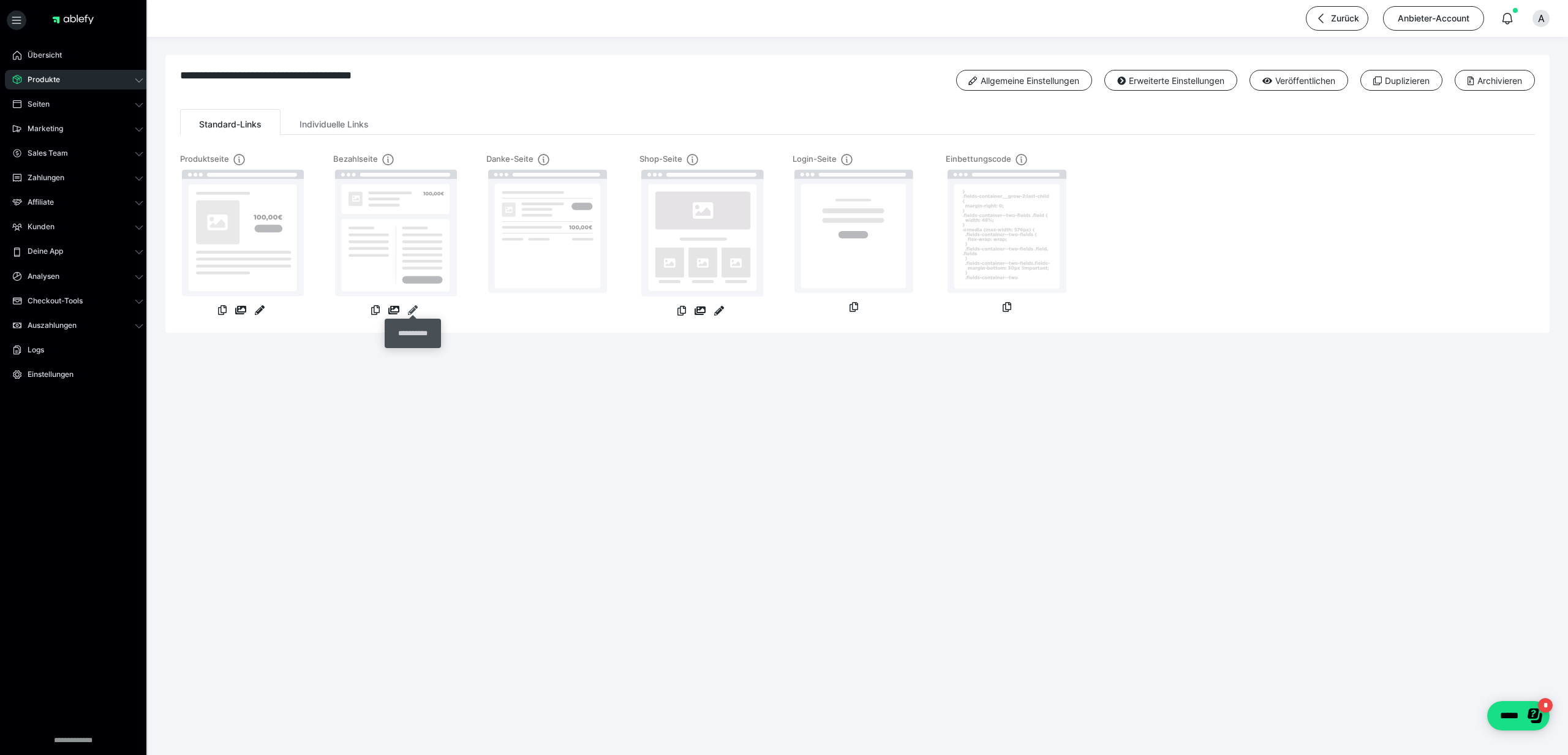 click at bounding box center [413, 310] 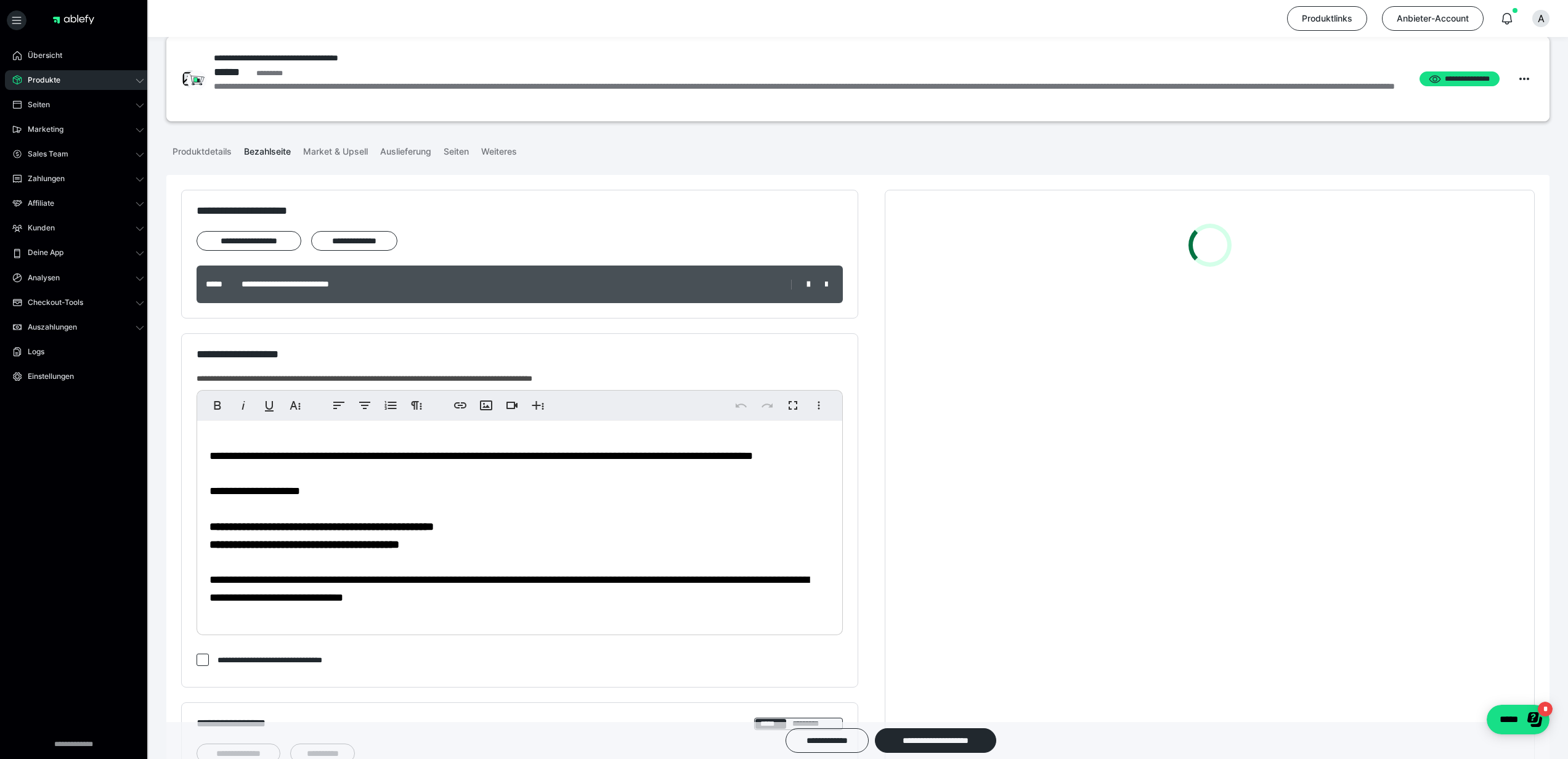 scroll, scrollTop: 12, scrollLeft: 0, axis: vertical 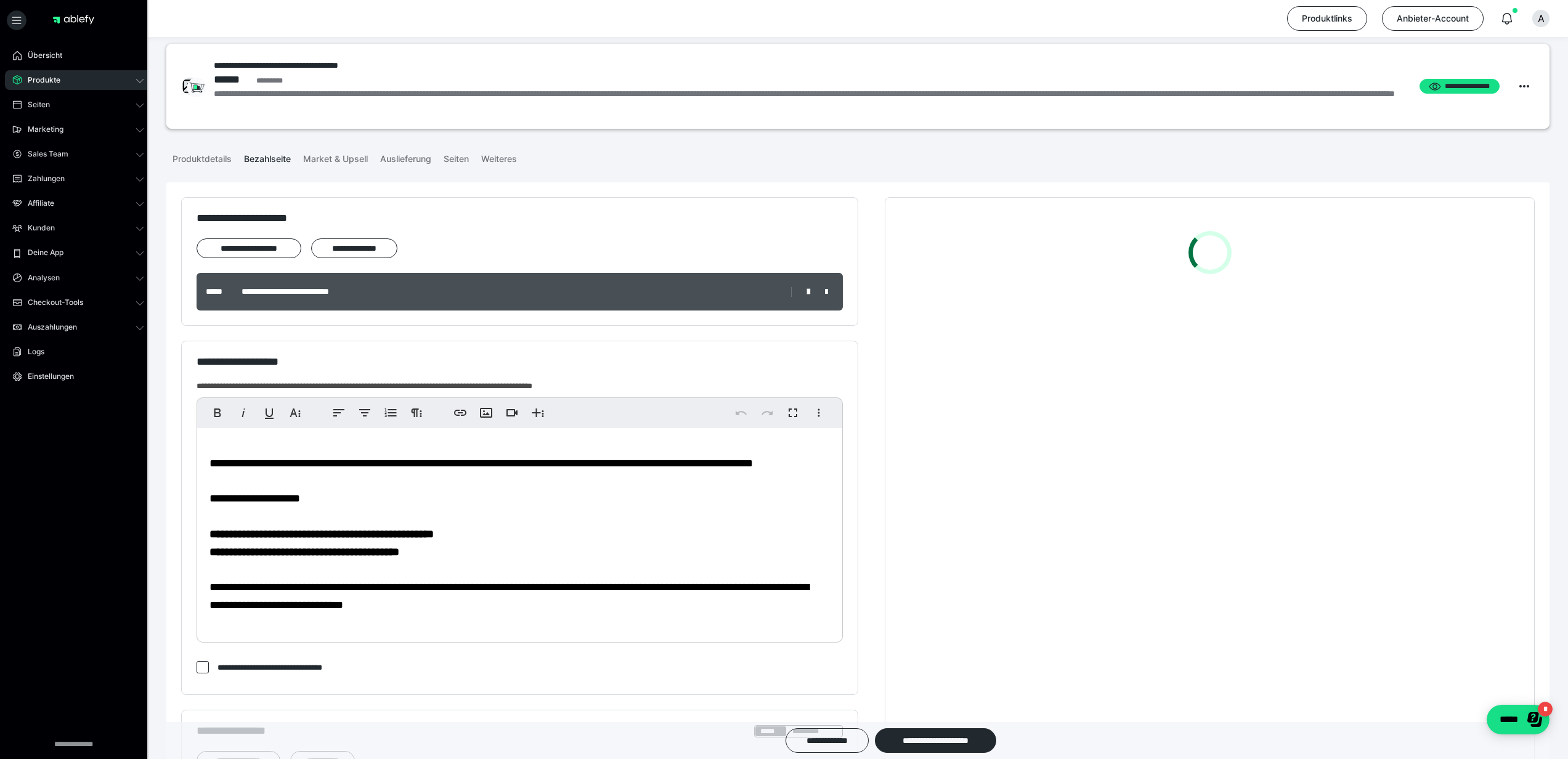 click on "**********" at bounding box center [519, 532] 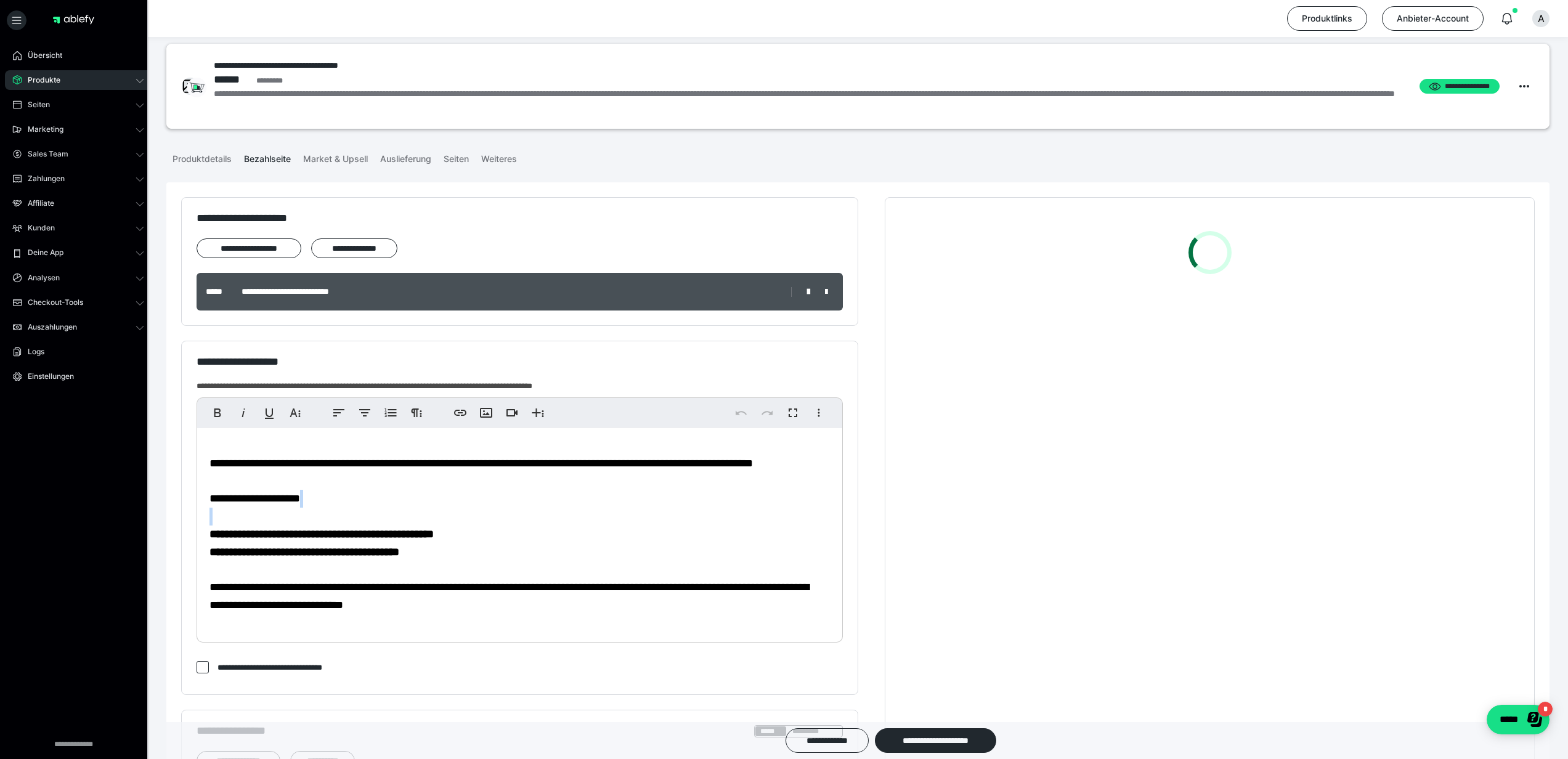 click on "**********" at bounding box center [519, 532] 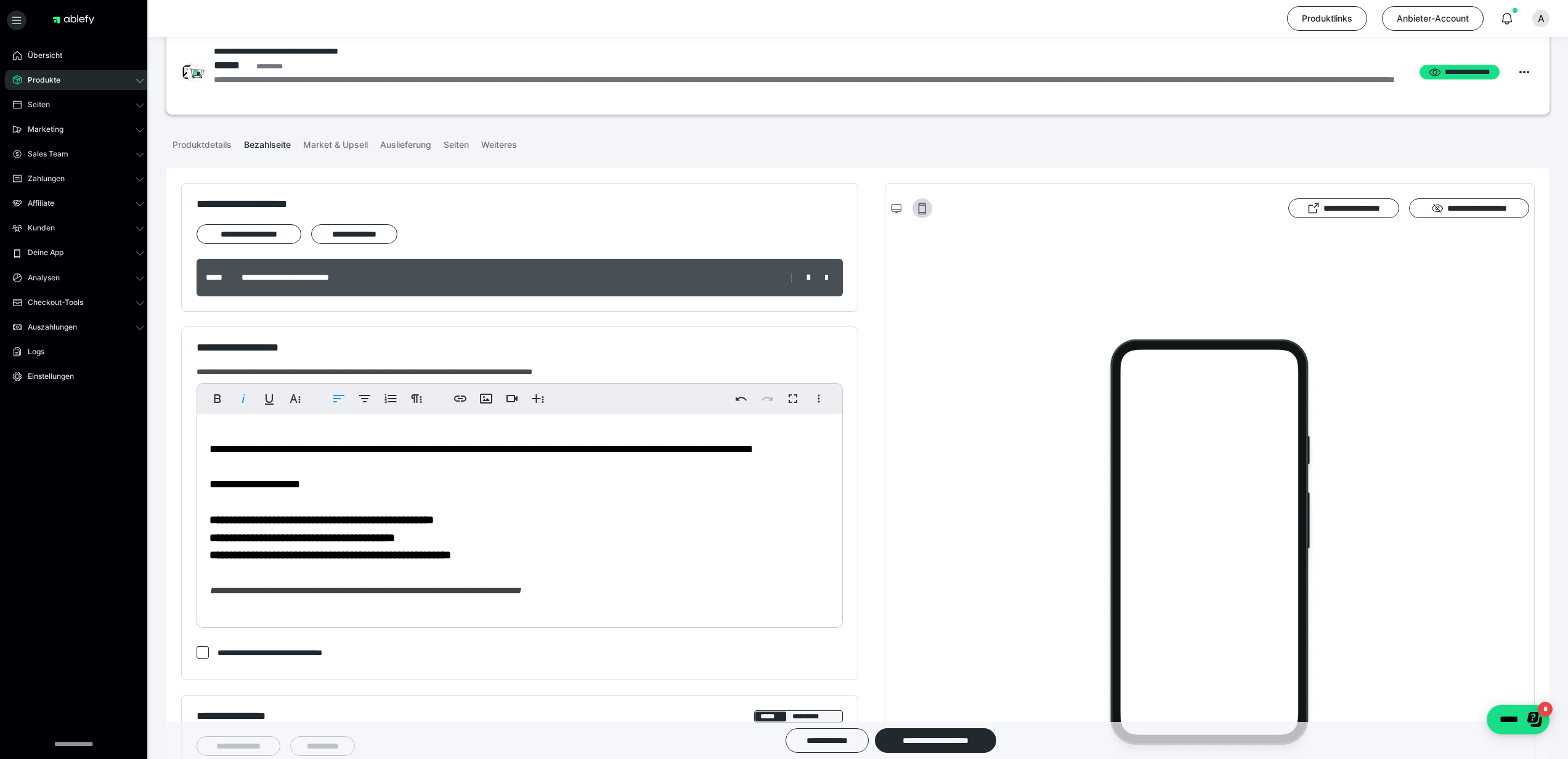 scroll, scrollTop: 41, scrollLeft: 0, axis: vertical 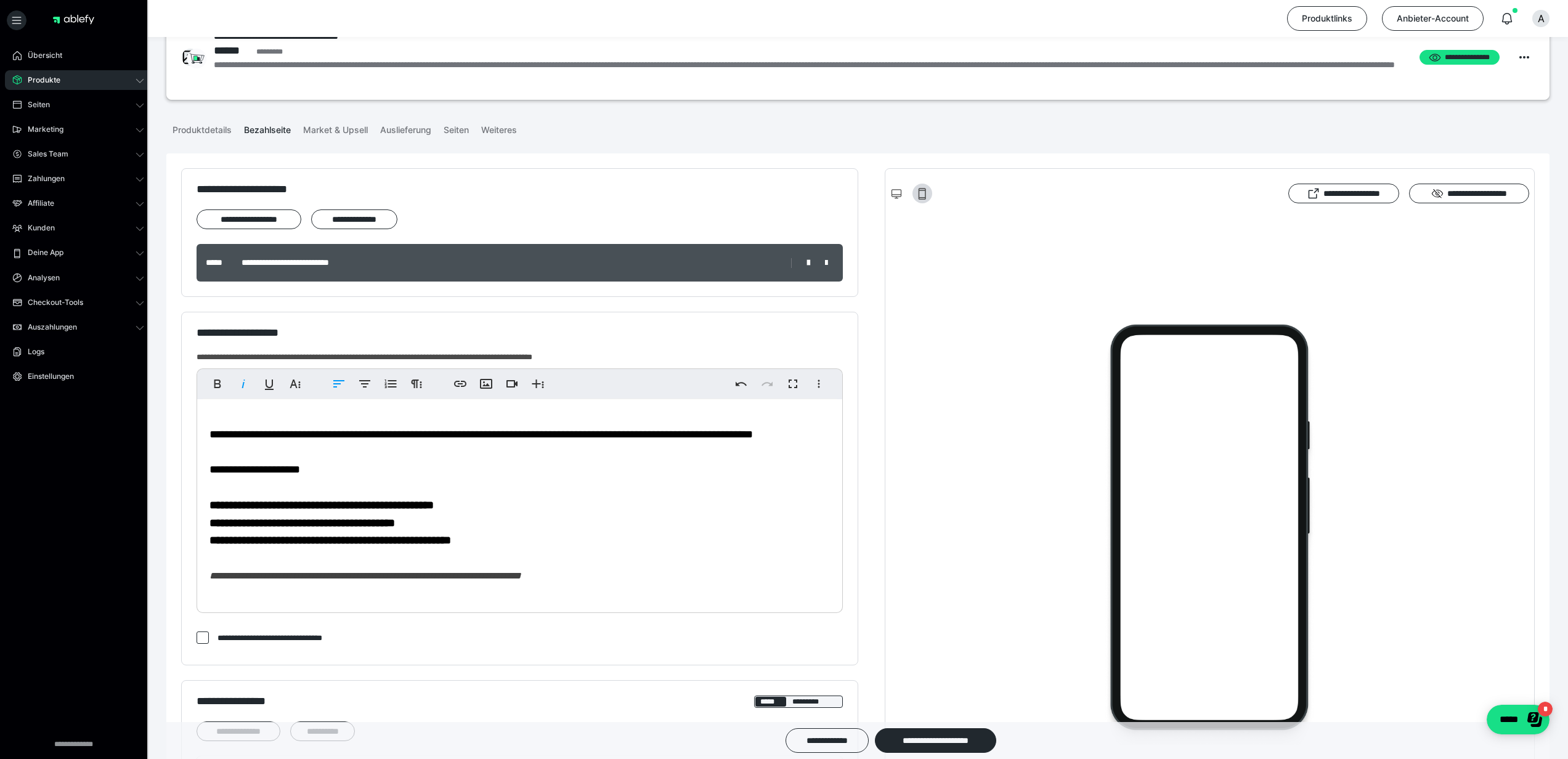 click on "**********" at bounding box center [330, 540] 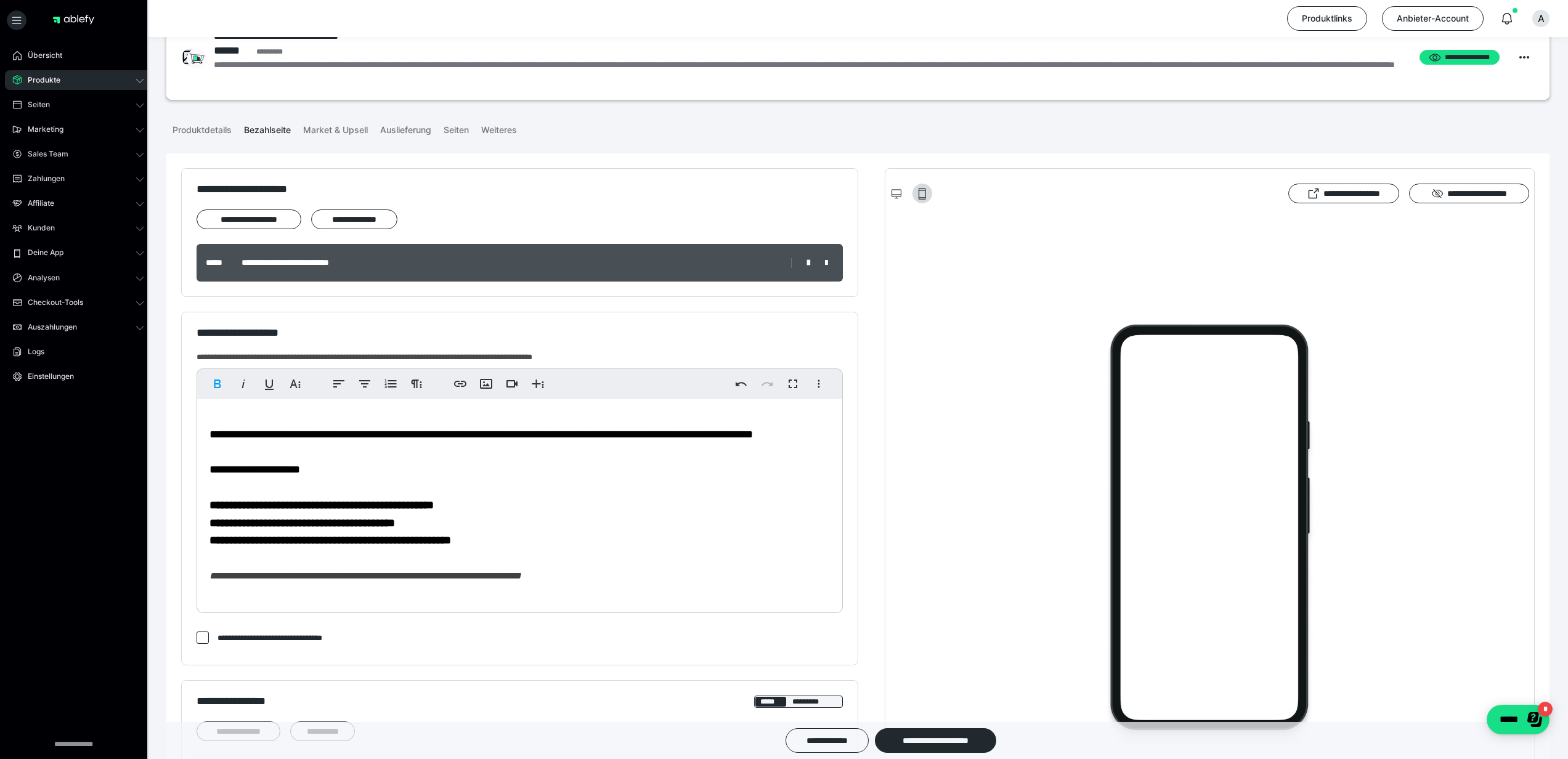 click on "**********" at bounding box center [519, 503] 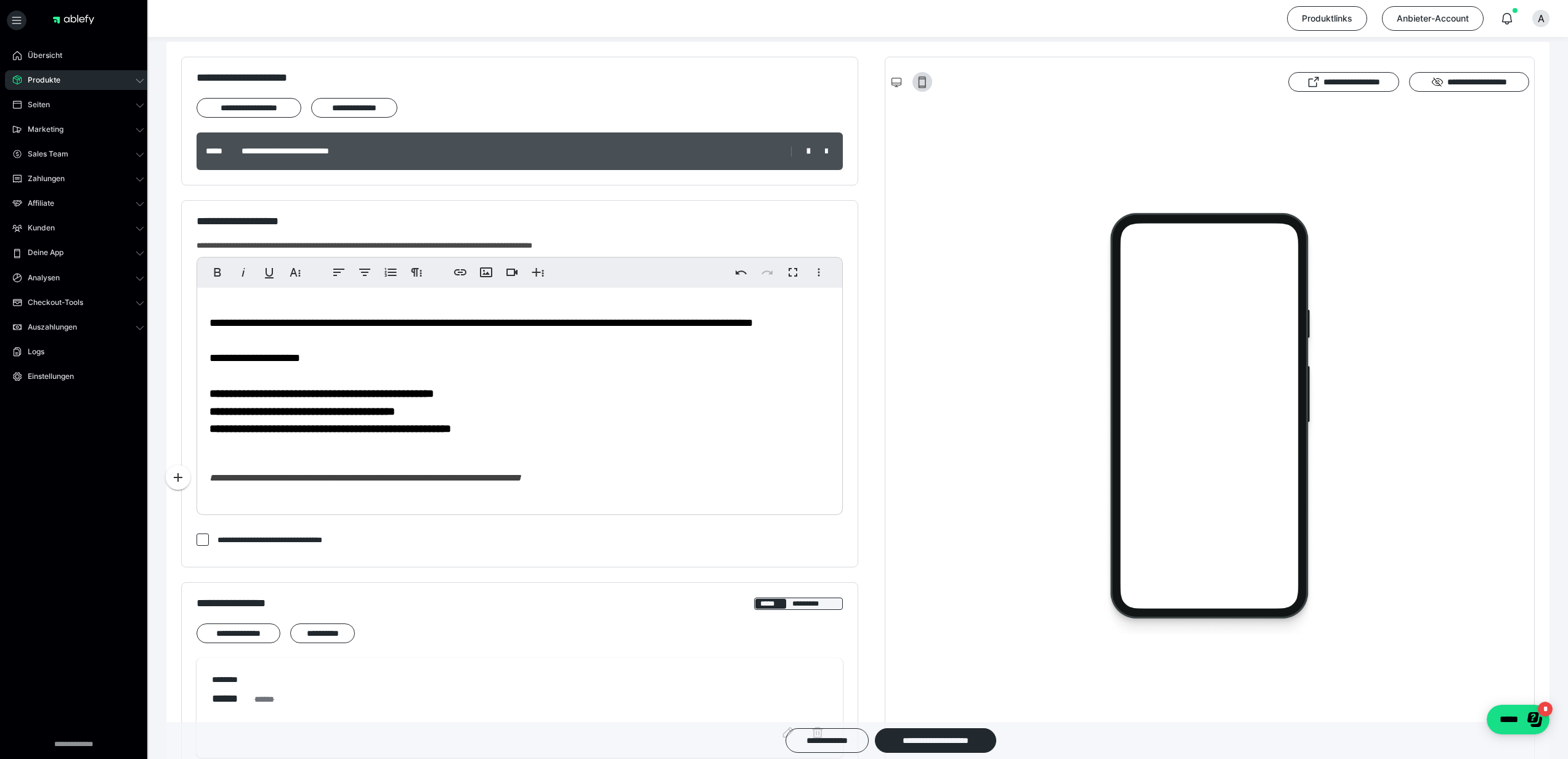 scroll, scrollTop: 153, scrollLeft: 0, axis: vertical 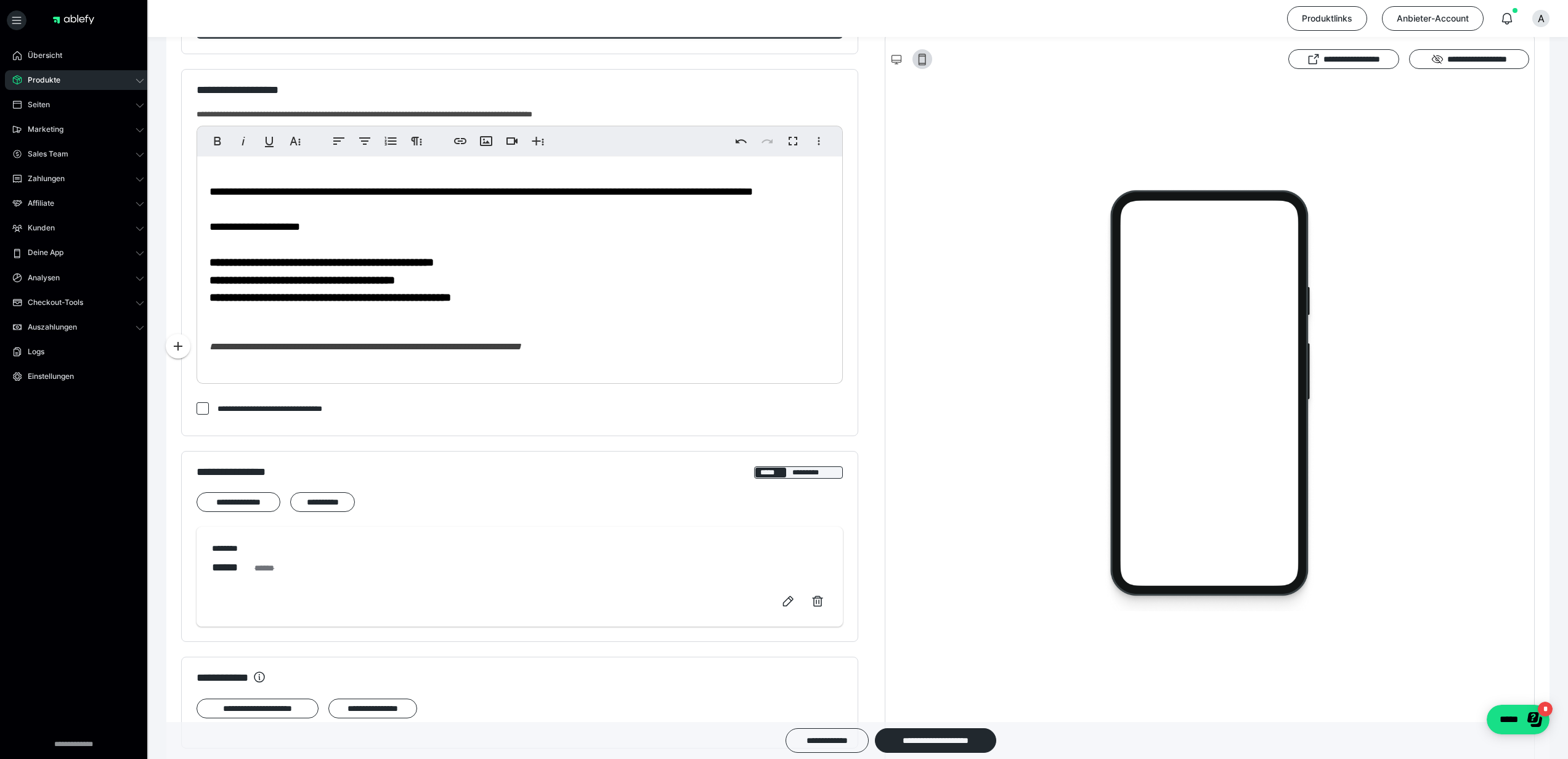 click on "**********" at bounding box center [519, 266] 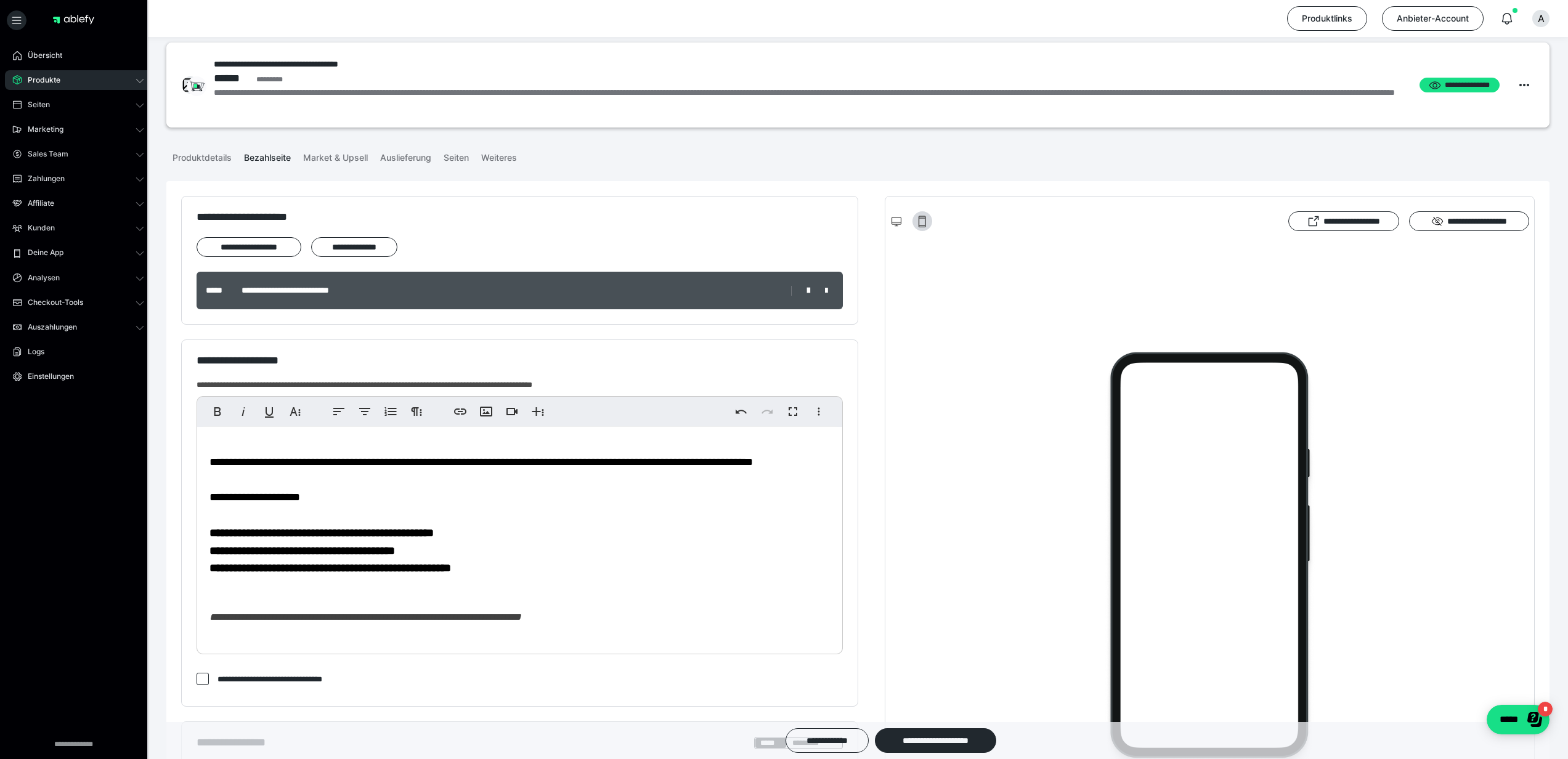 scroll, scrollTop: 0, scrollLeft: 0, axis: both 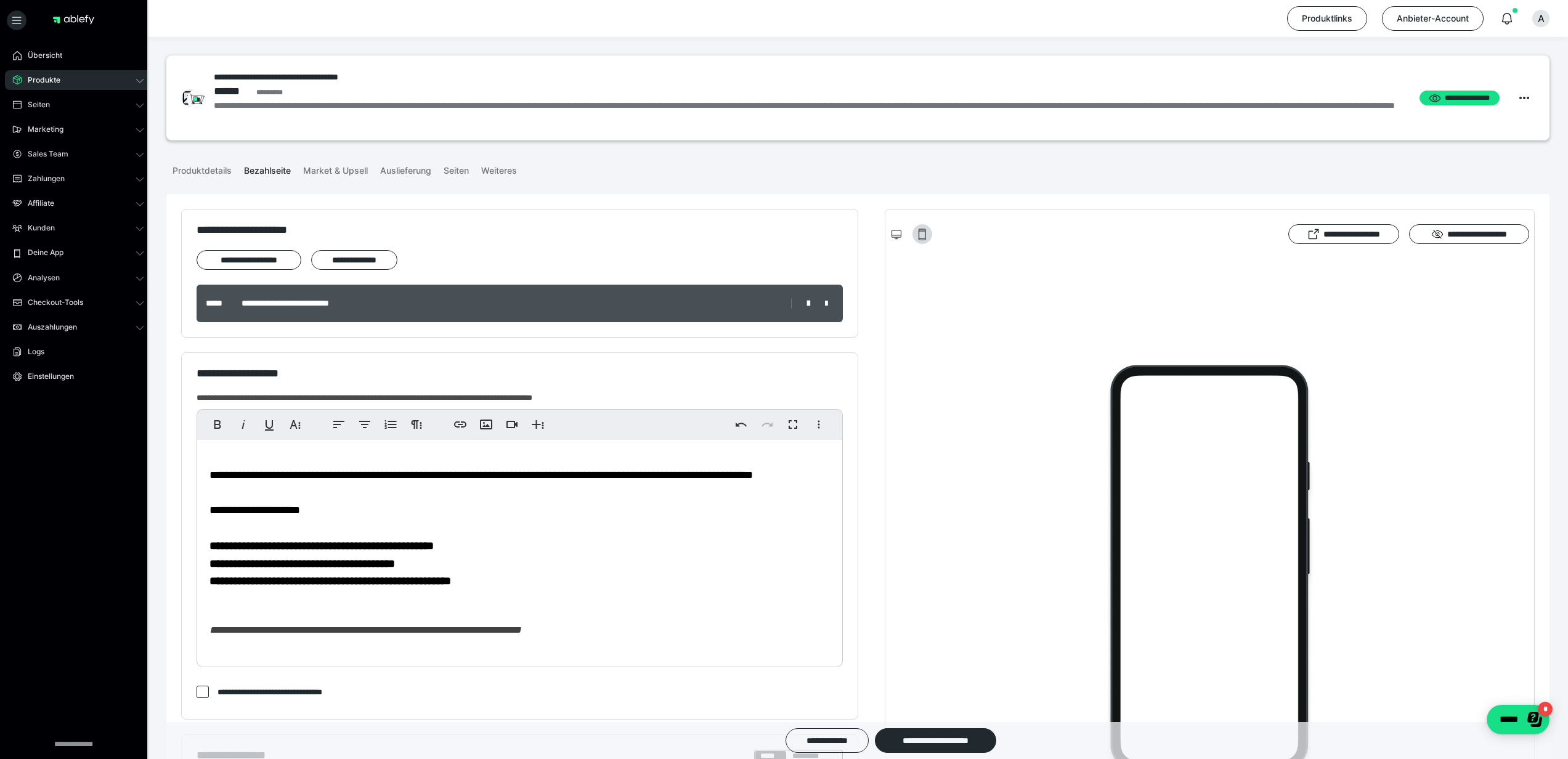 click on "**********" at bounding box center [481, 475] 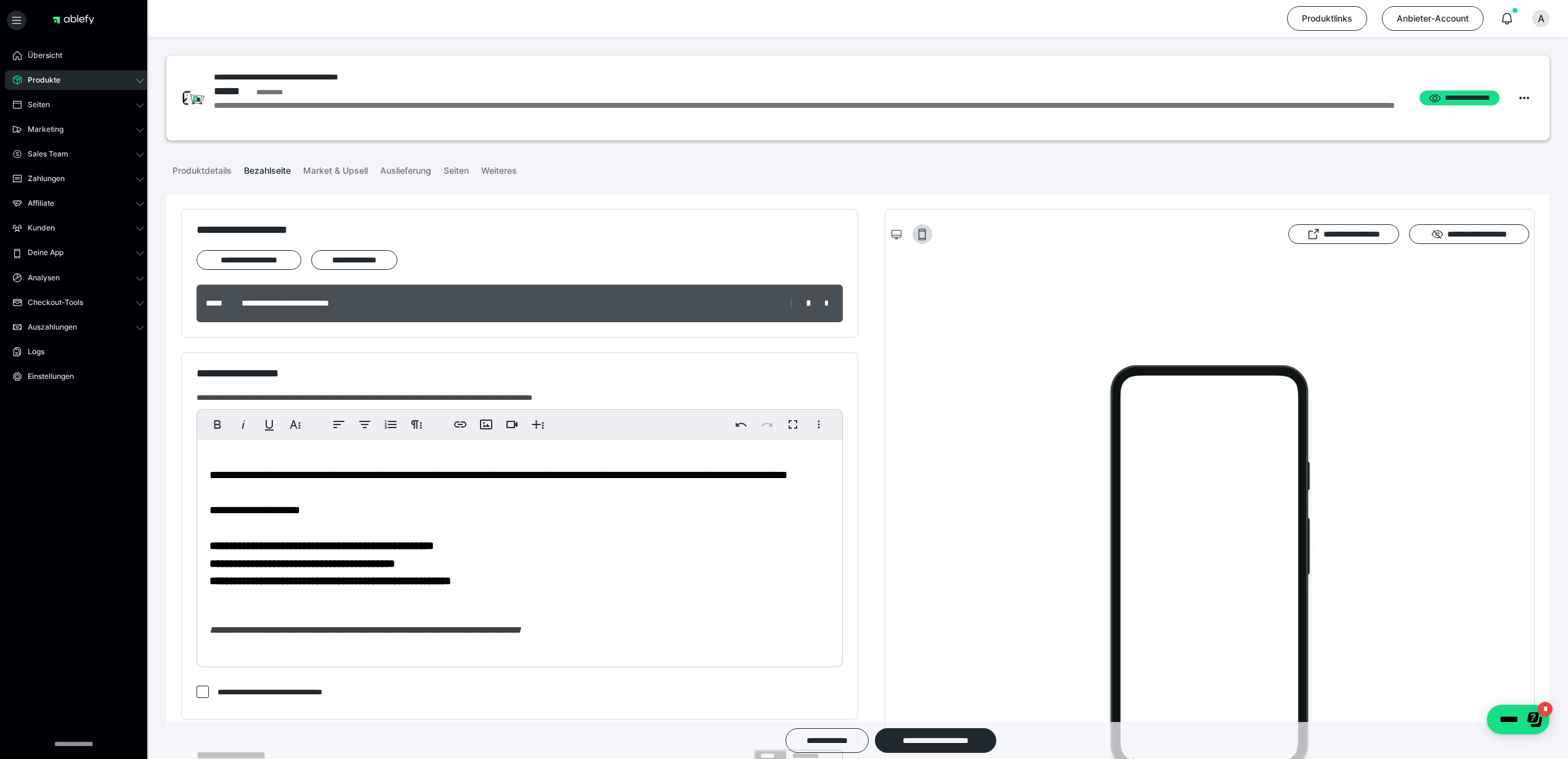 click on "**********" at bounding box center (498, 475) 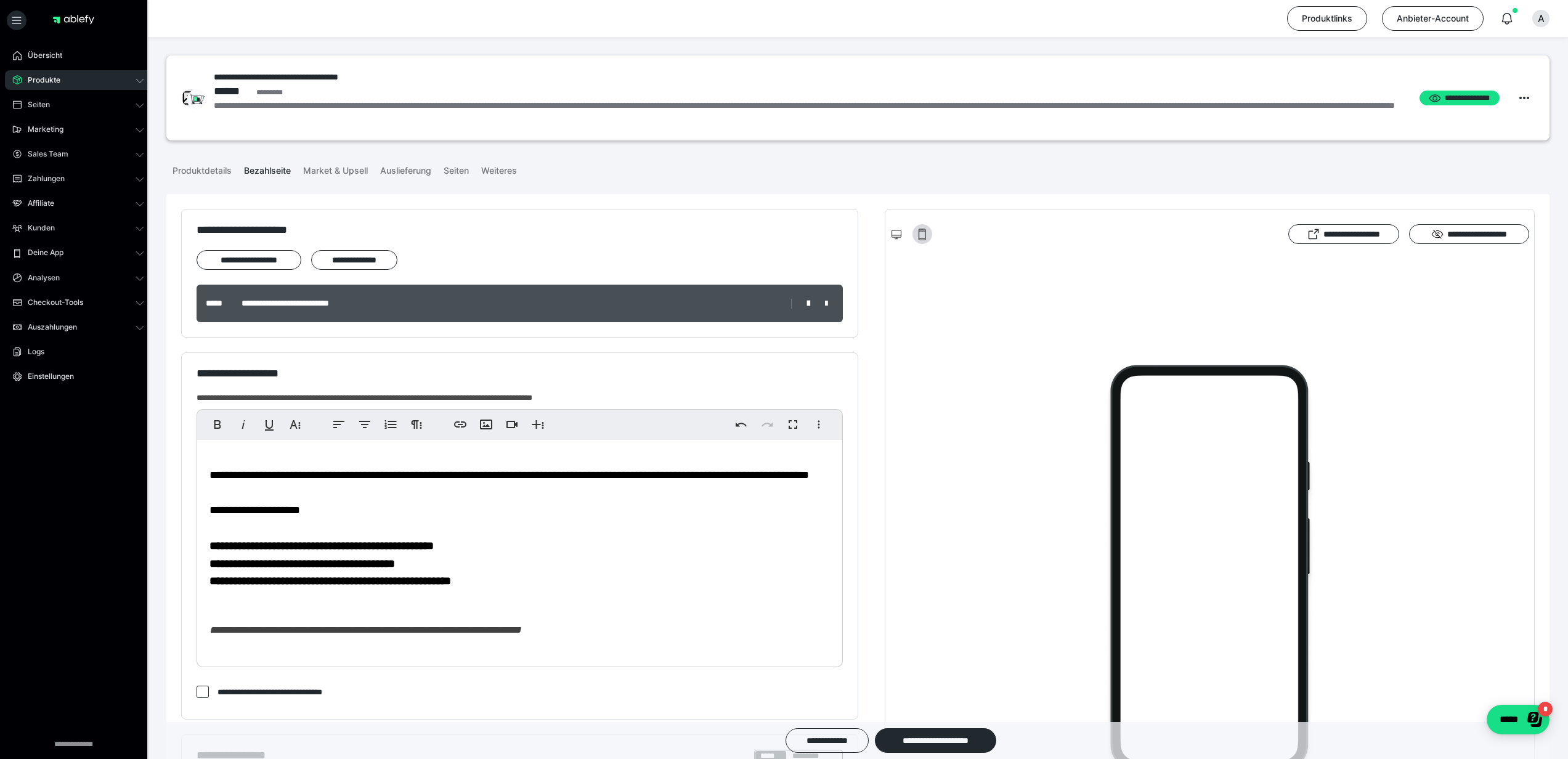 click on "**********" at bounding box center (302, 564) 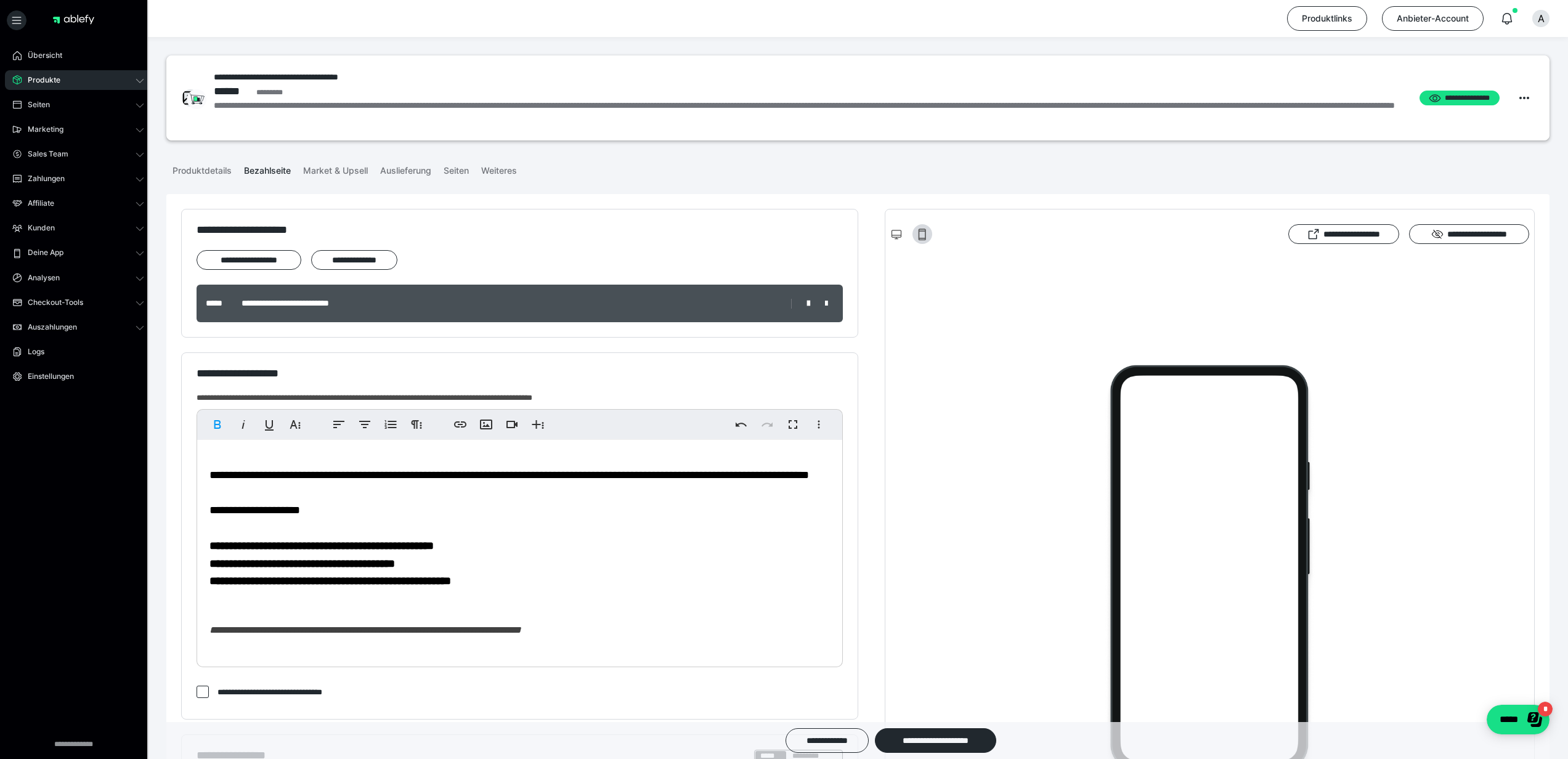 click on "**********" at bounding box center [302, 564] 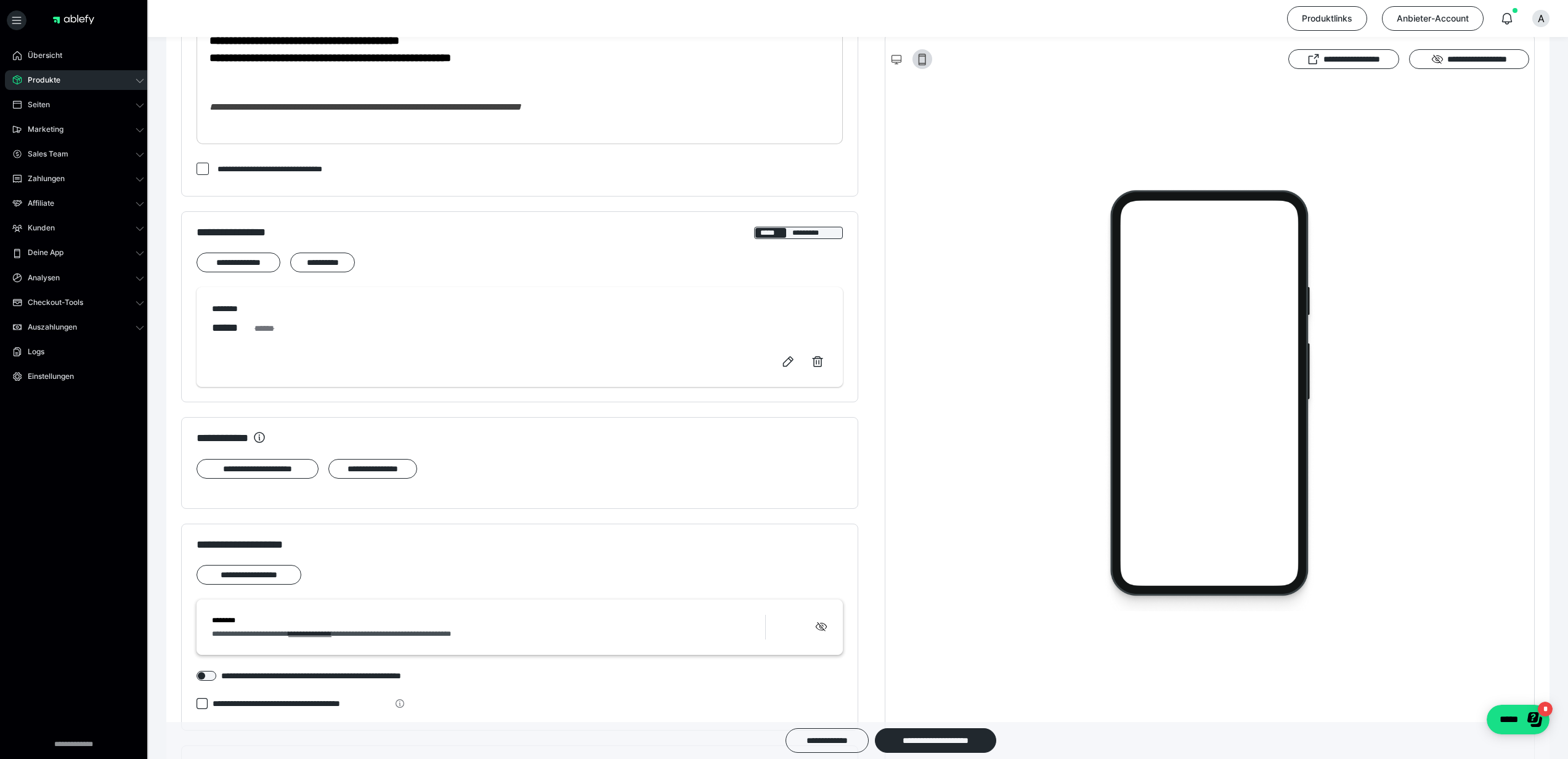 scroll, scrollTop: 524, scrollLeft: 0, axis: vertical 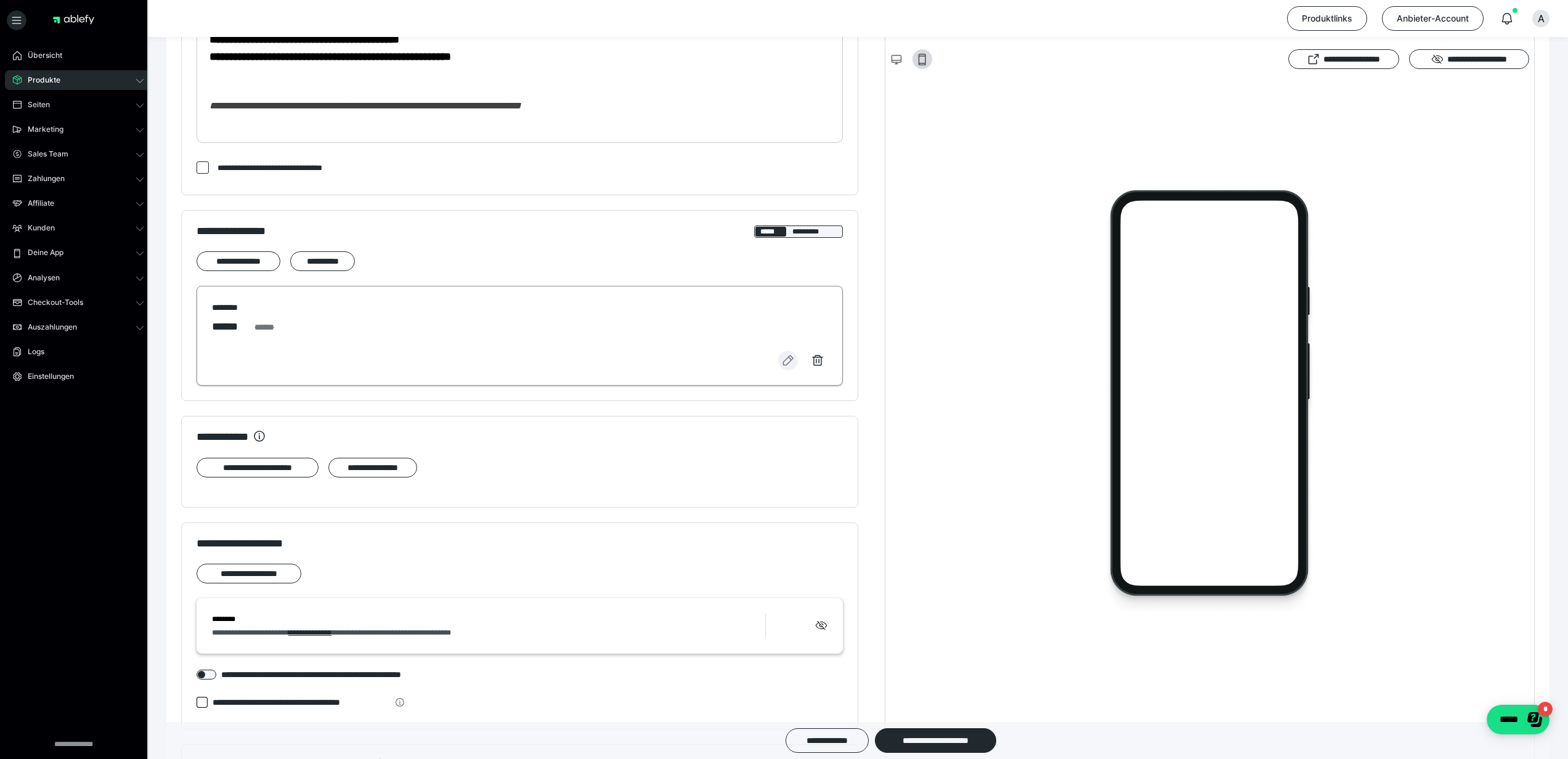 click 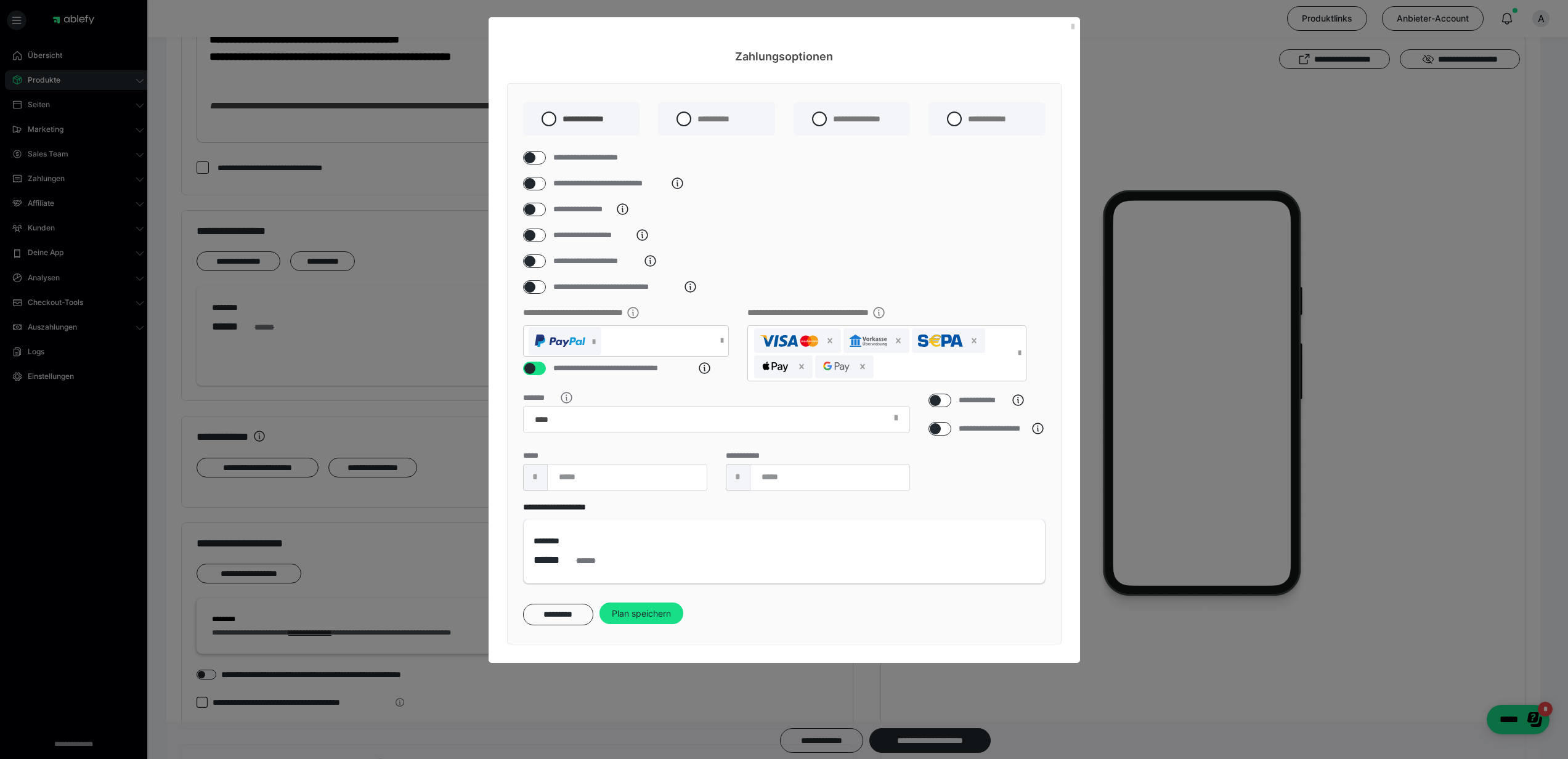 click on "**********" at bounding box center [987, 447] 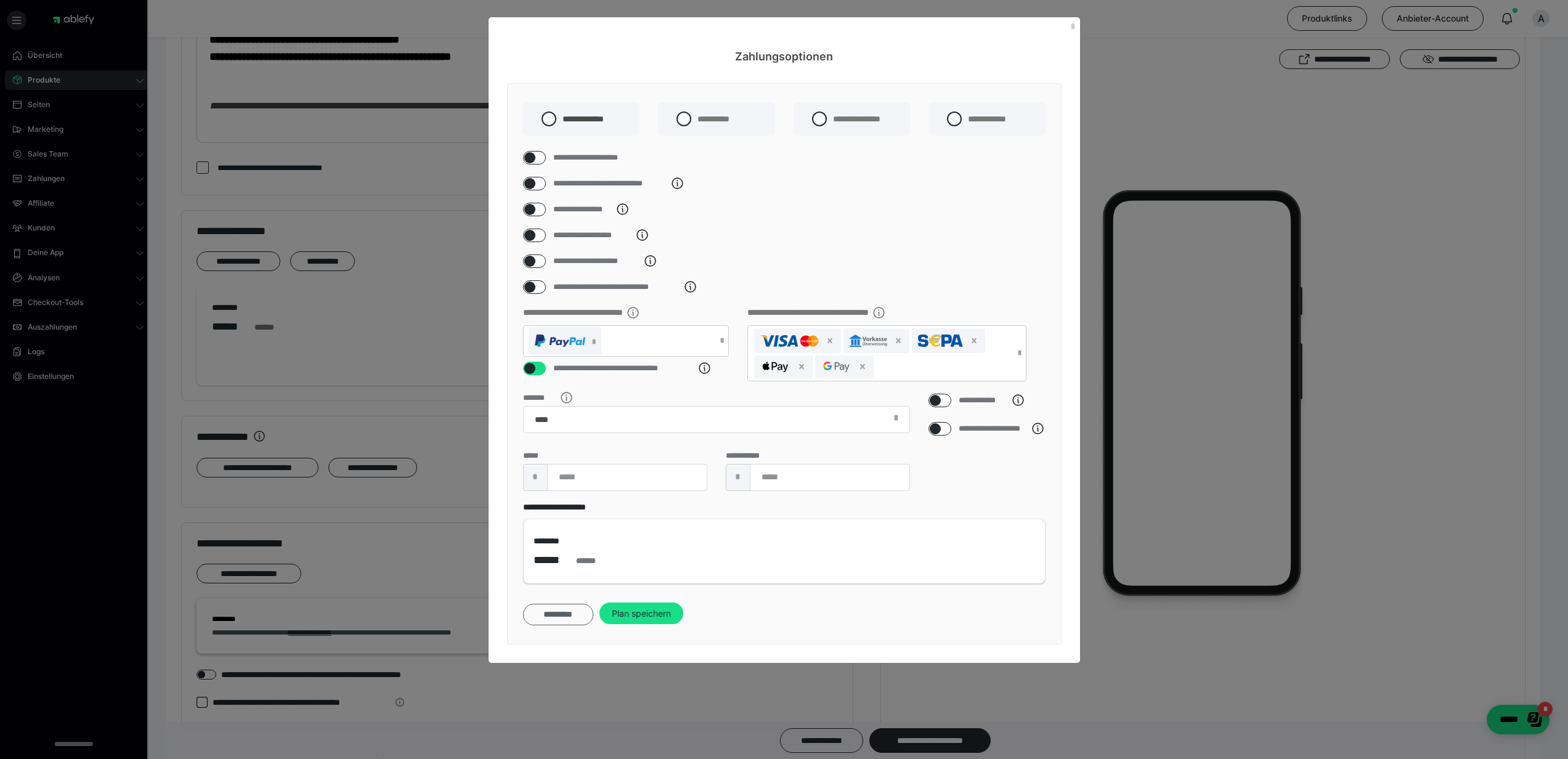 click on "*********" at bounding box center (558, 615) 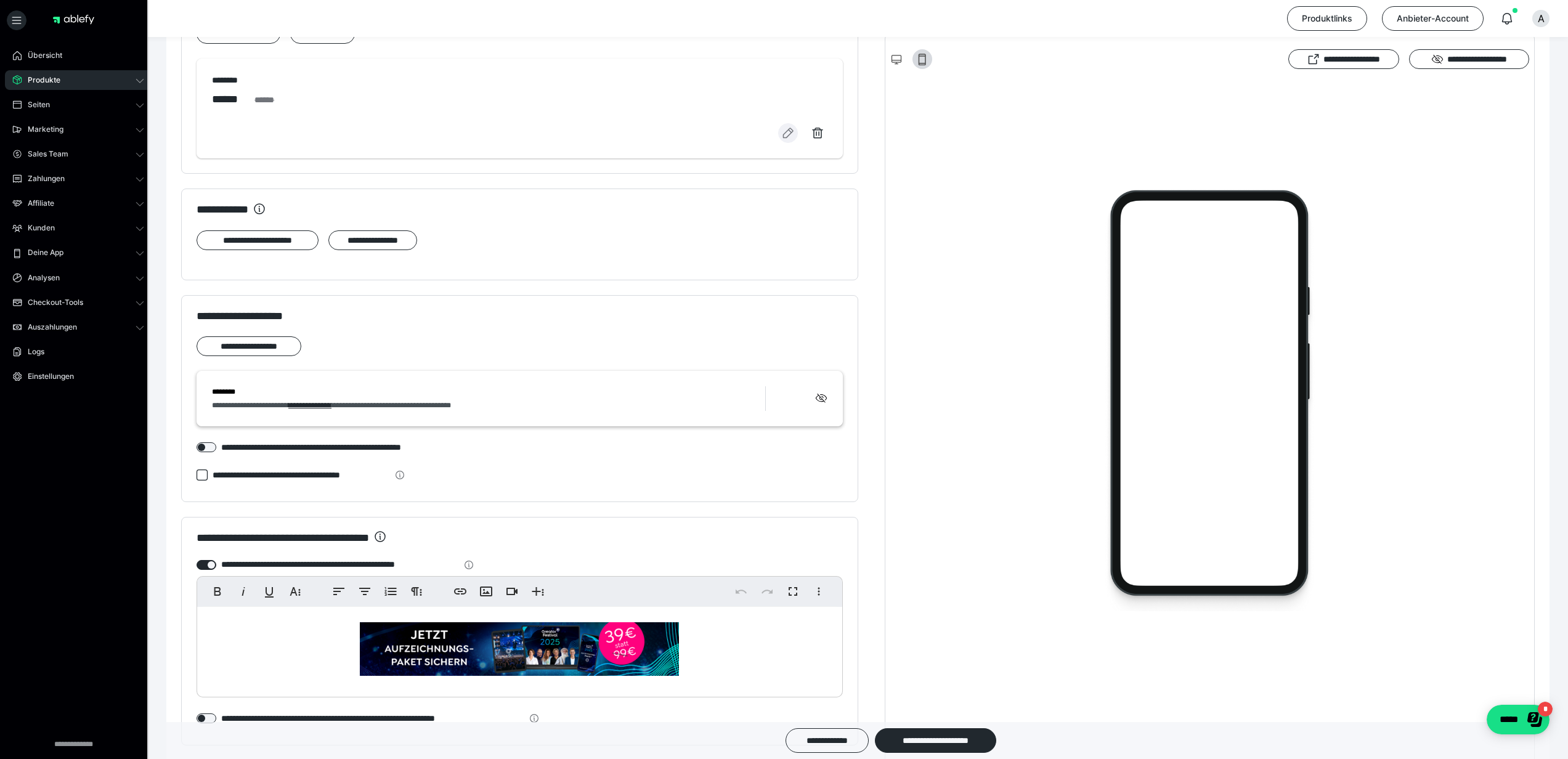 scroll, scrollTop: 753, scrollLeft: 0, axis: vertical 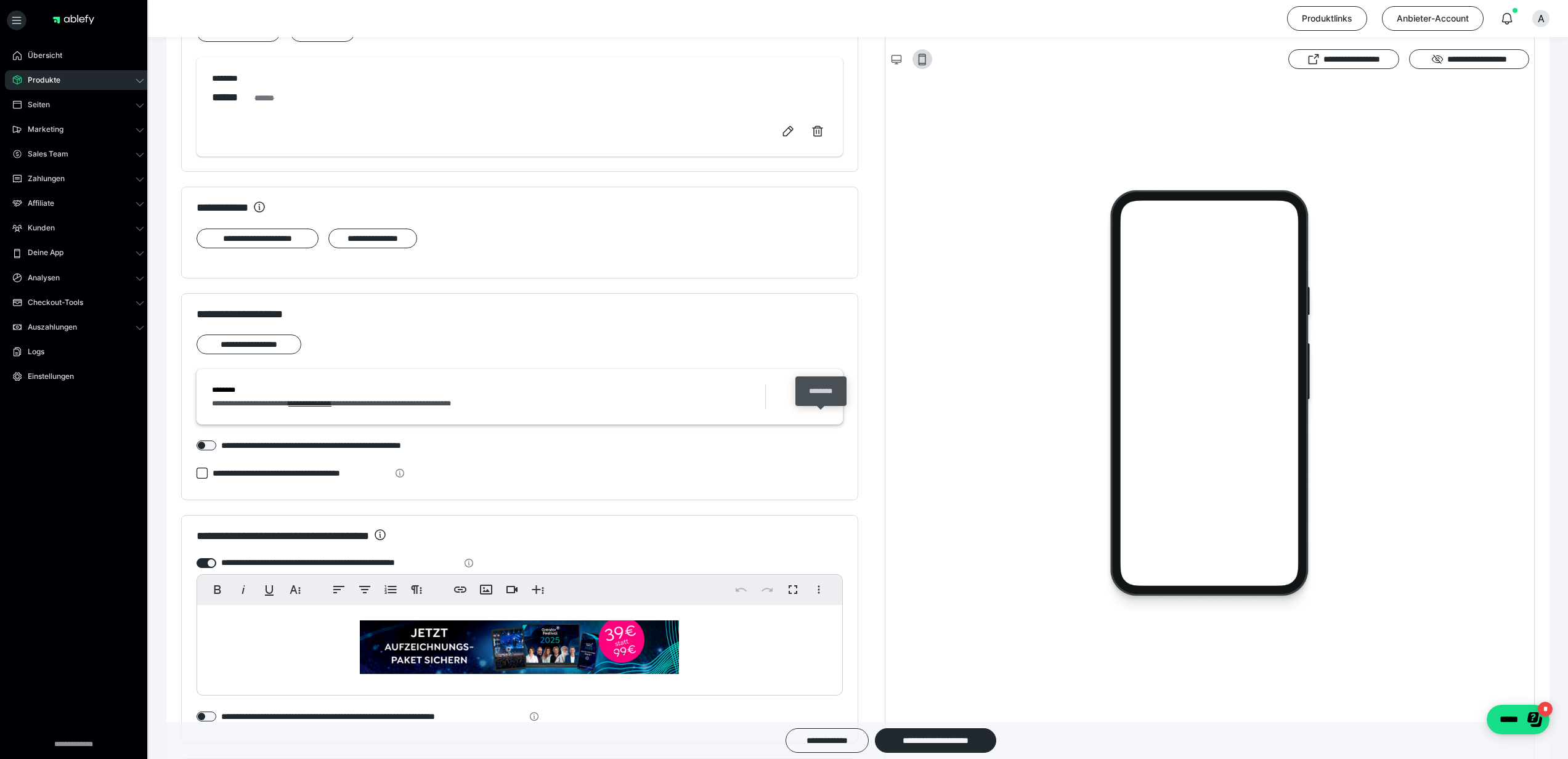 click 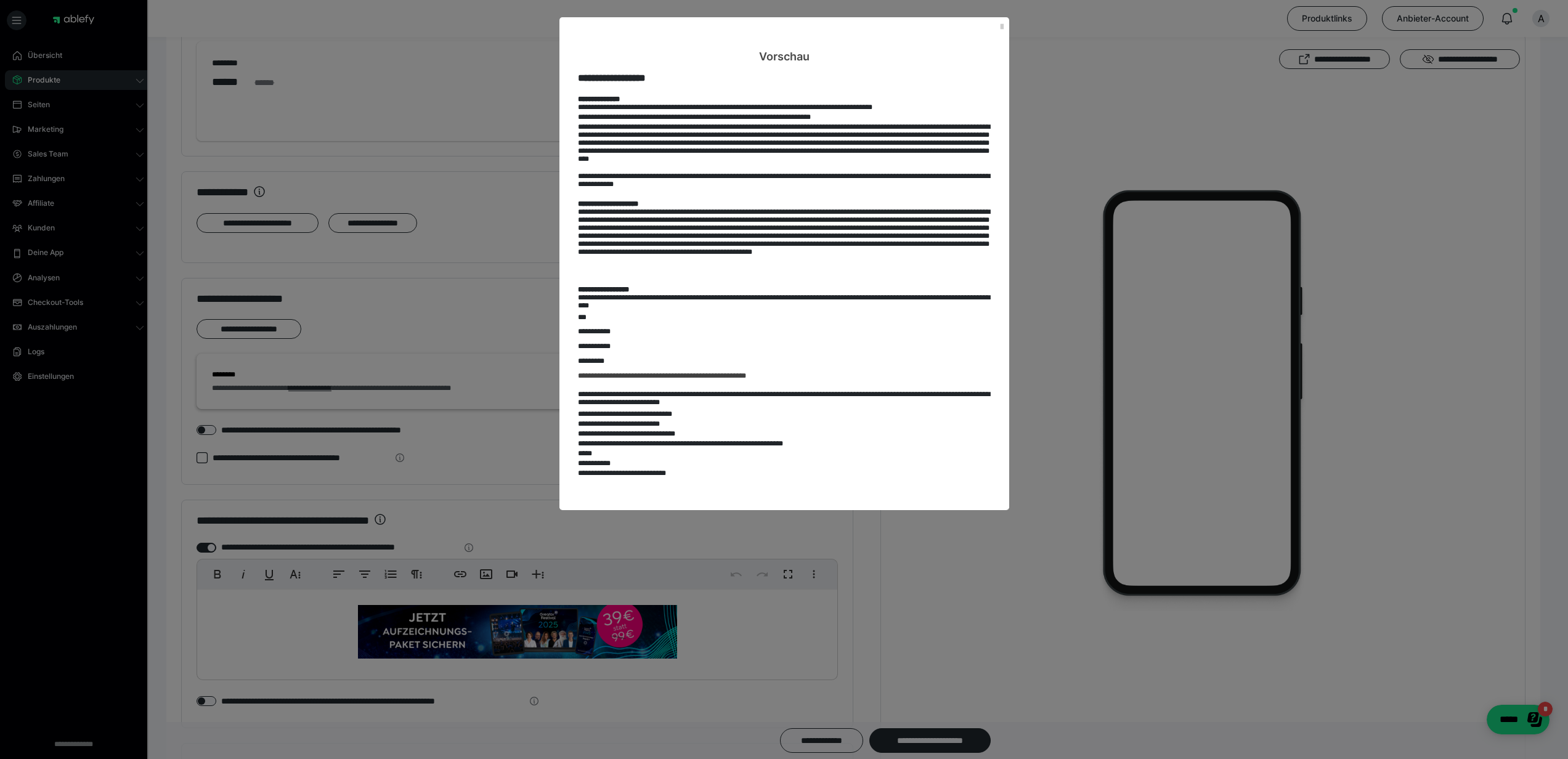 scroll, scrollTop: 759, scrollLeft: 0, axis: vertical 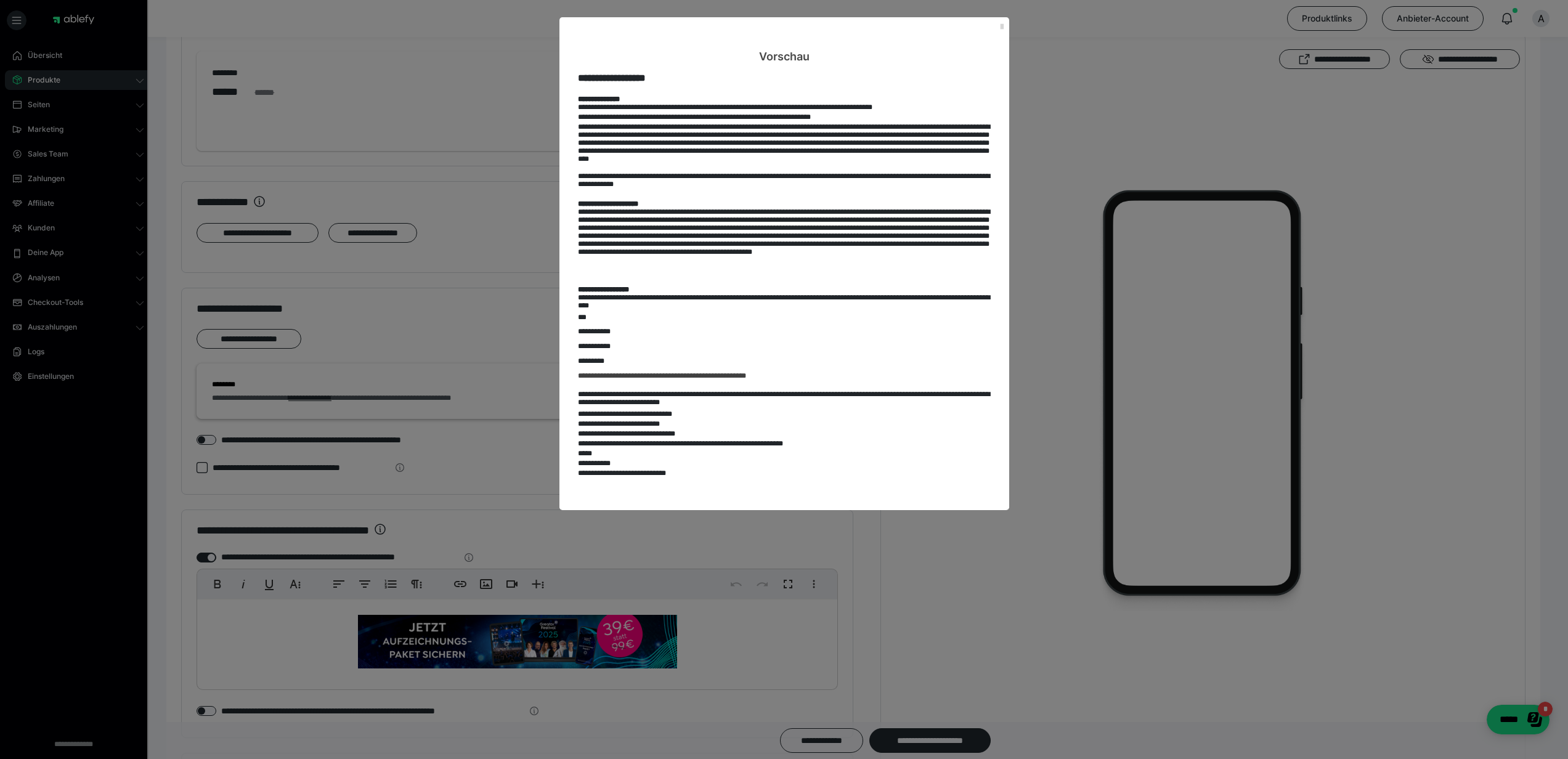click at bounding box center [1002, 27] 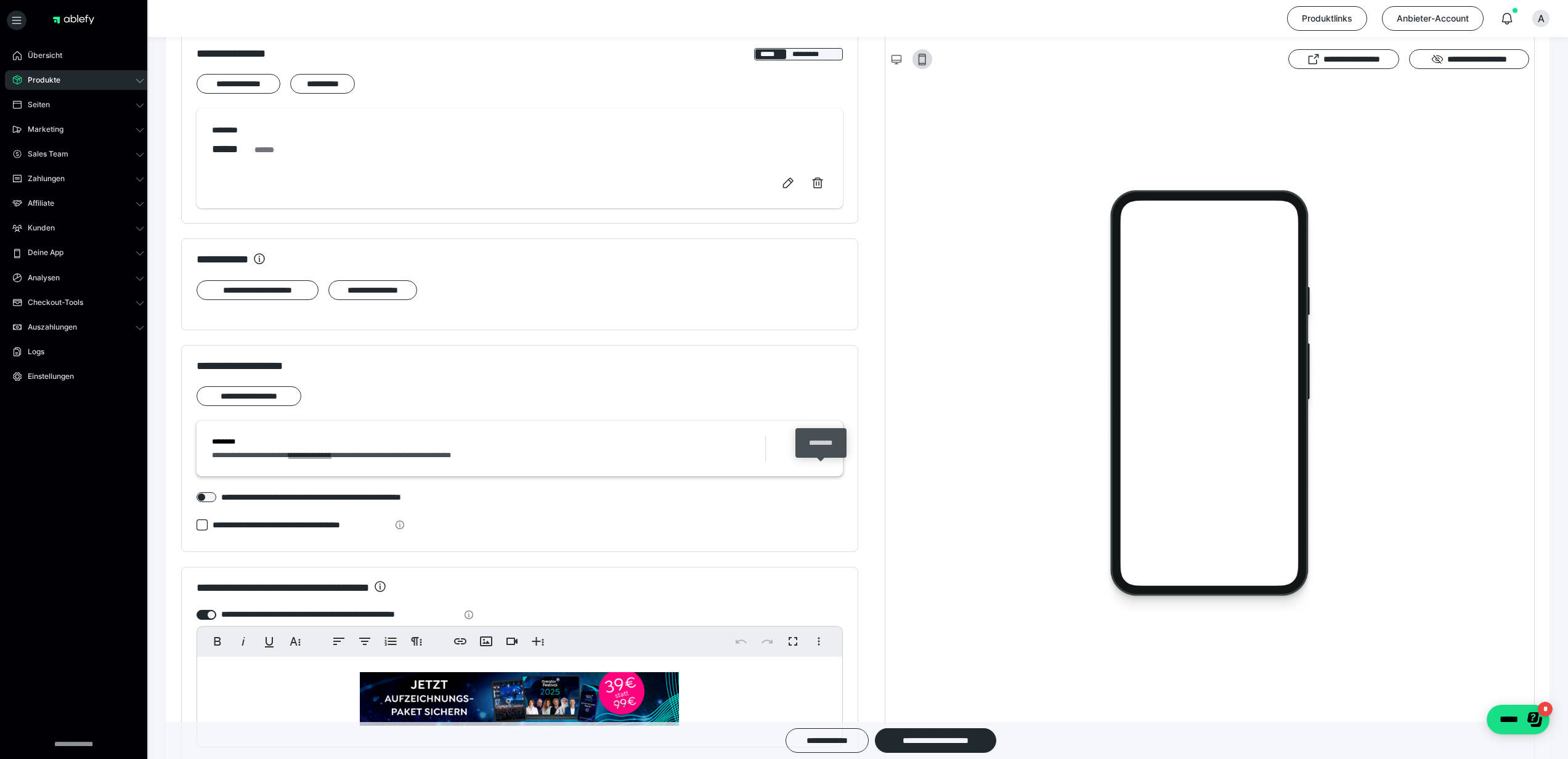 scroll, scrollTop: 705, scrollLeft: 0, axis: vertical 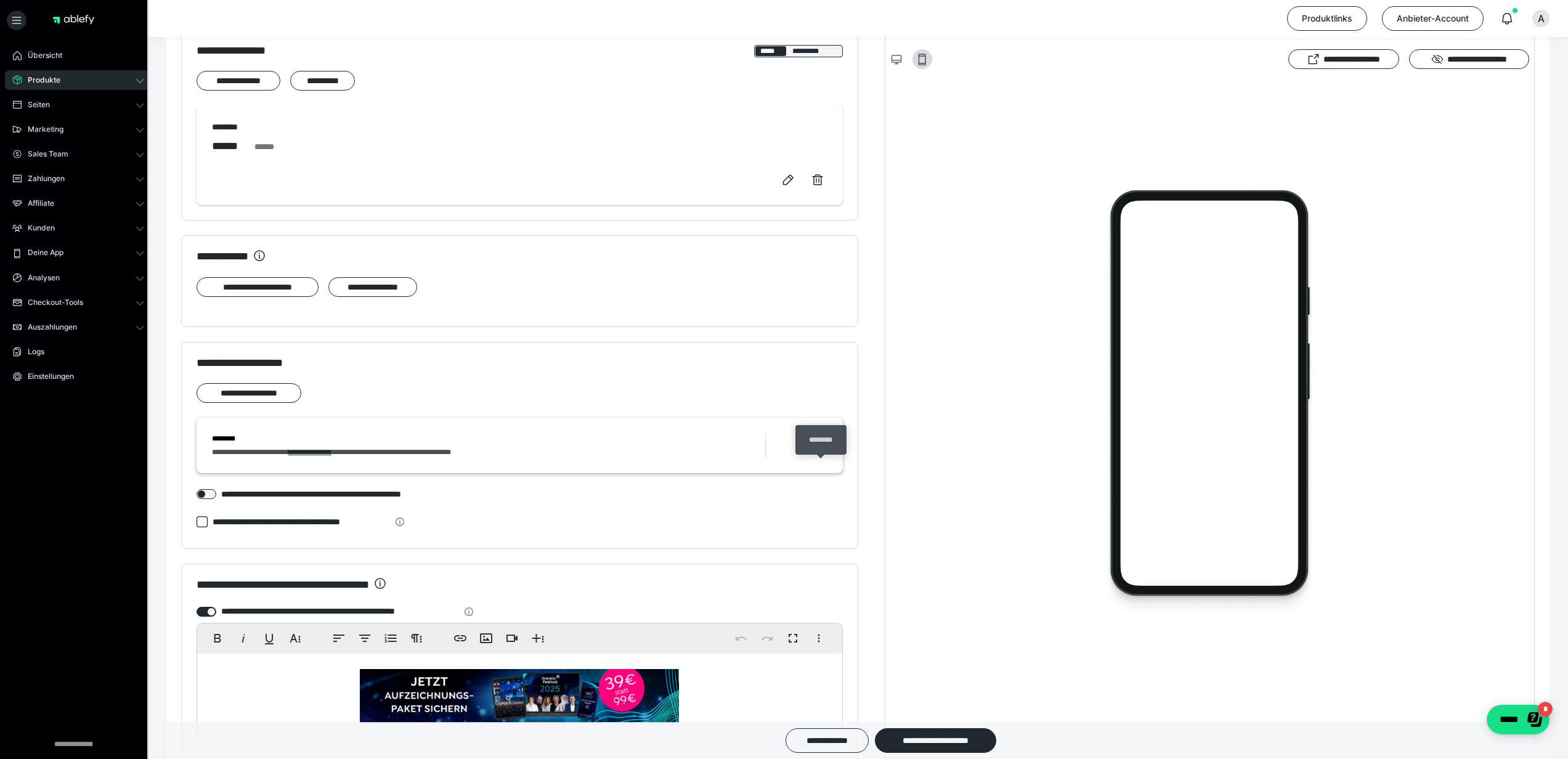 click 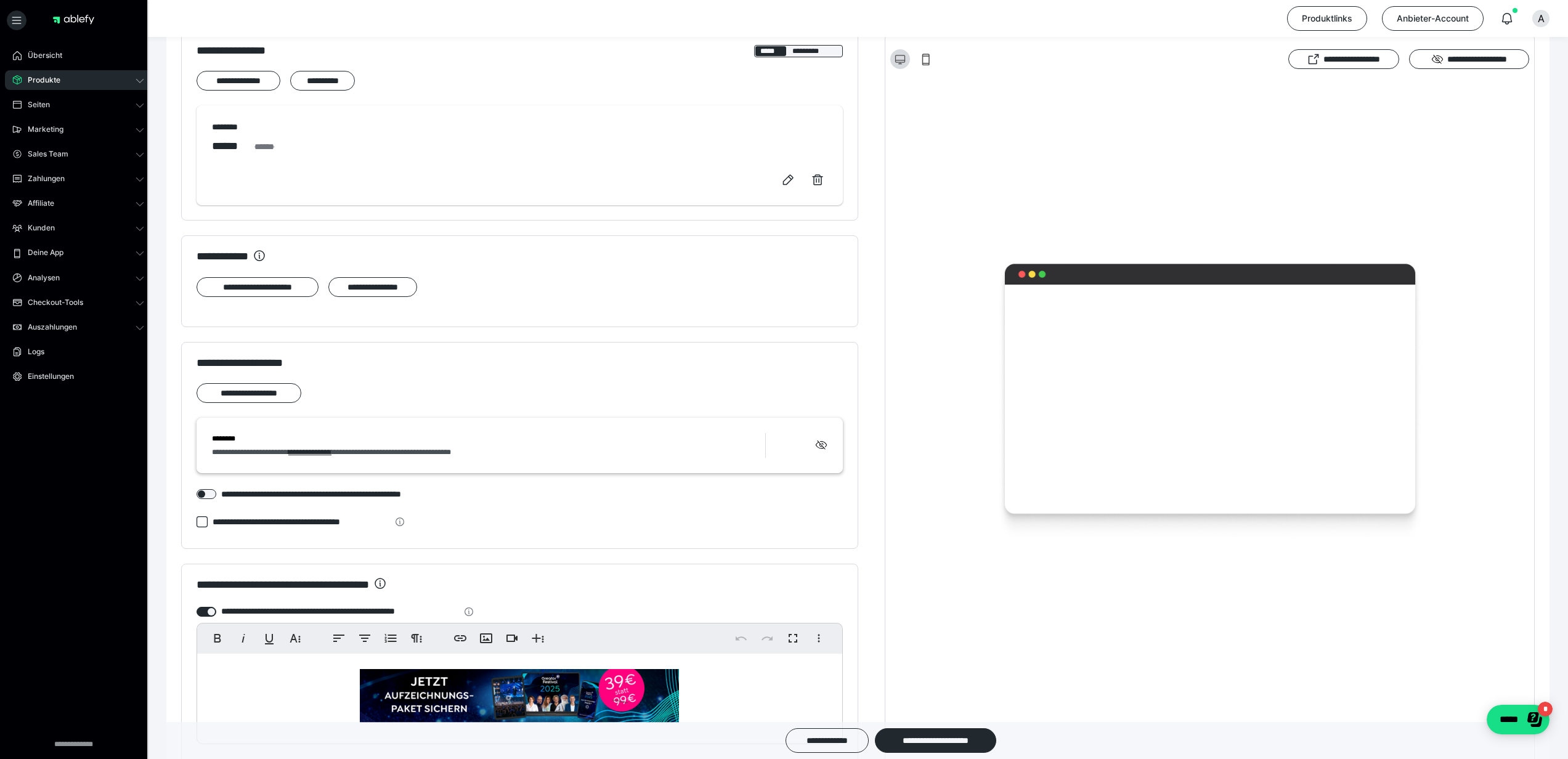 click 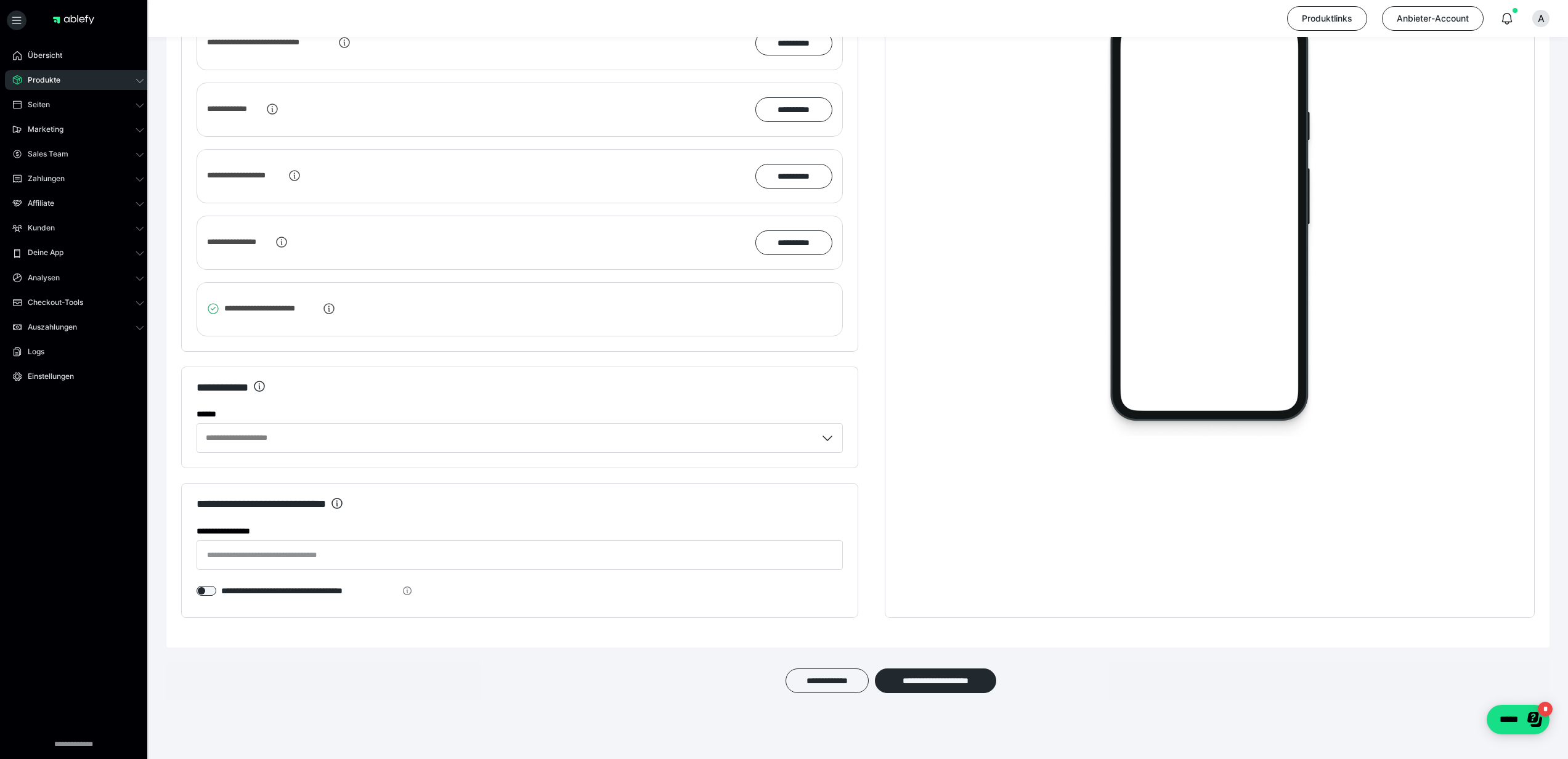 scroll, scrollTop: 1724, scrollLeft: 0, axis: vertical 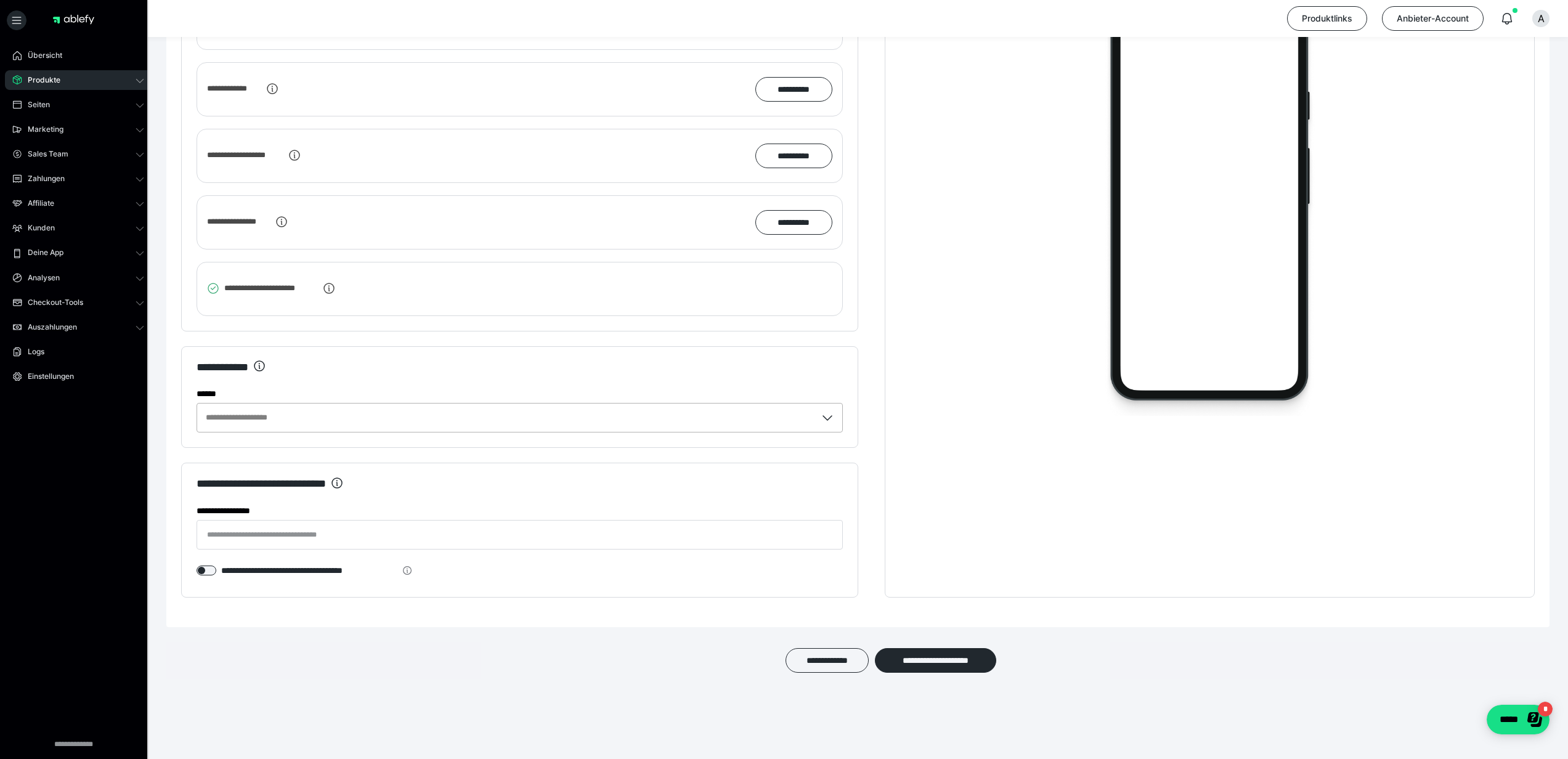 click on "**********" at bounding box center [506, 418] 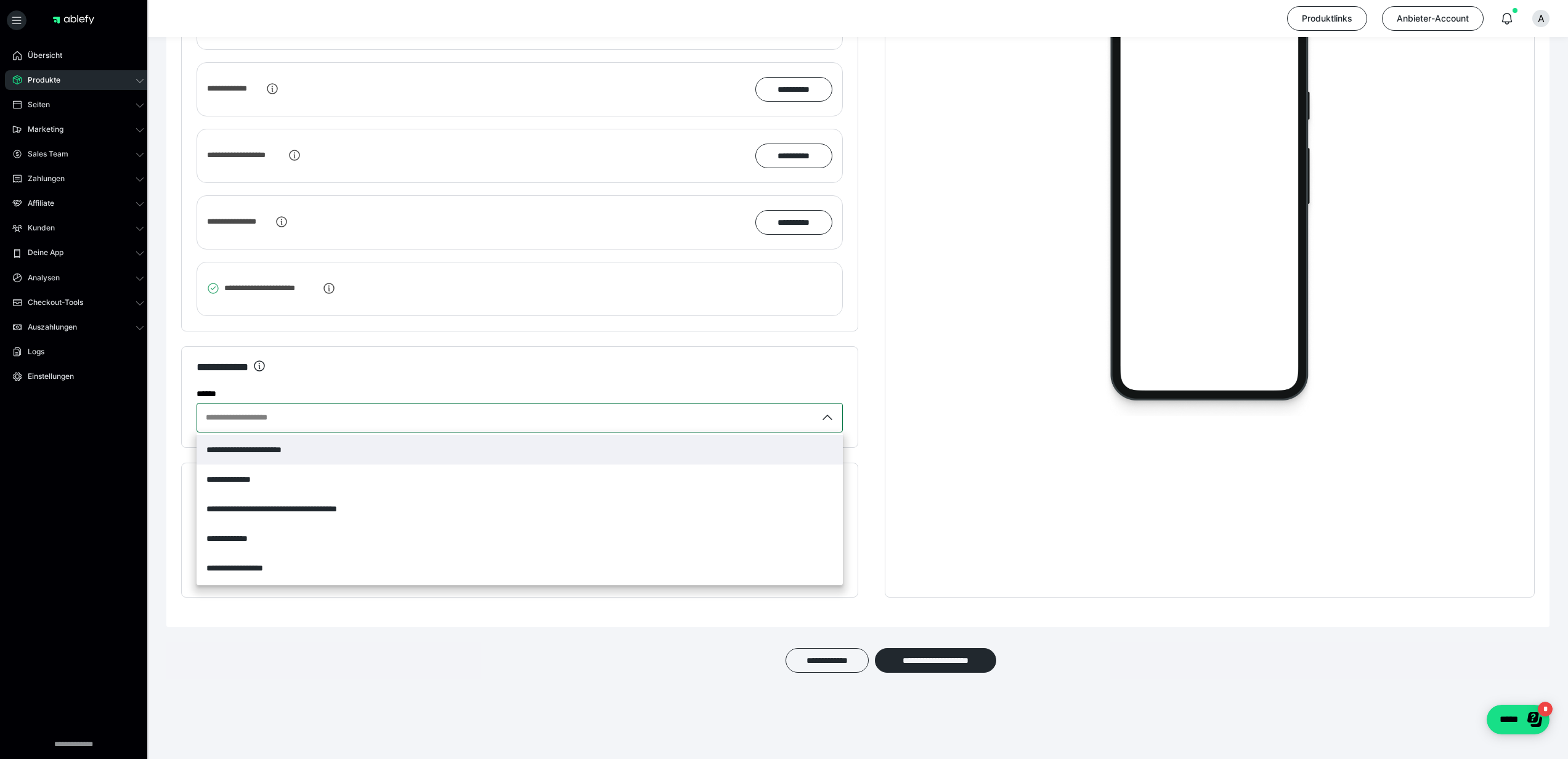 click on "**********" at bounding box center (519, 397) 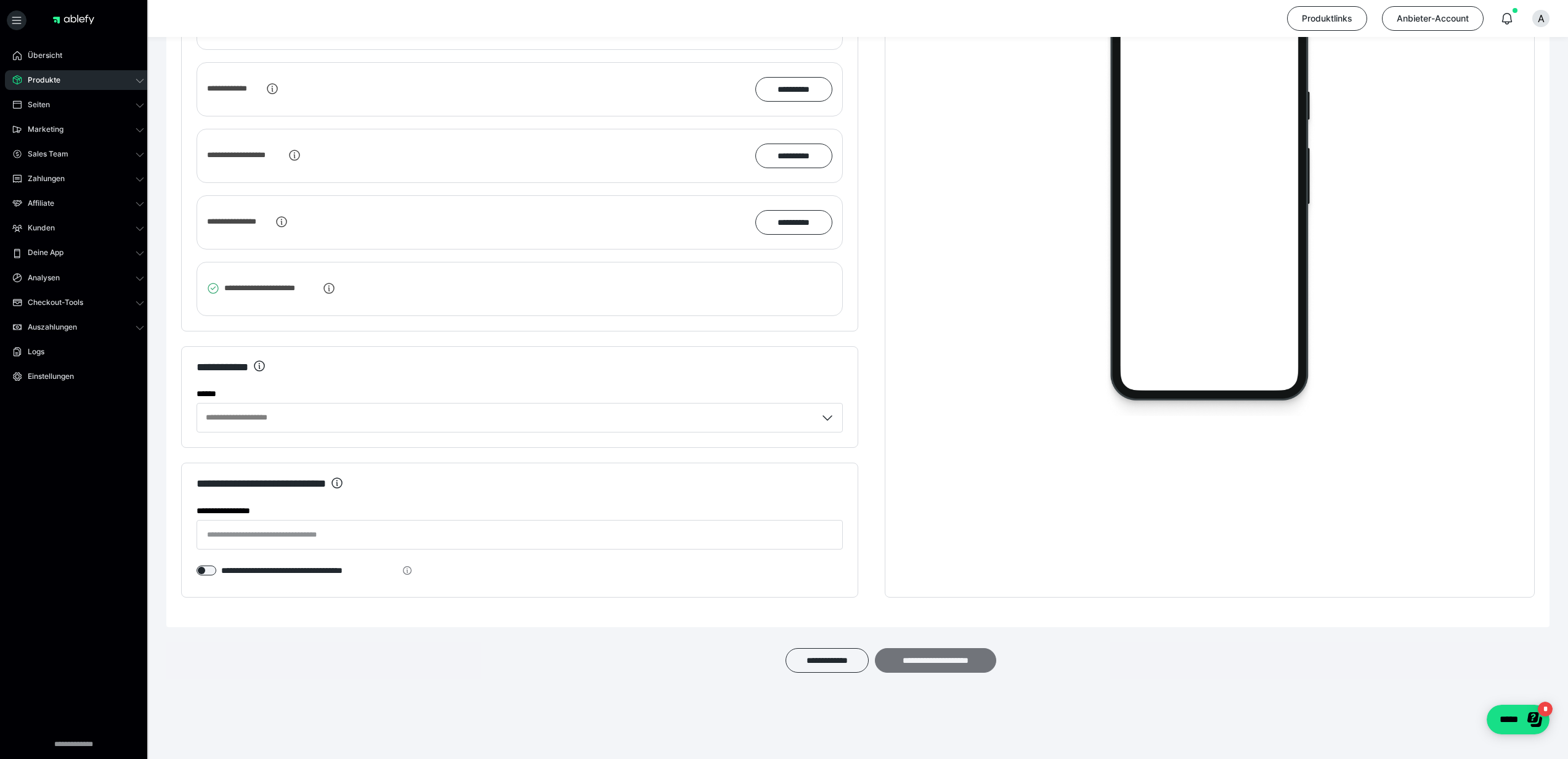 click on "**********" at bounding box center (935, 660) 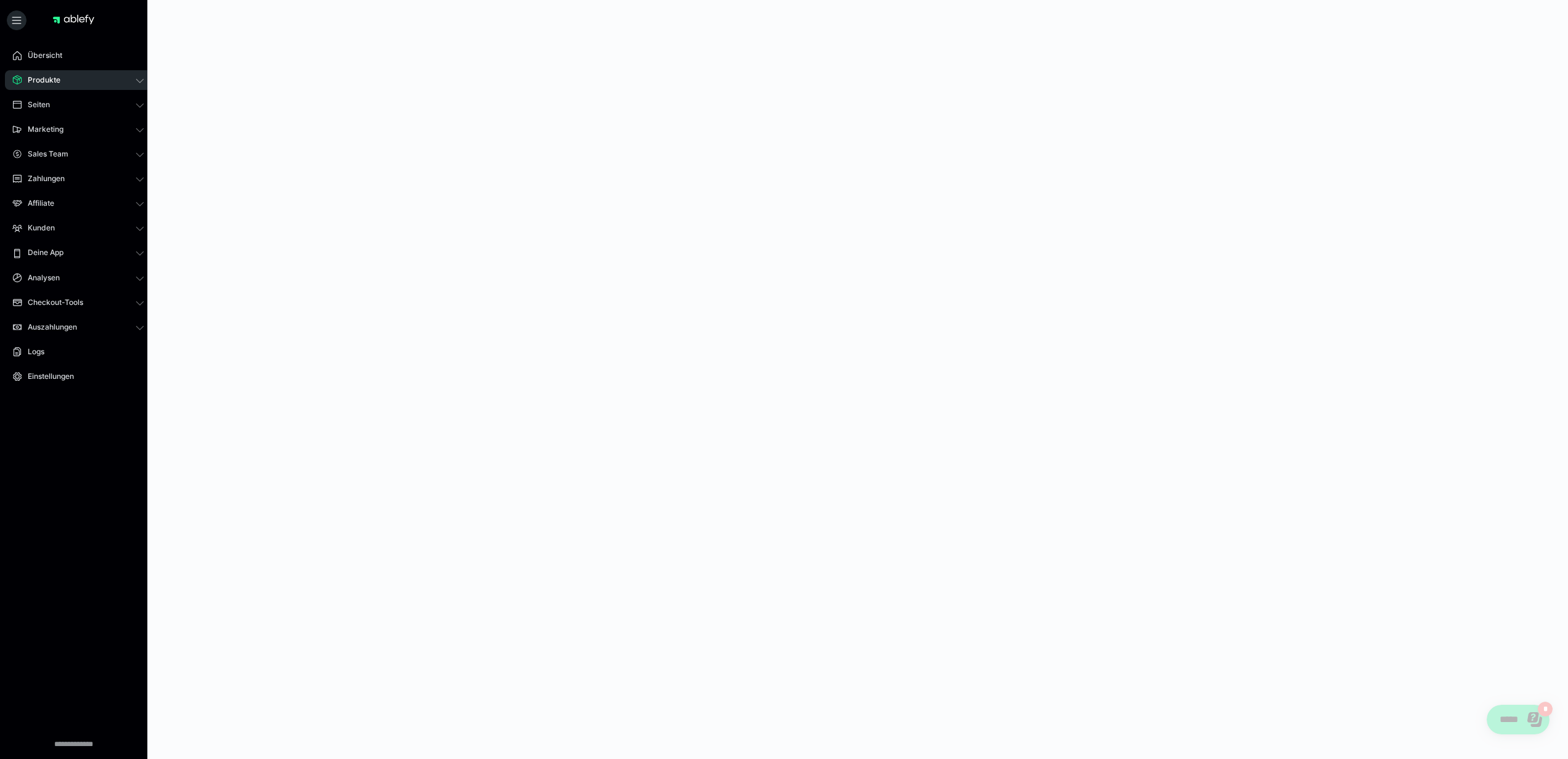scroll, scrollTop: 0, scrollLeft: 0, axis: both 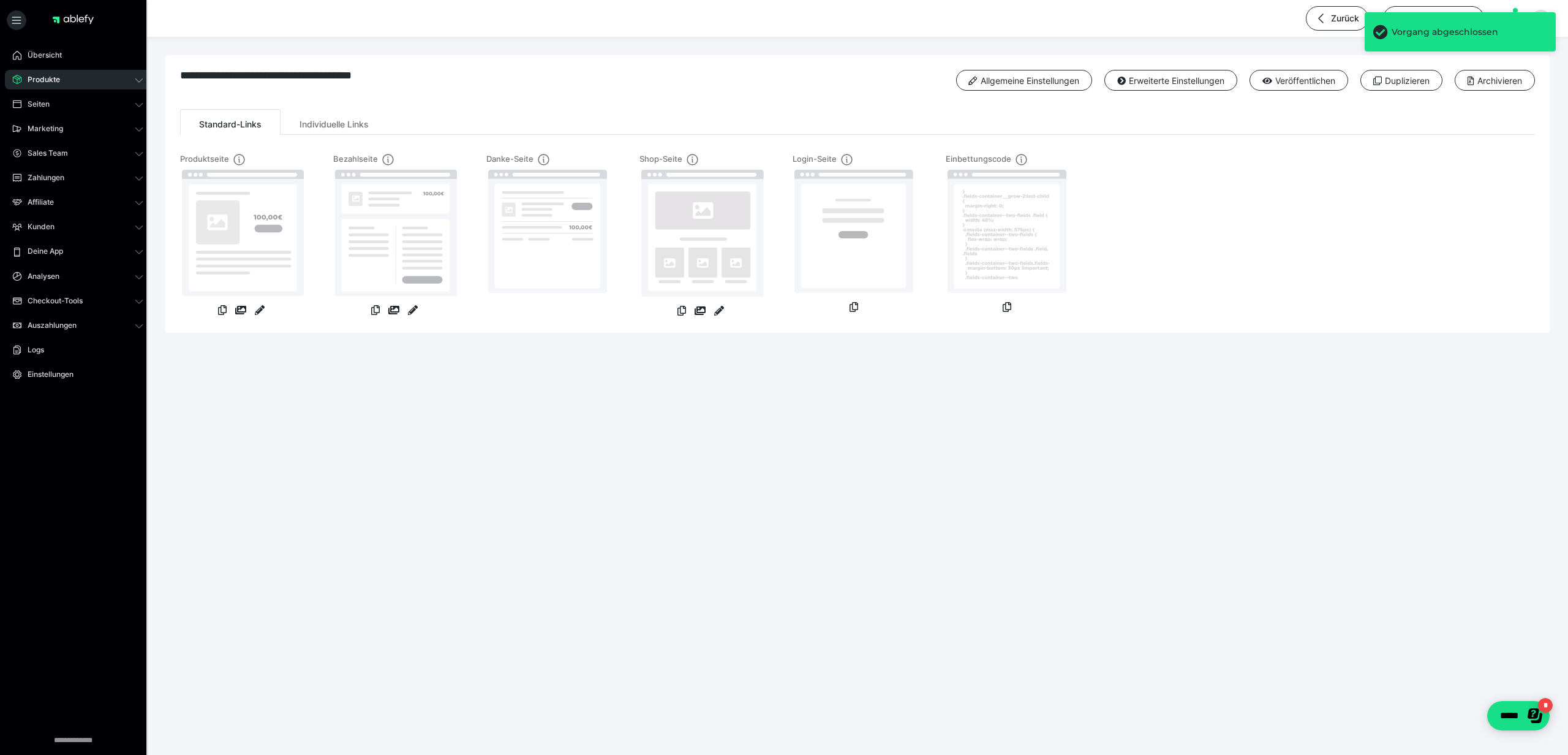 click on "Danke-Seite" at bounding box center (548, 235) 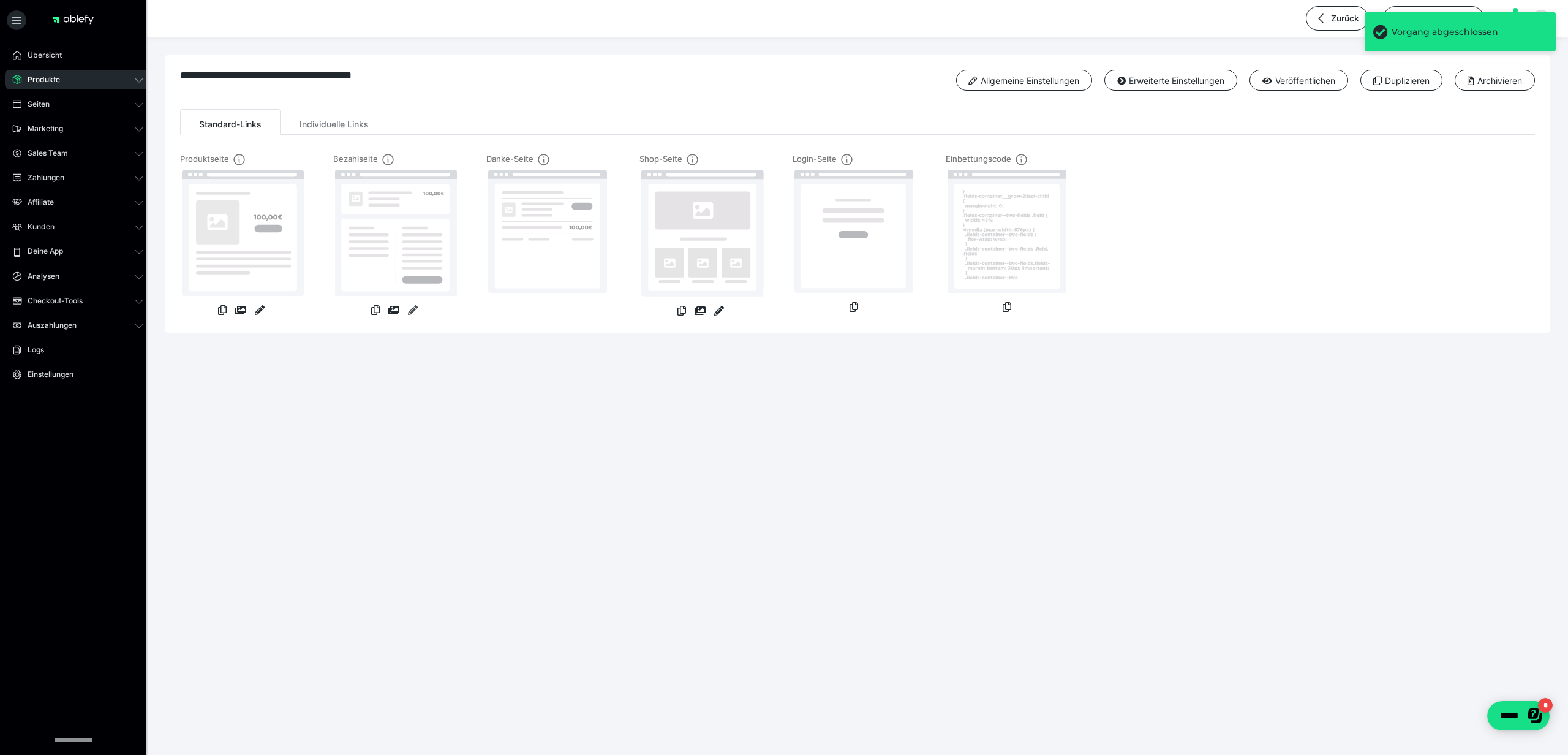 click at bounding box center [413, 310] 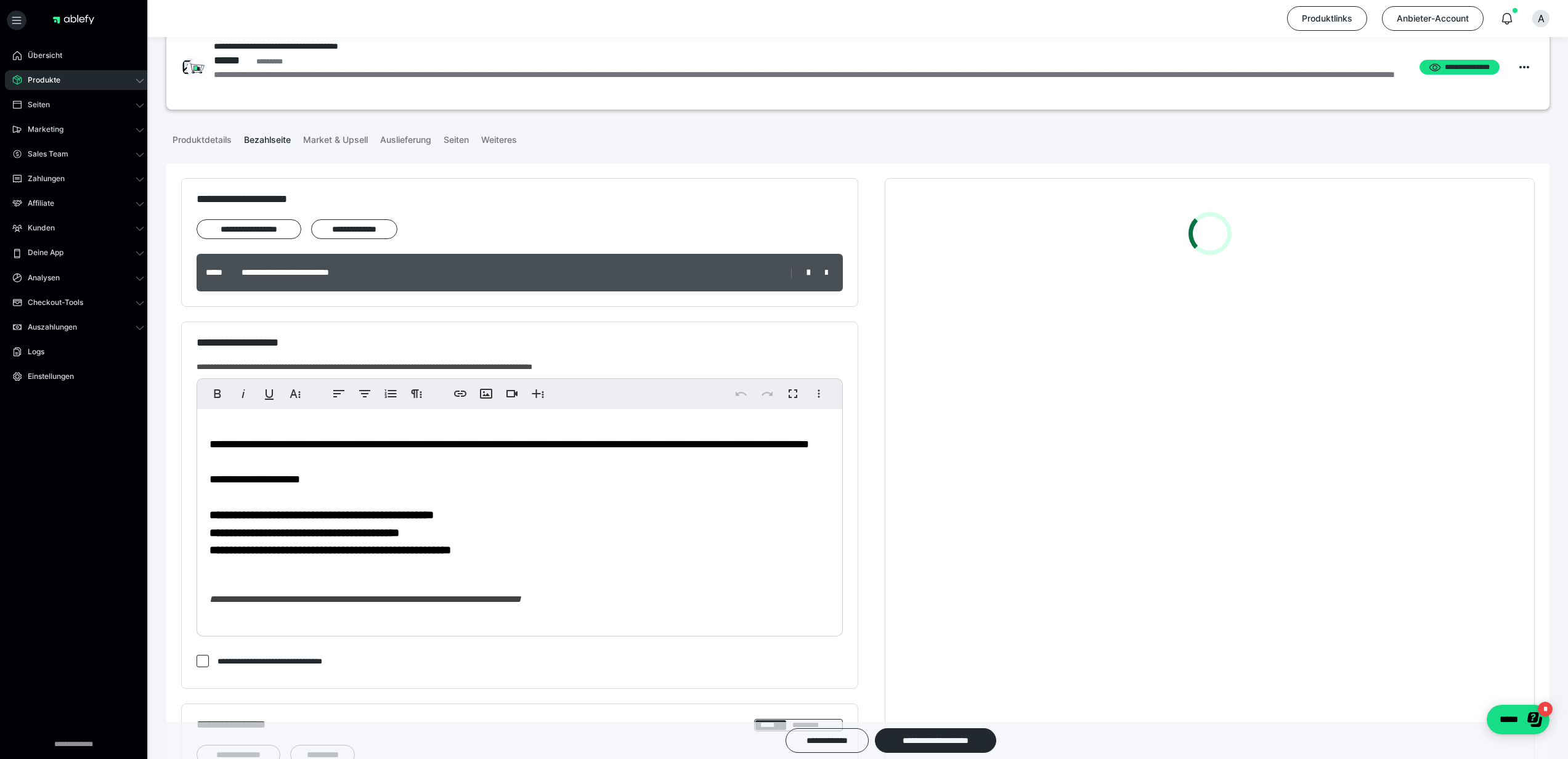 scroll, scrollTop: 31, scrollLeft: 0, axis: vertical 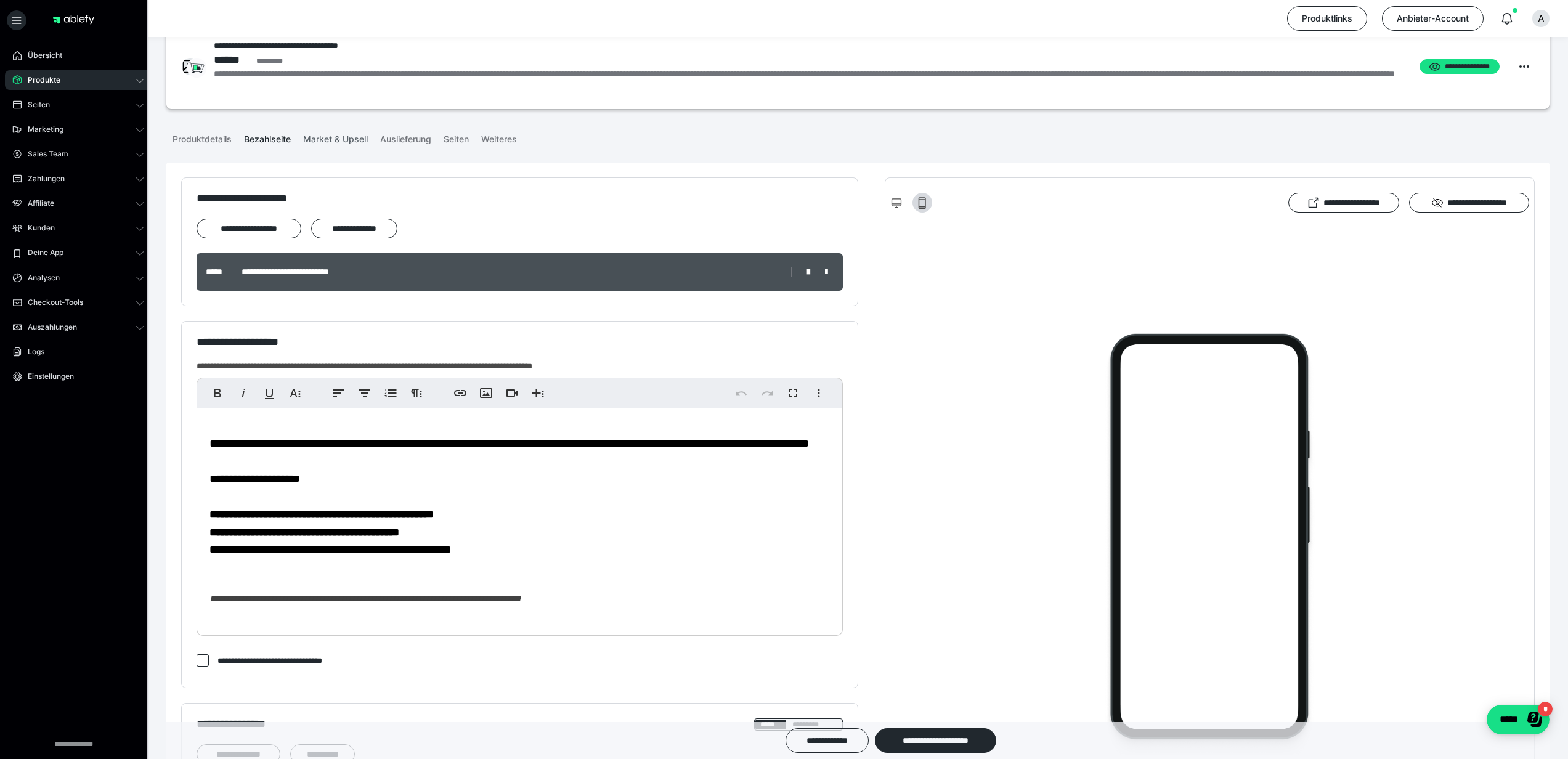 click on "Market & Upsell" at bounding box center (335, 137) 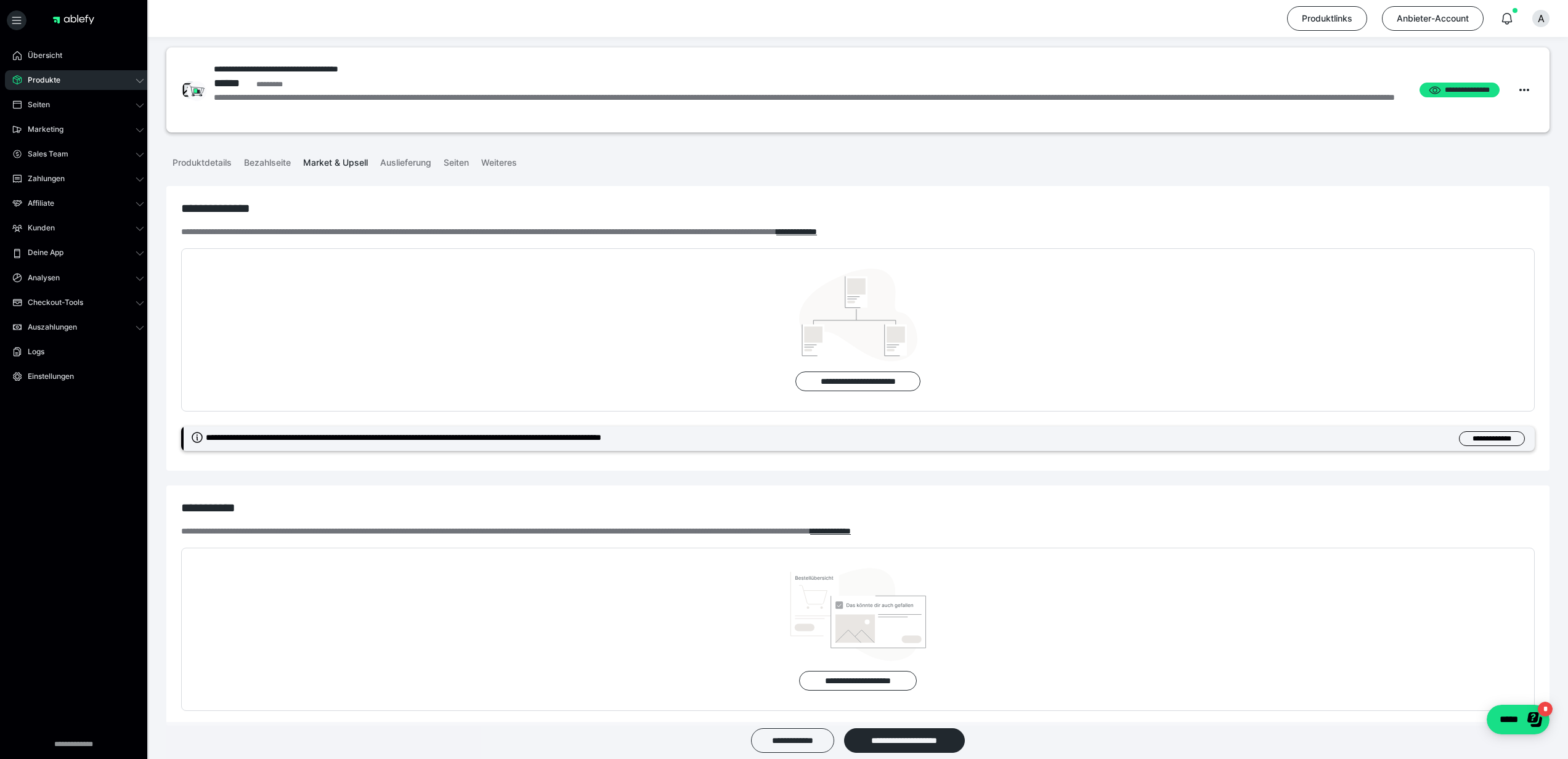 scroll, scrollTop: 0, scrollLeft: 0, axis: both 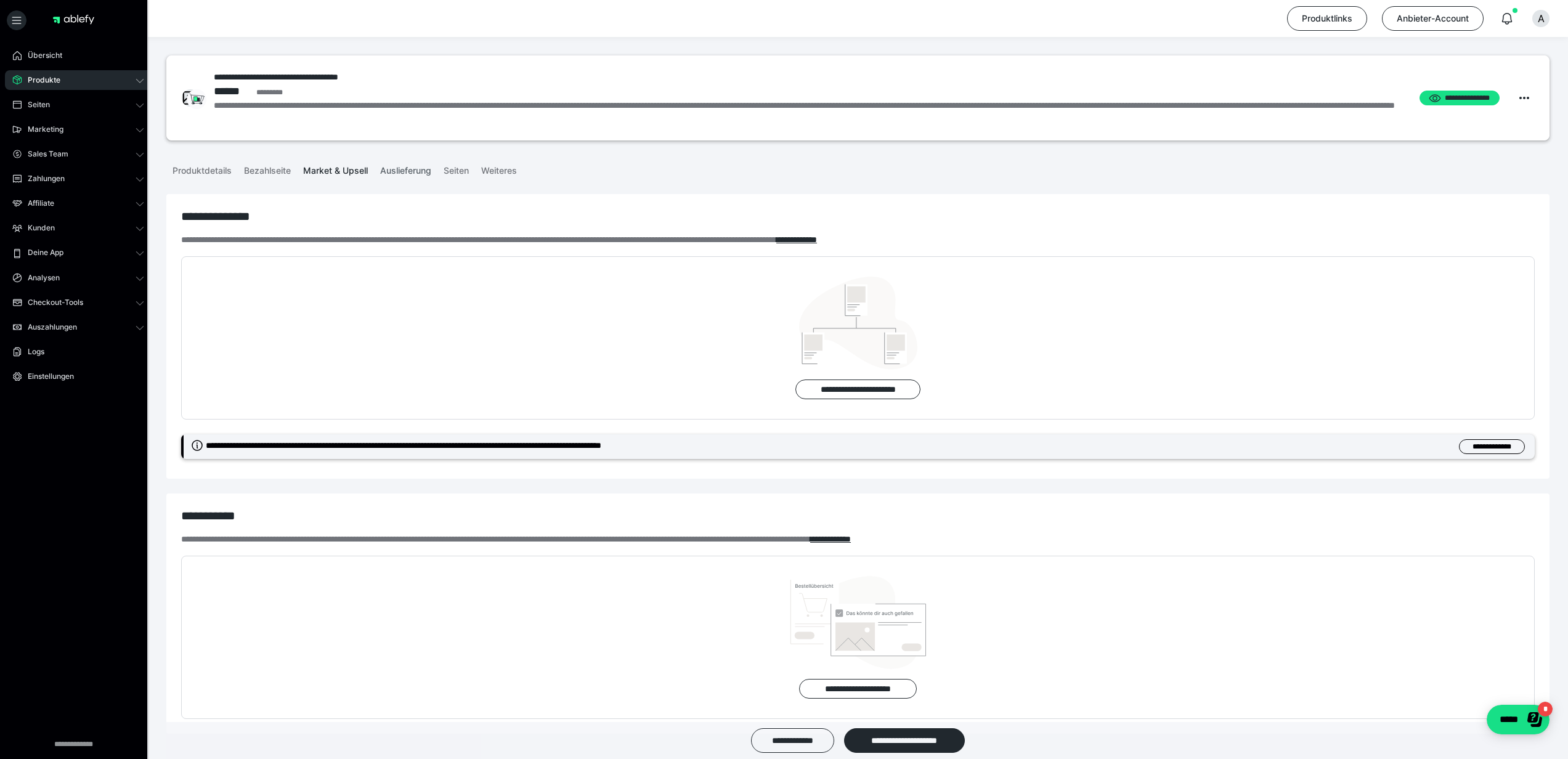 click on "Auslieferung" at bounding box center [405, 168] 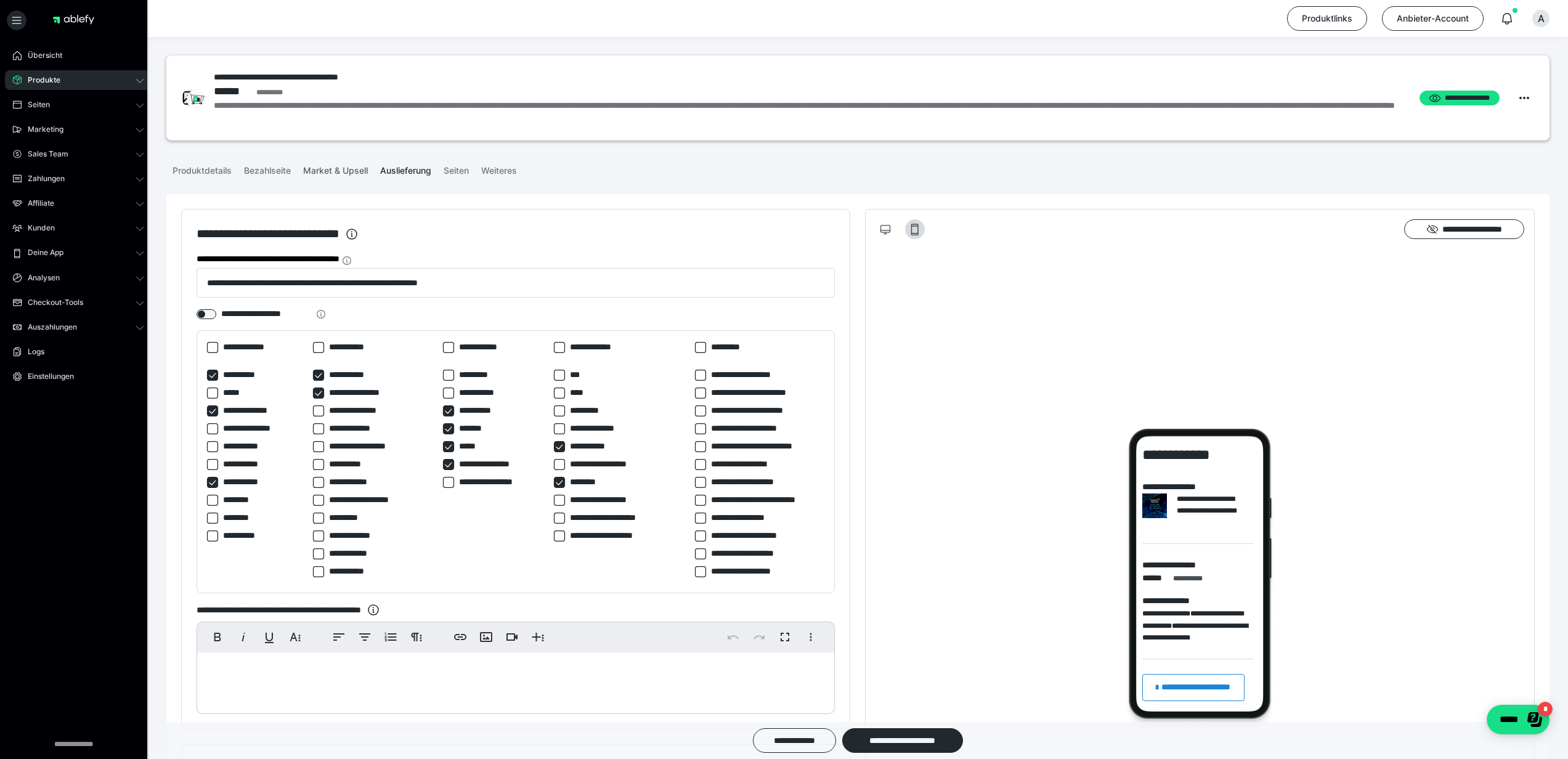click on "Market & Upsell" at bounding box center (335, 168) 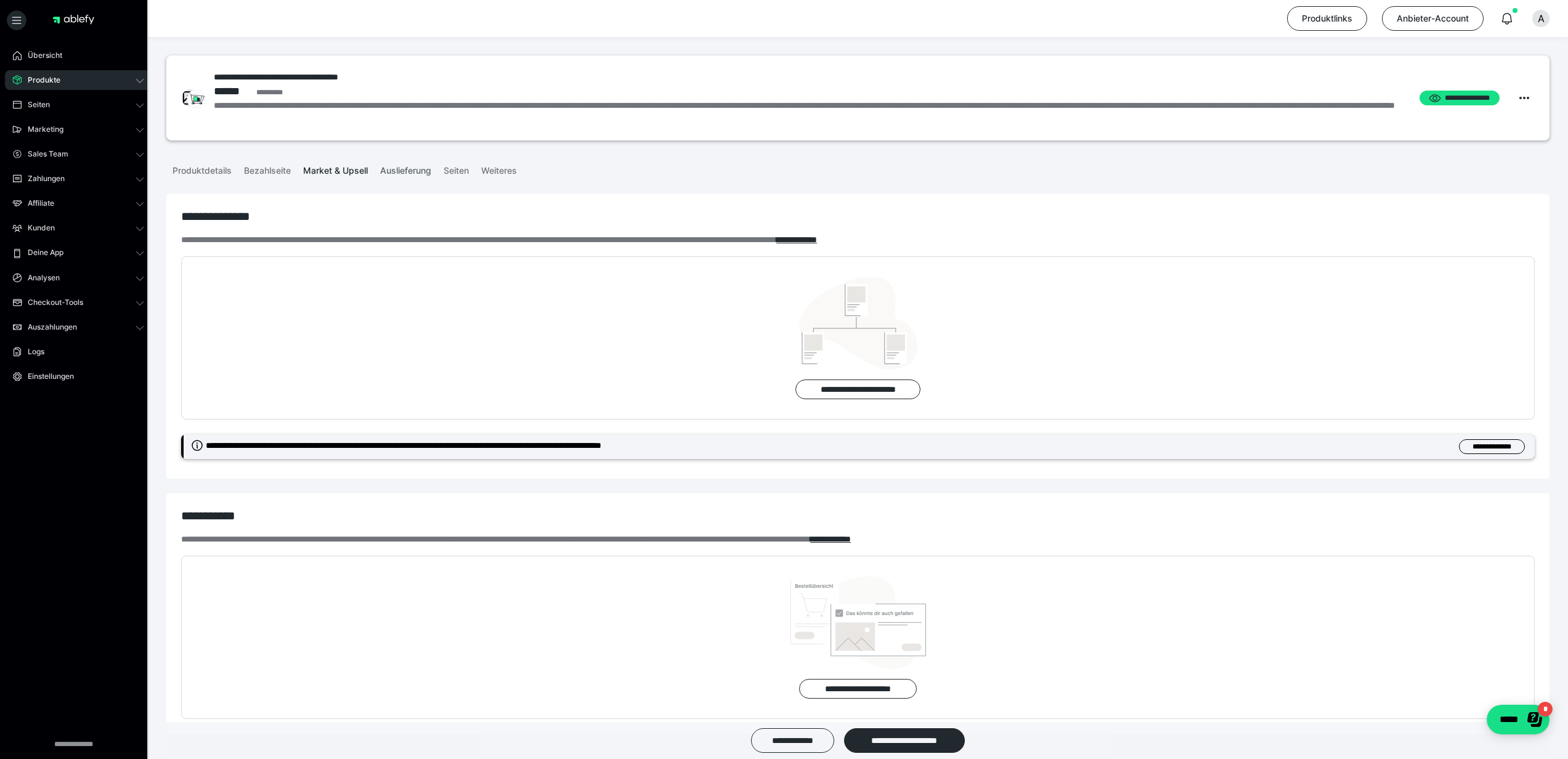 click on "Auslieferung" at bounding box center [405, 168] 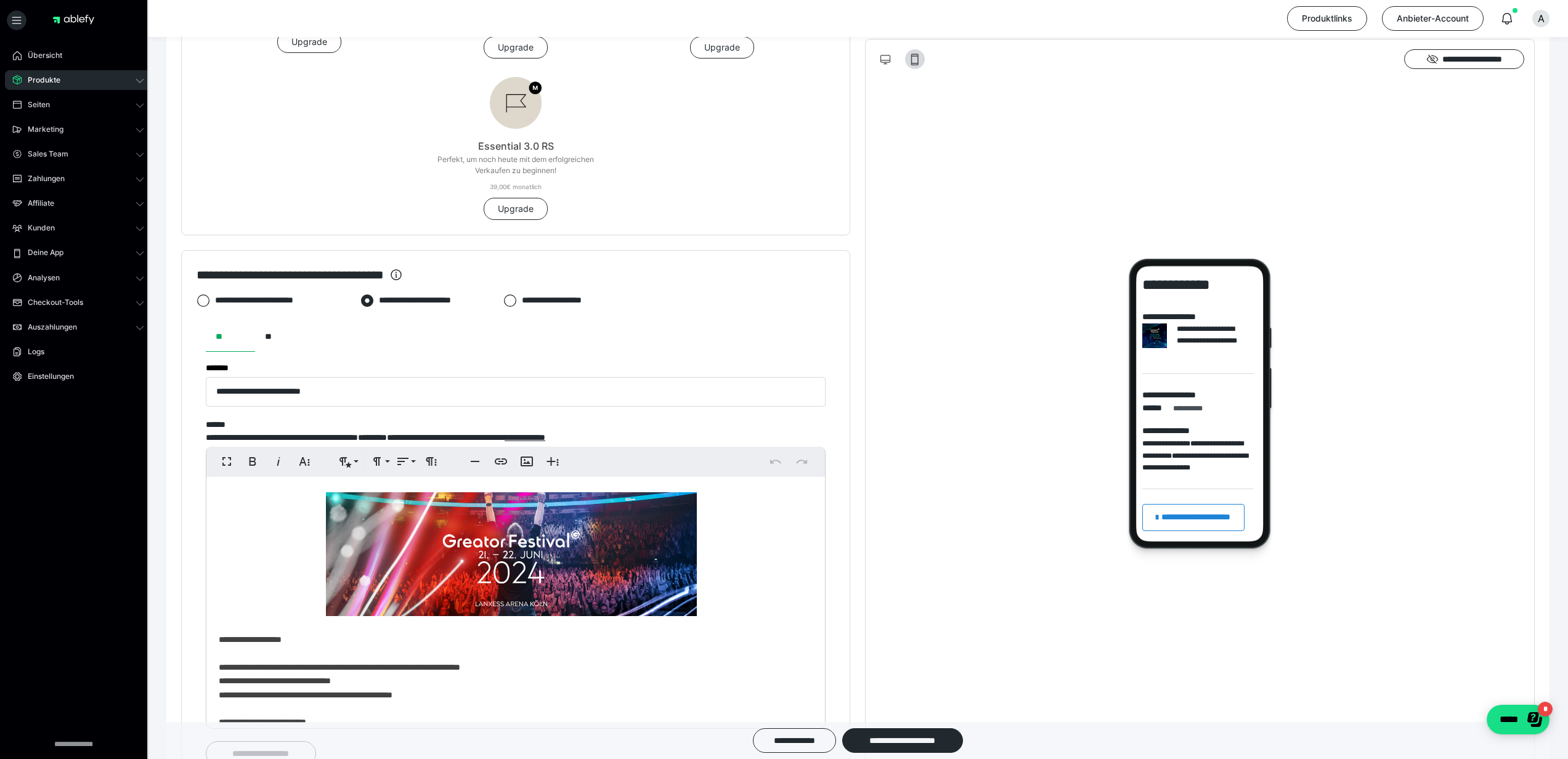 scroll, scrollTop: 933, scrollLeft: 0, axis: vertical 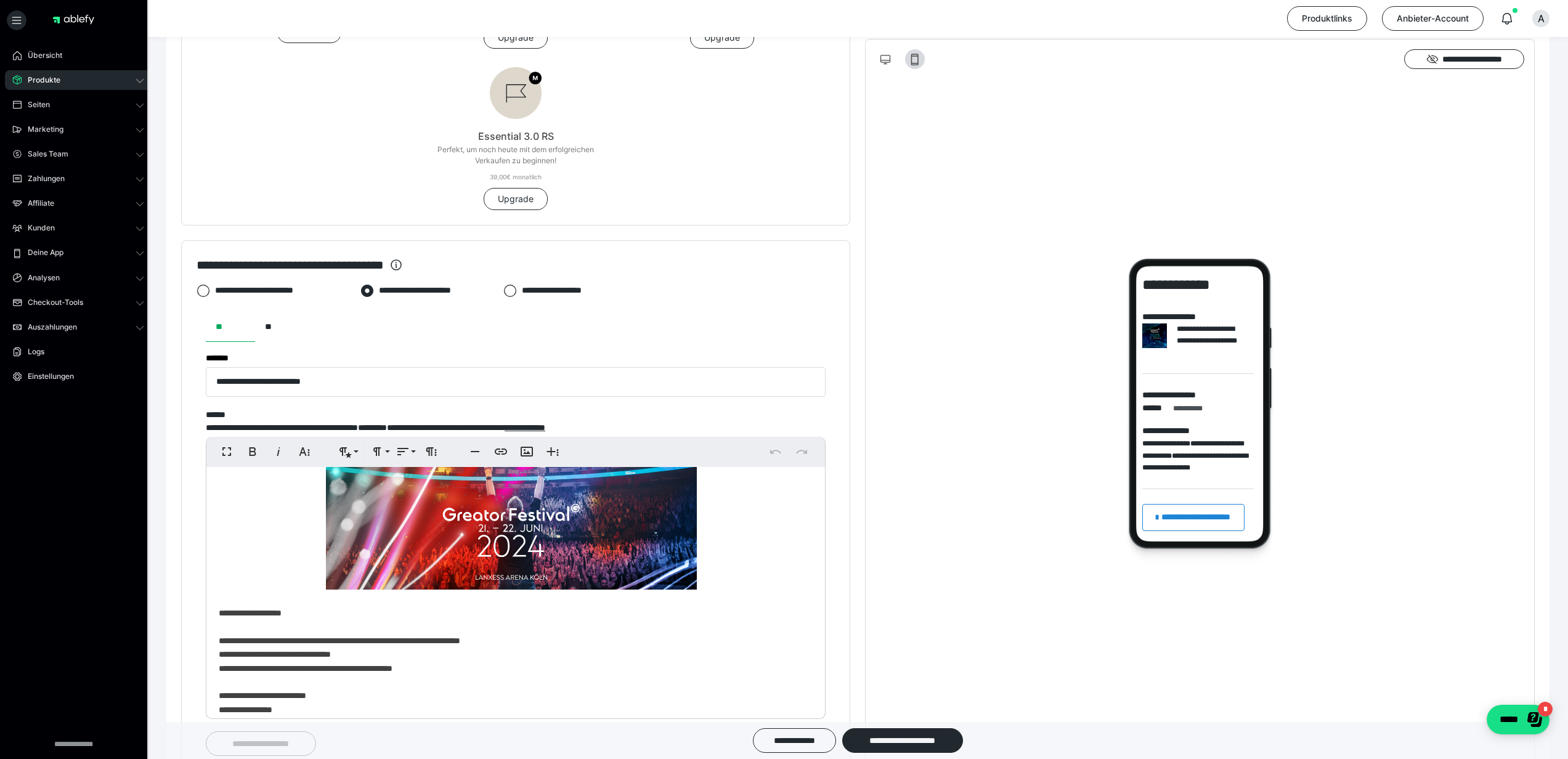 click at bounding box center (511, 527) 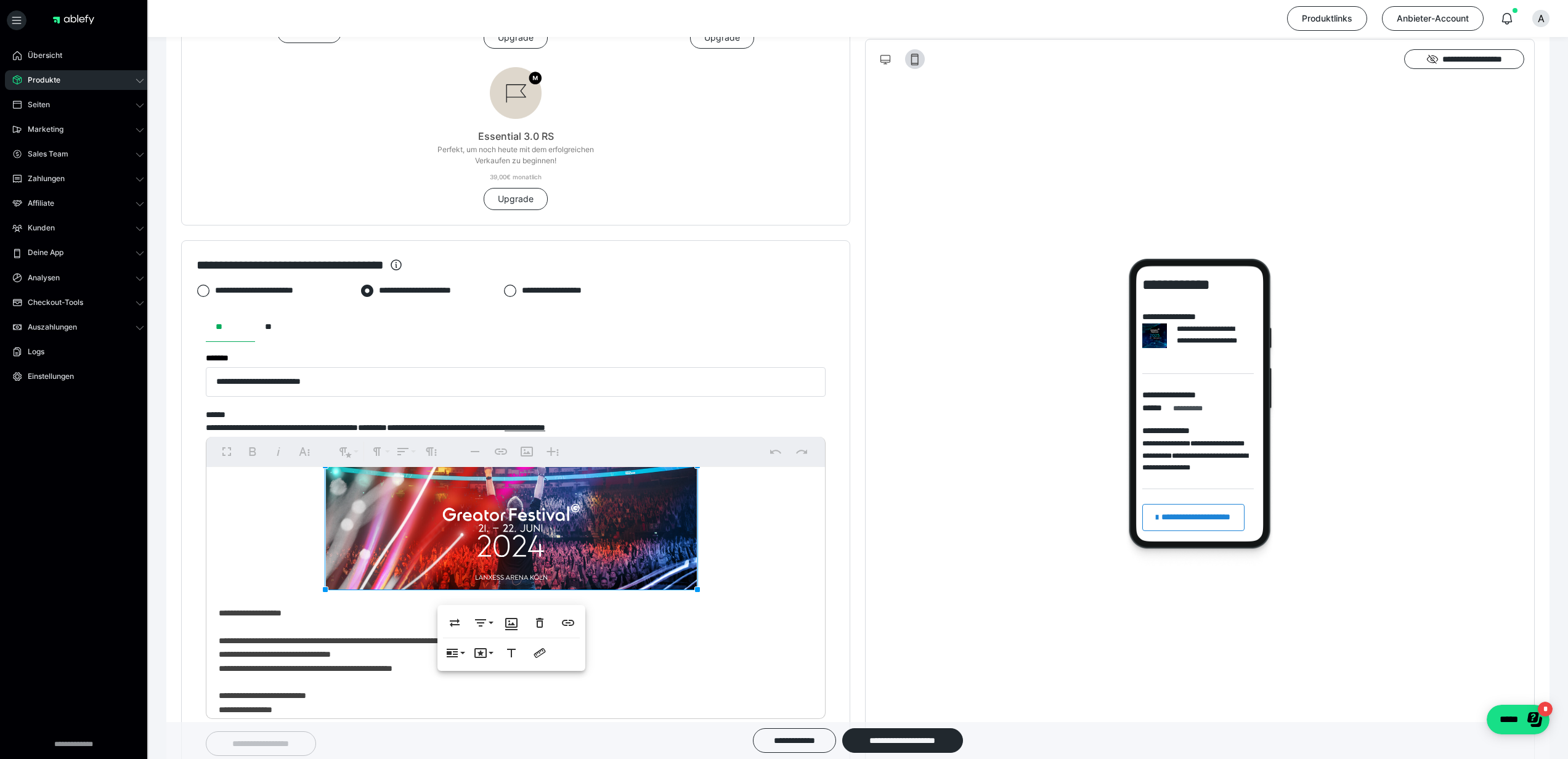 scroll, scrollTop: 0, scrollLeft: 0, axis: both 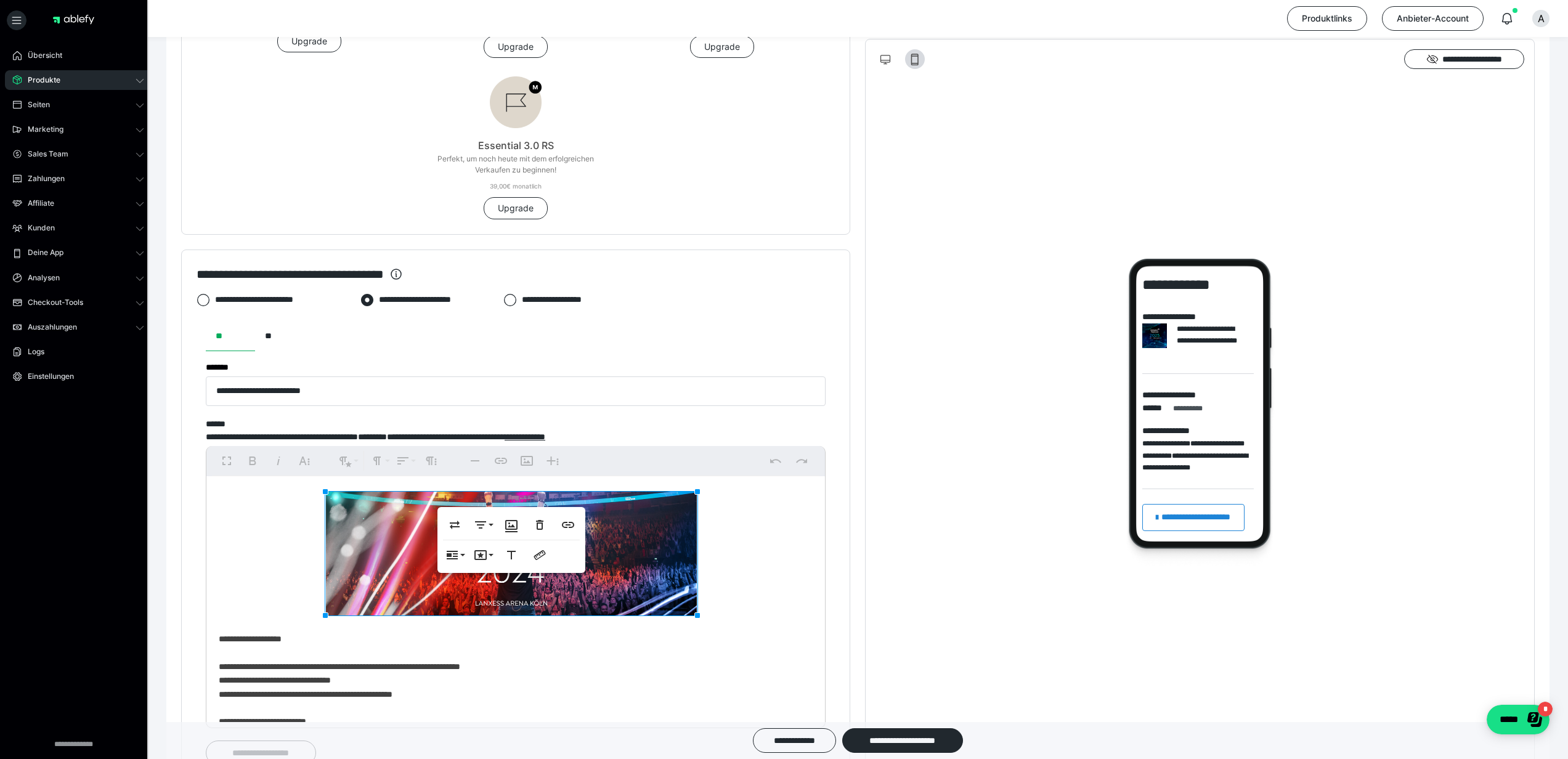 click on "**********" at bounding box center (511, 670) 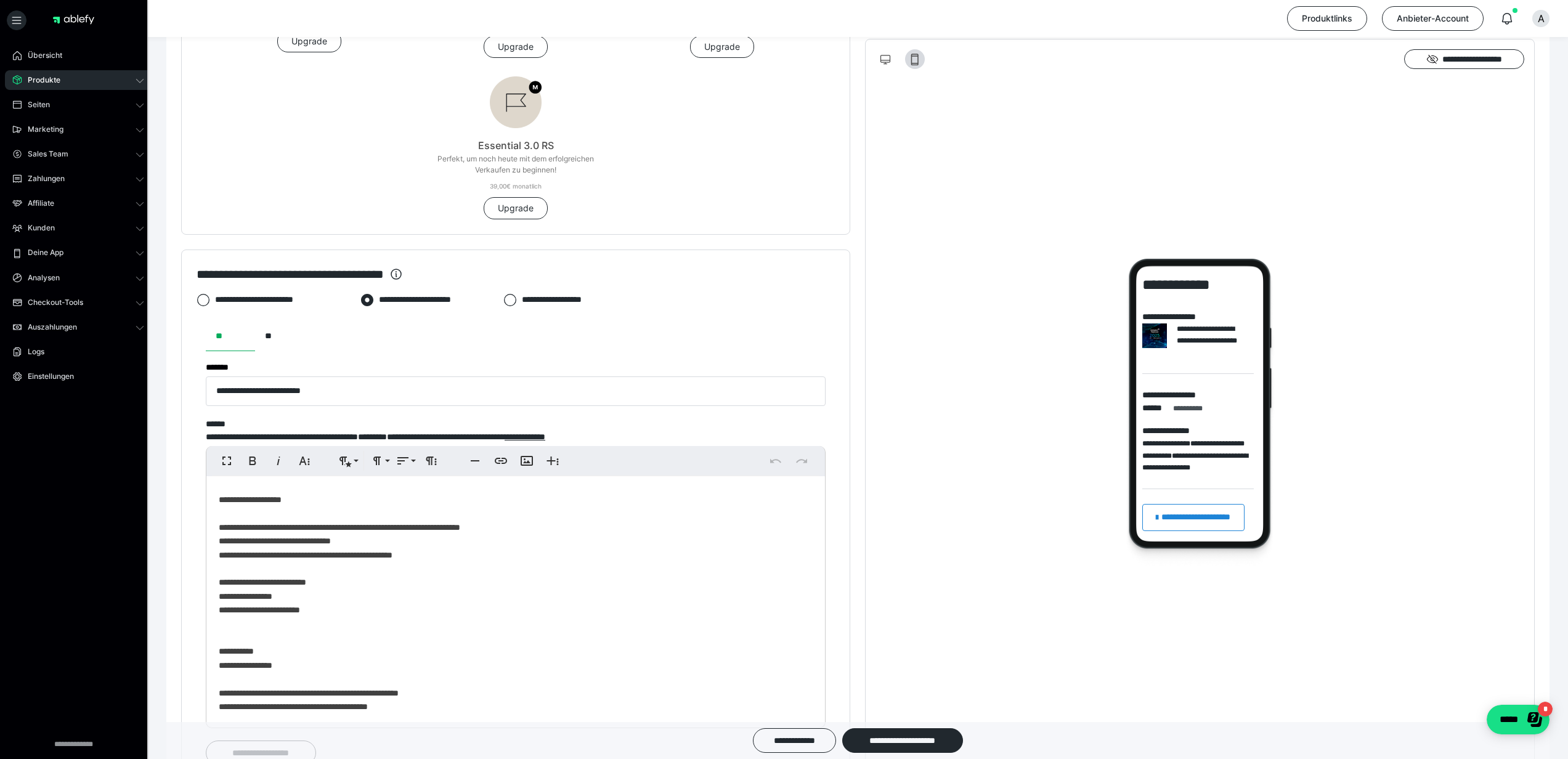 scroll, scrollTop: 143, scrollLeft: 0, axis: vertical 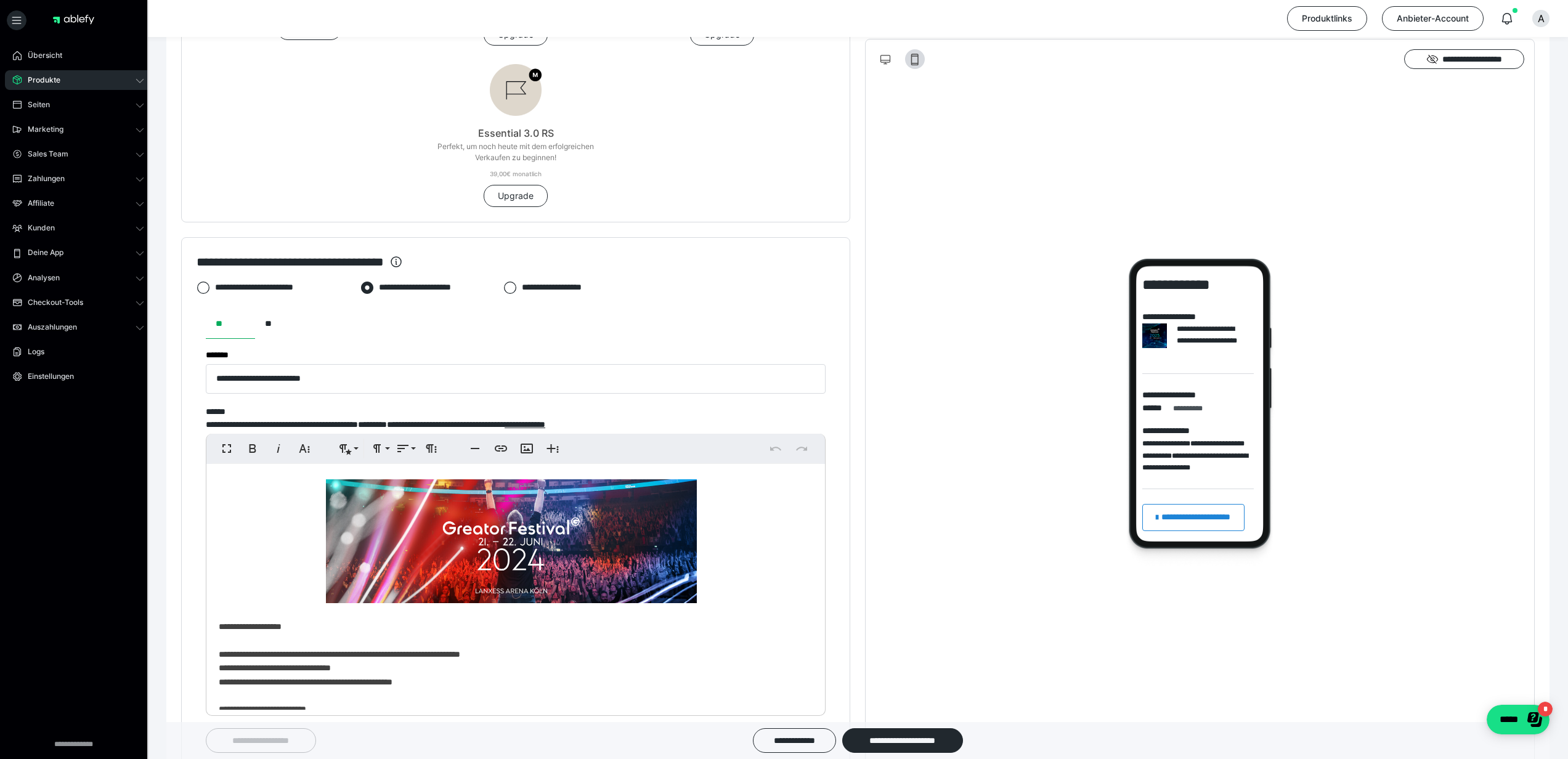 click on "**********" at bounding box center (511, 658) 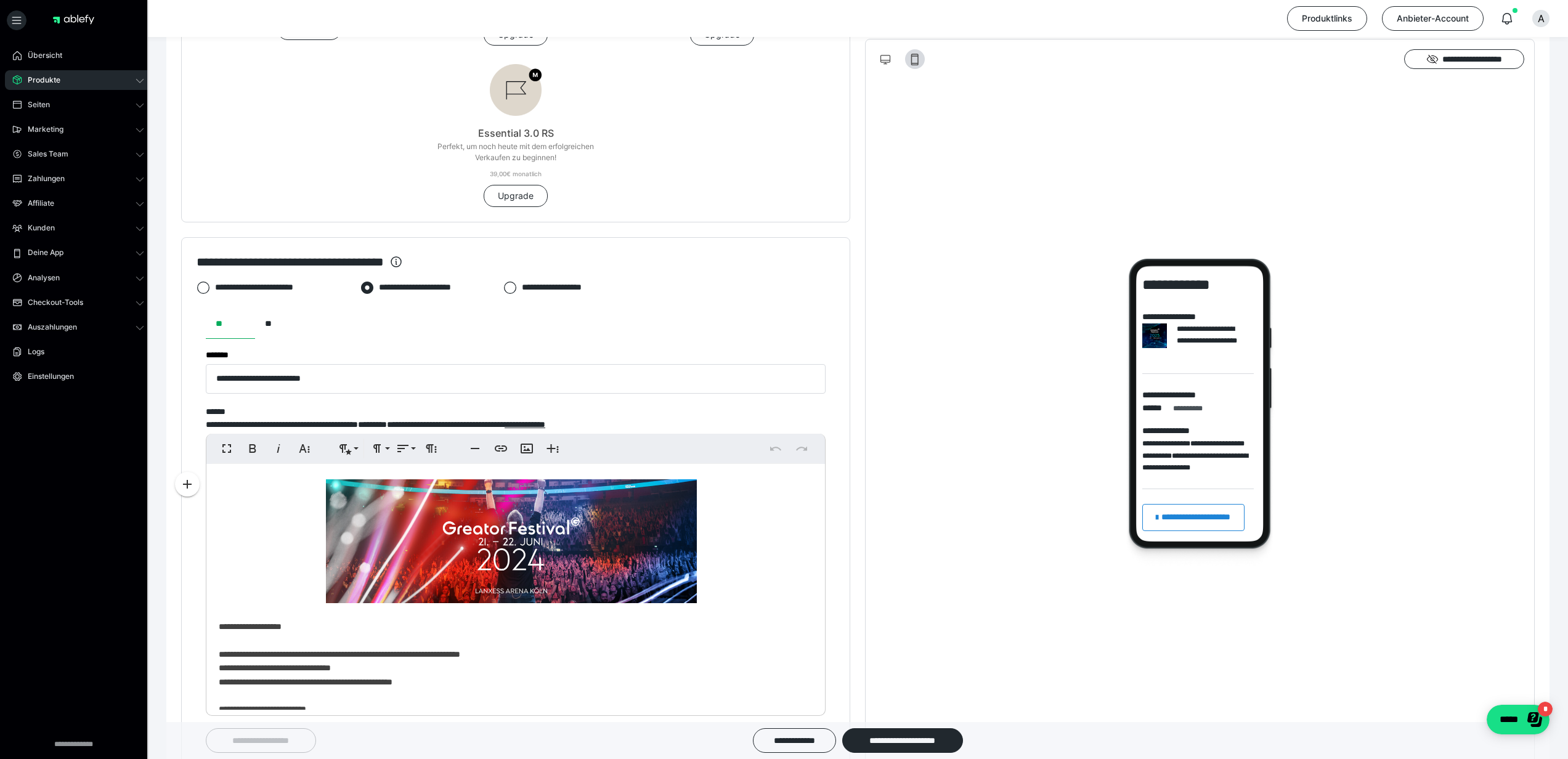 click at bounding box center [511, 541] 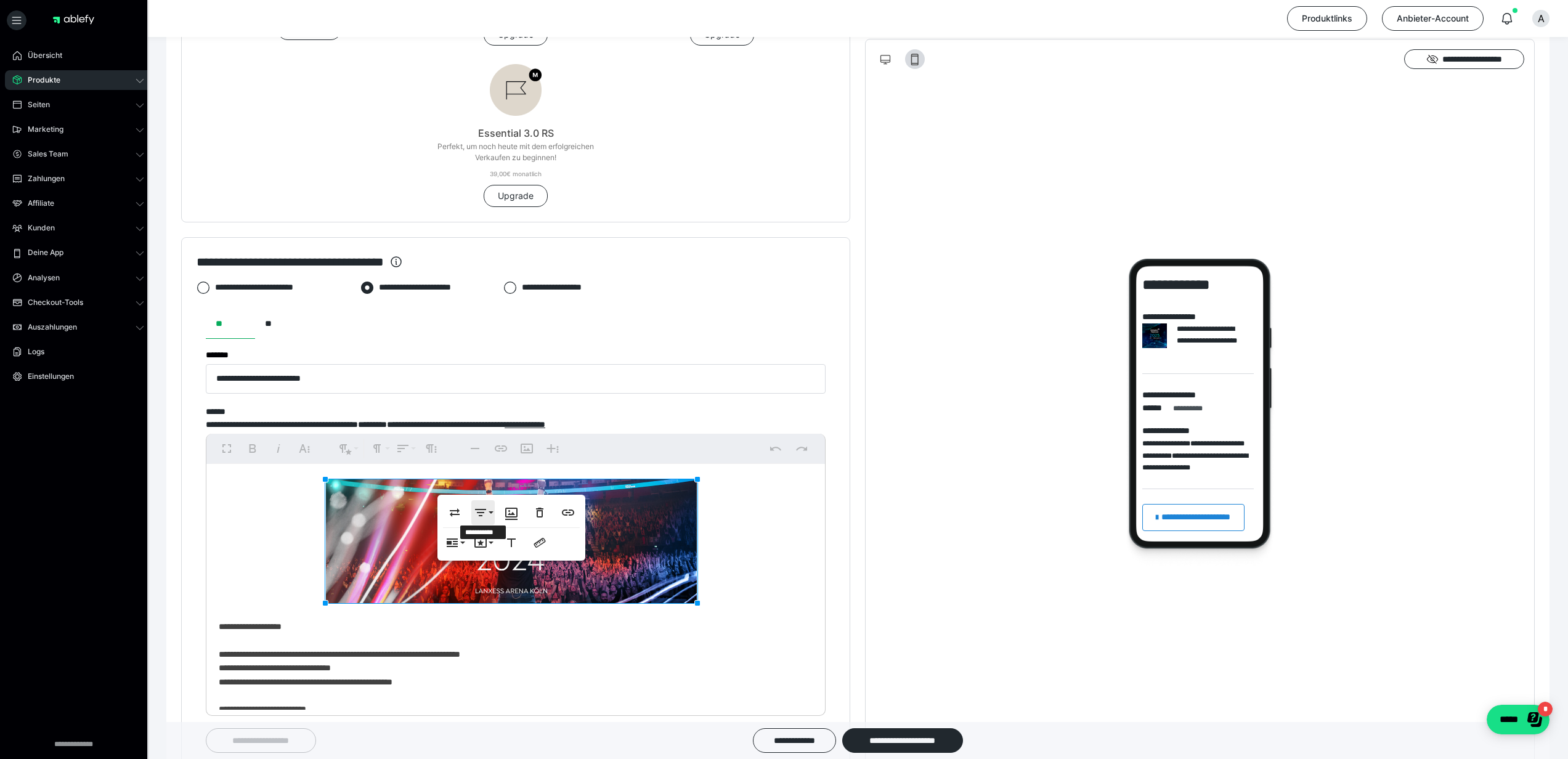 click 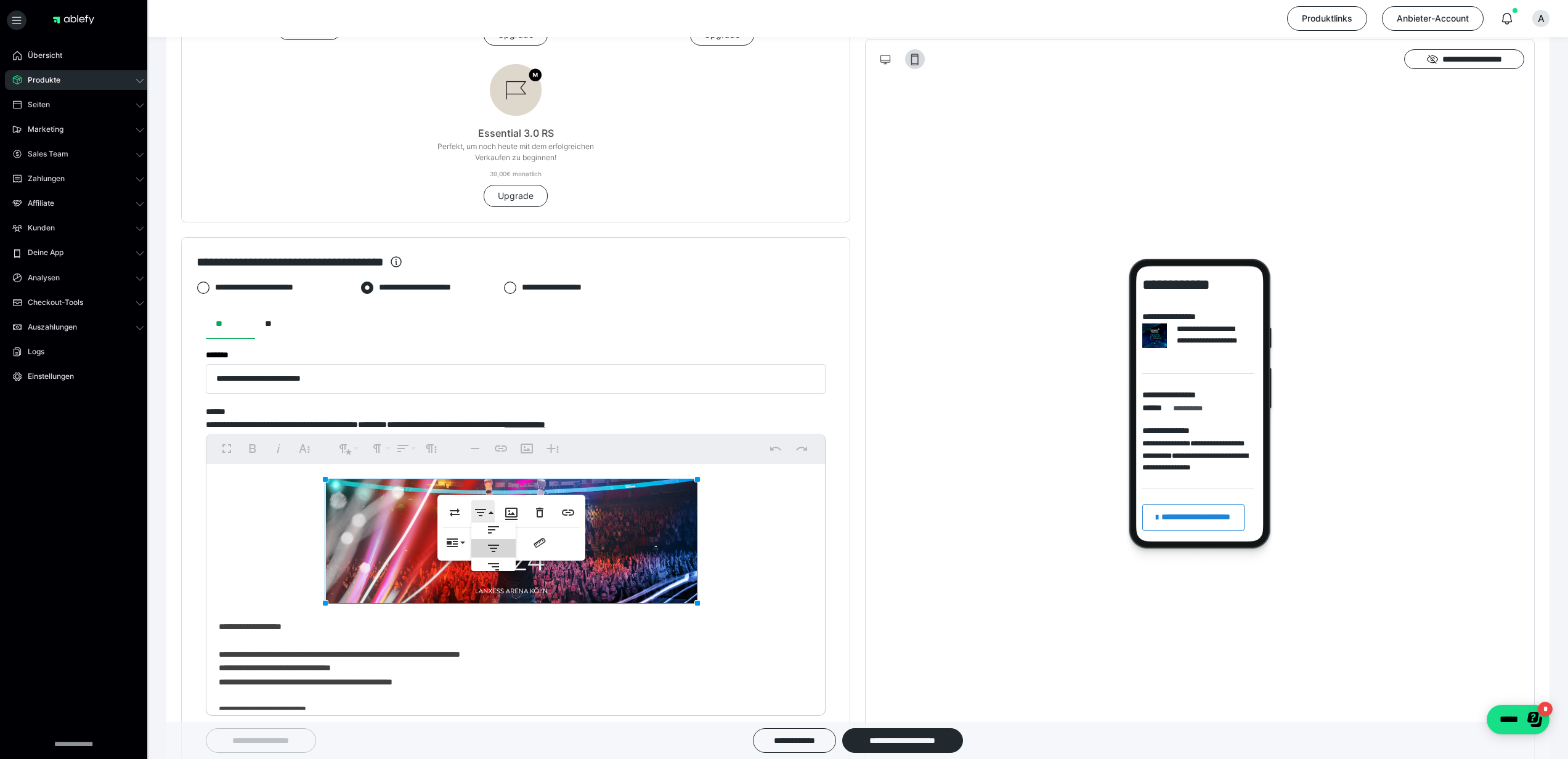 scroll, scrollTop: 0, scrollLeft: 0, axis: both 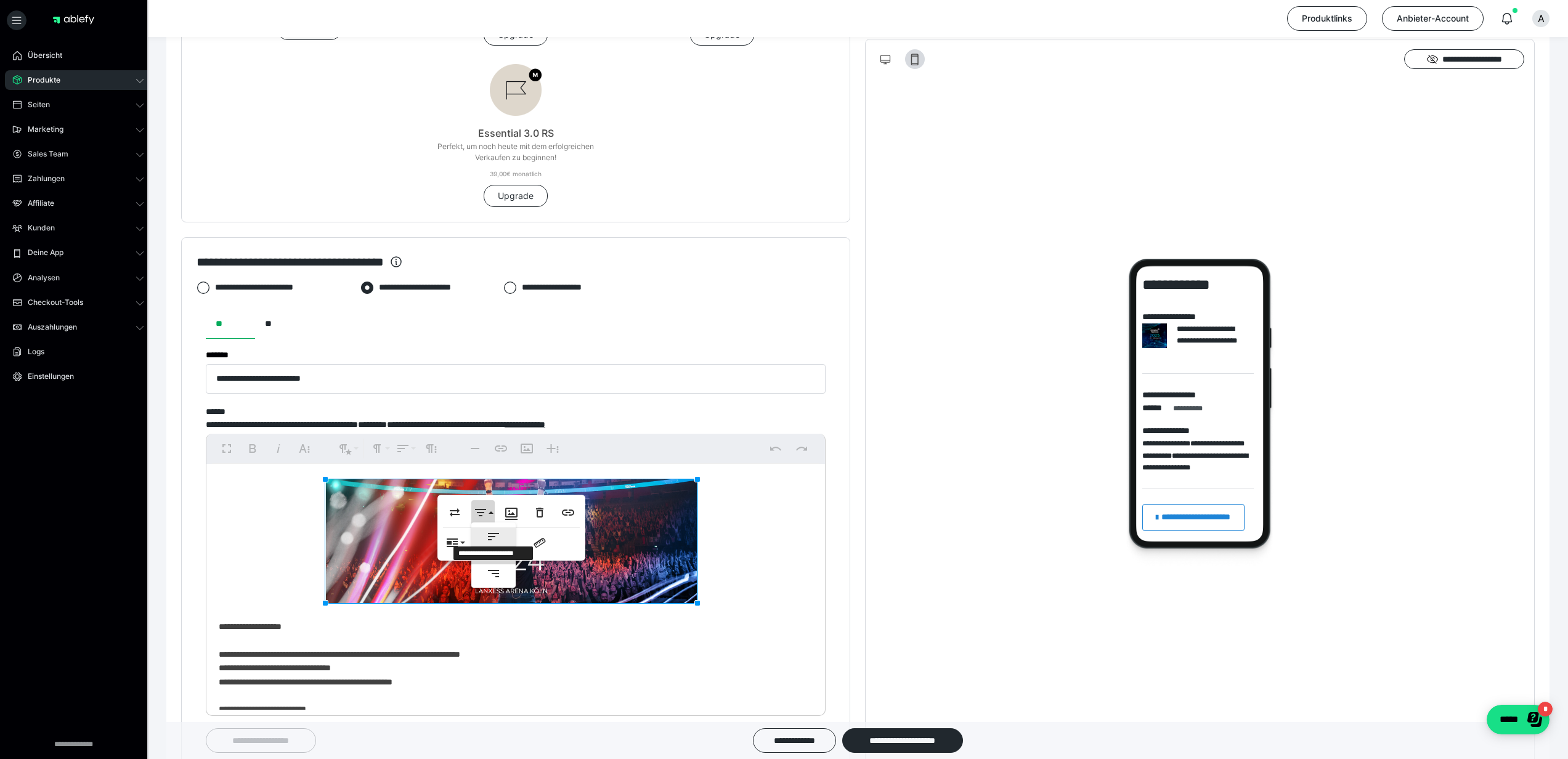 click 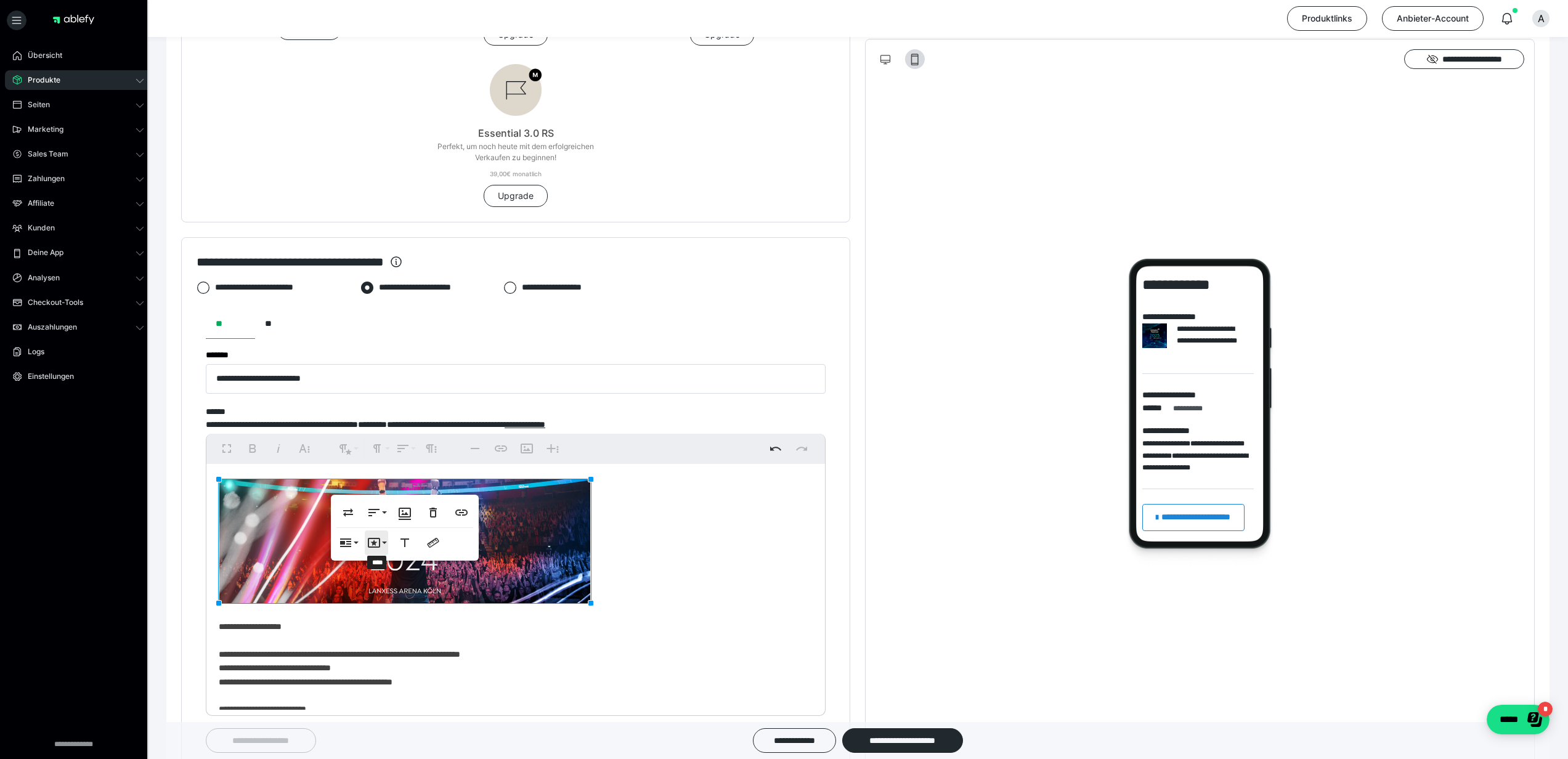 click 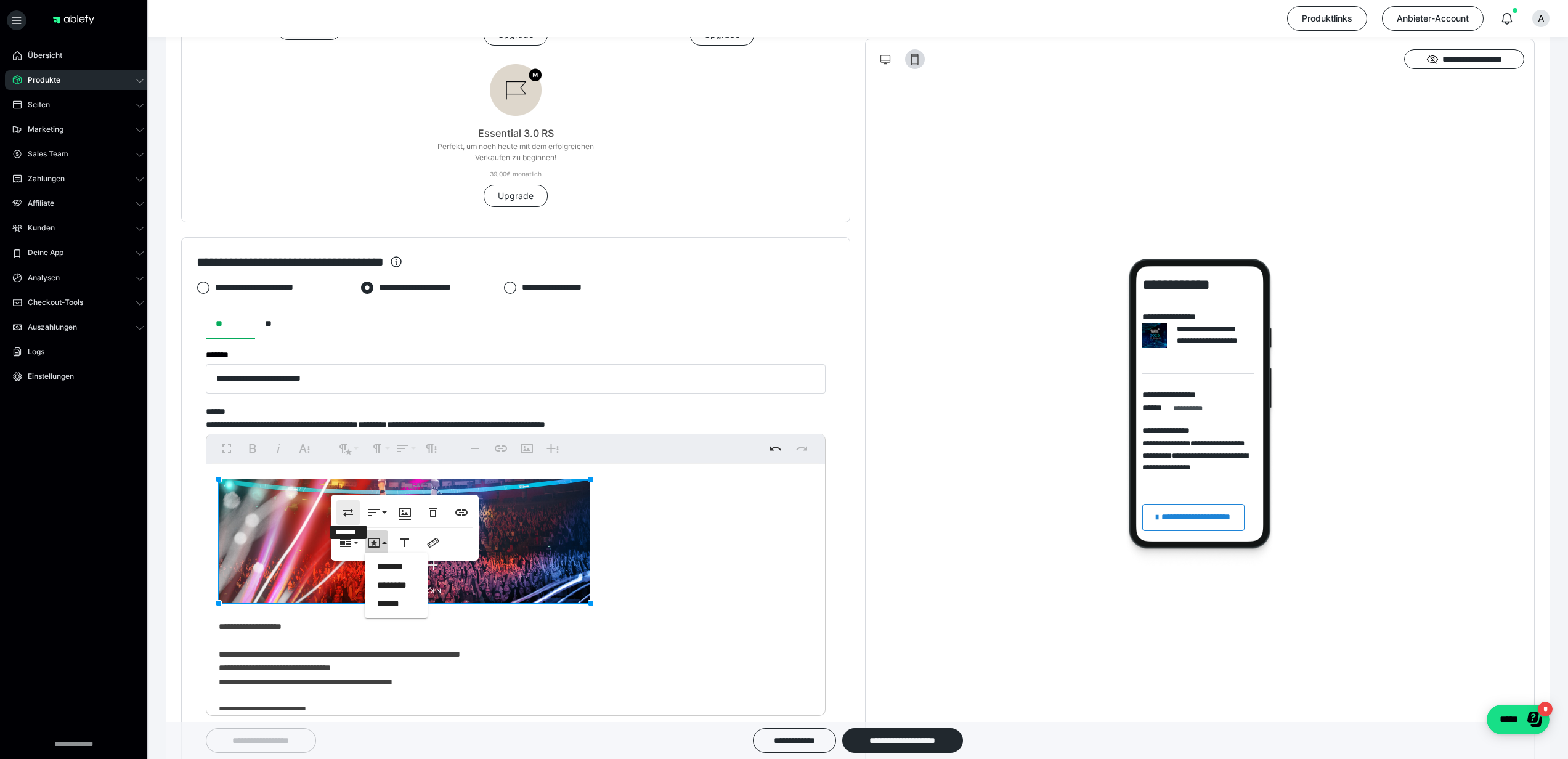 click 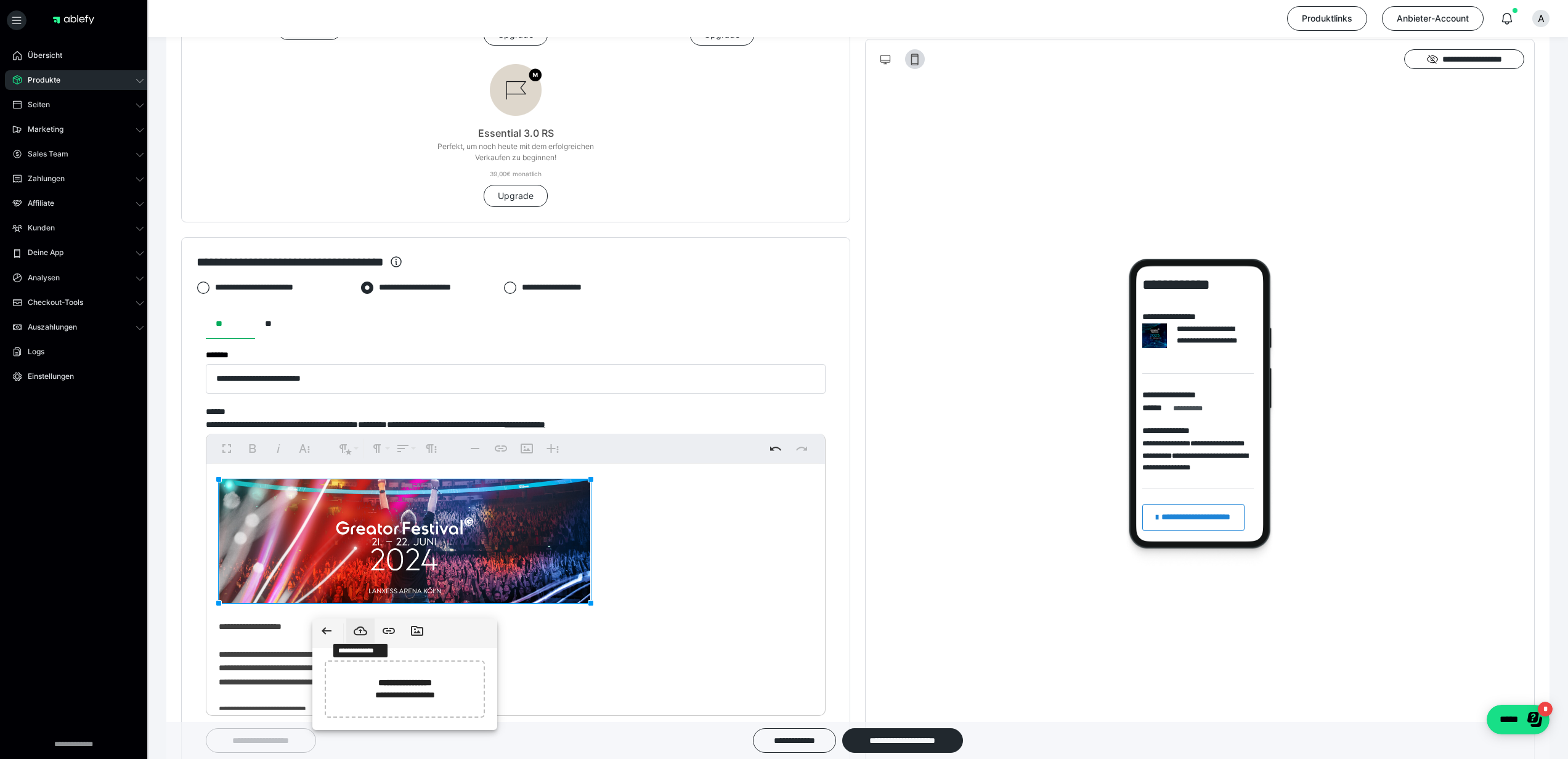 click 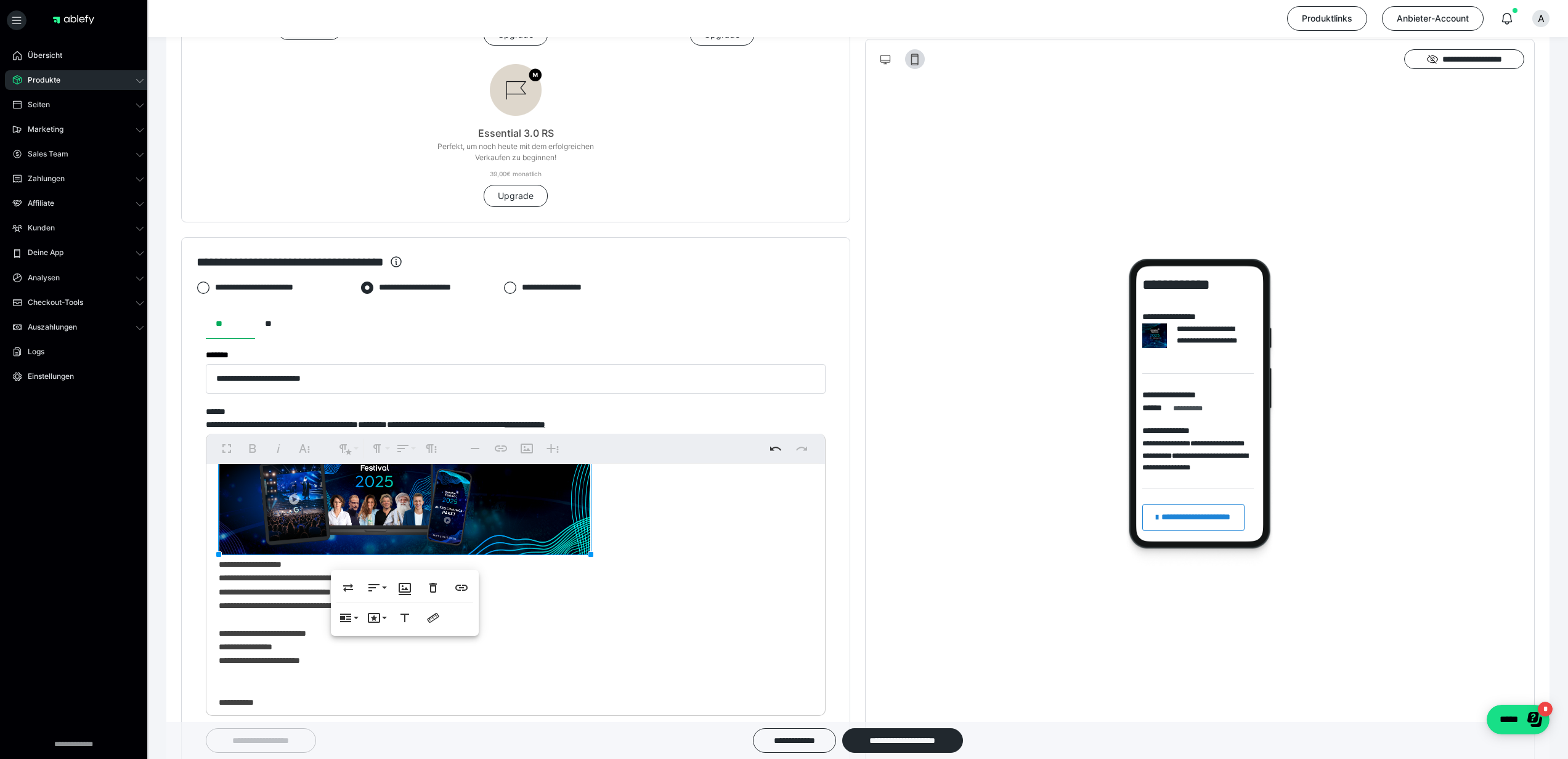 click on "**********" at bounding box center (511, 596) 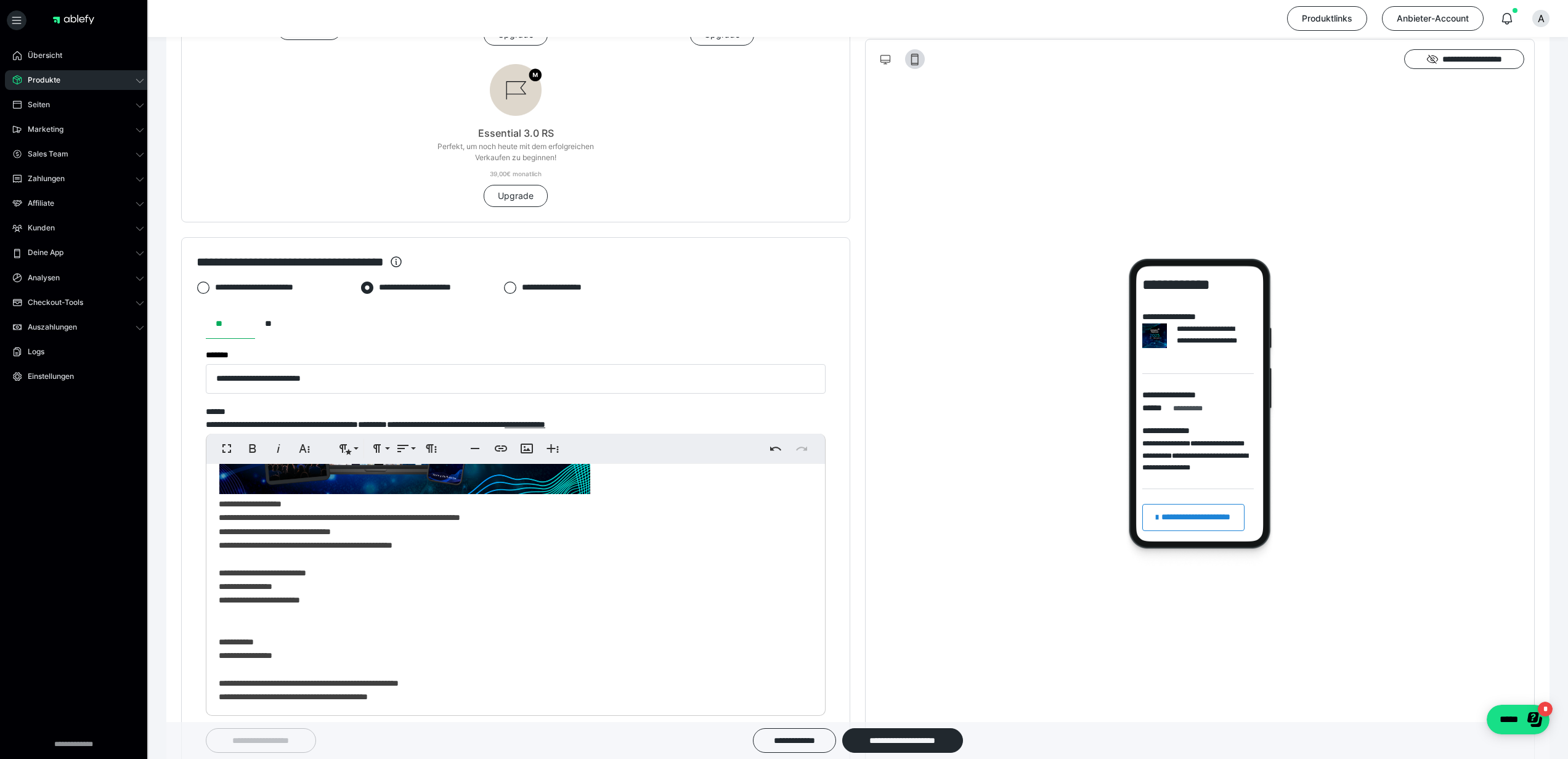 scroll, scrollTop: 115, scrollLeft: 0, axis: vertical 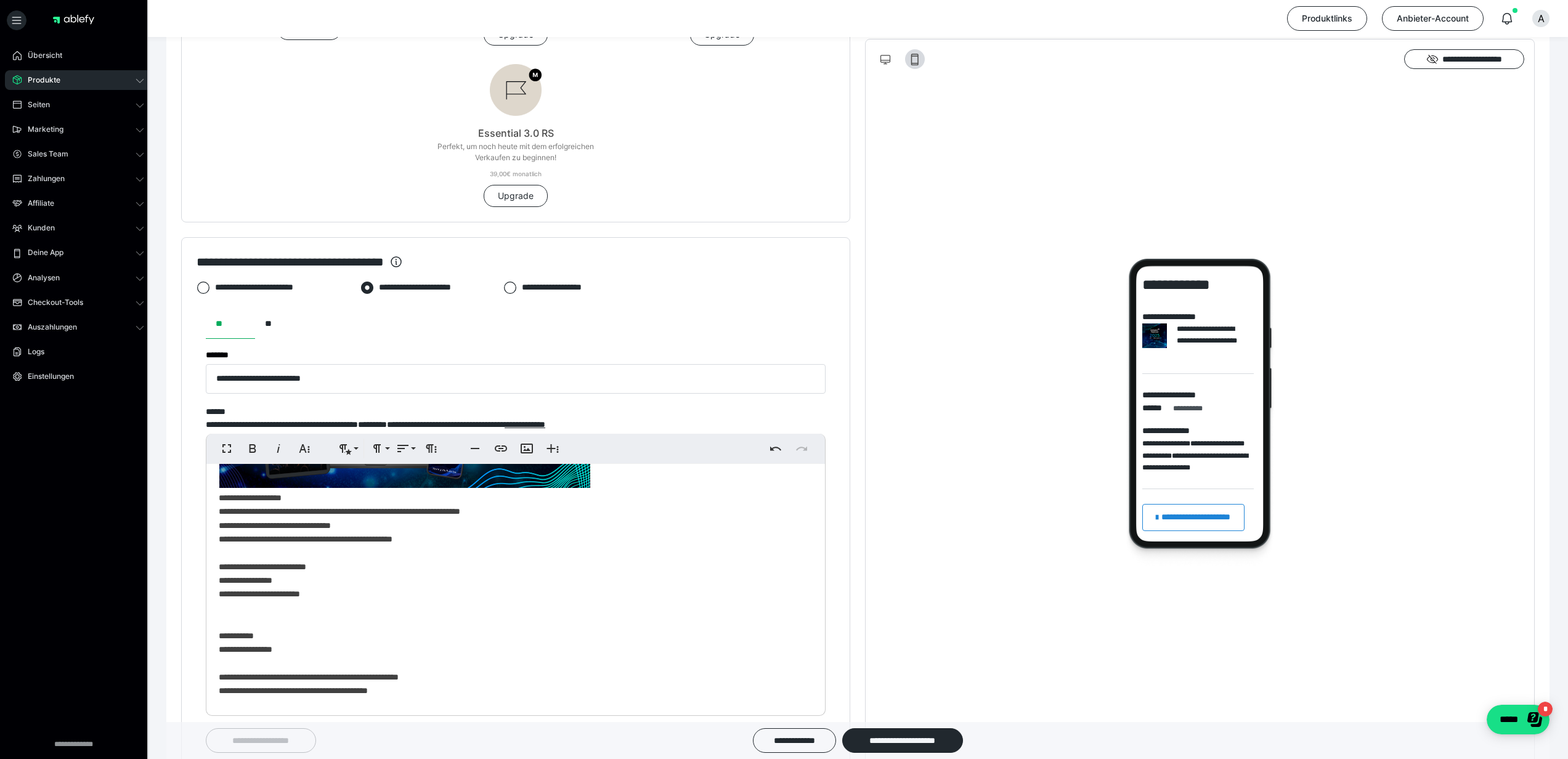 click on "**********" at bounding box center (511, 529) 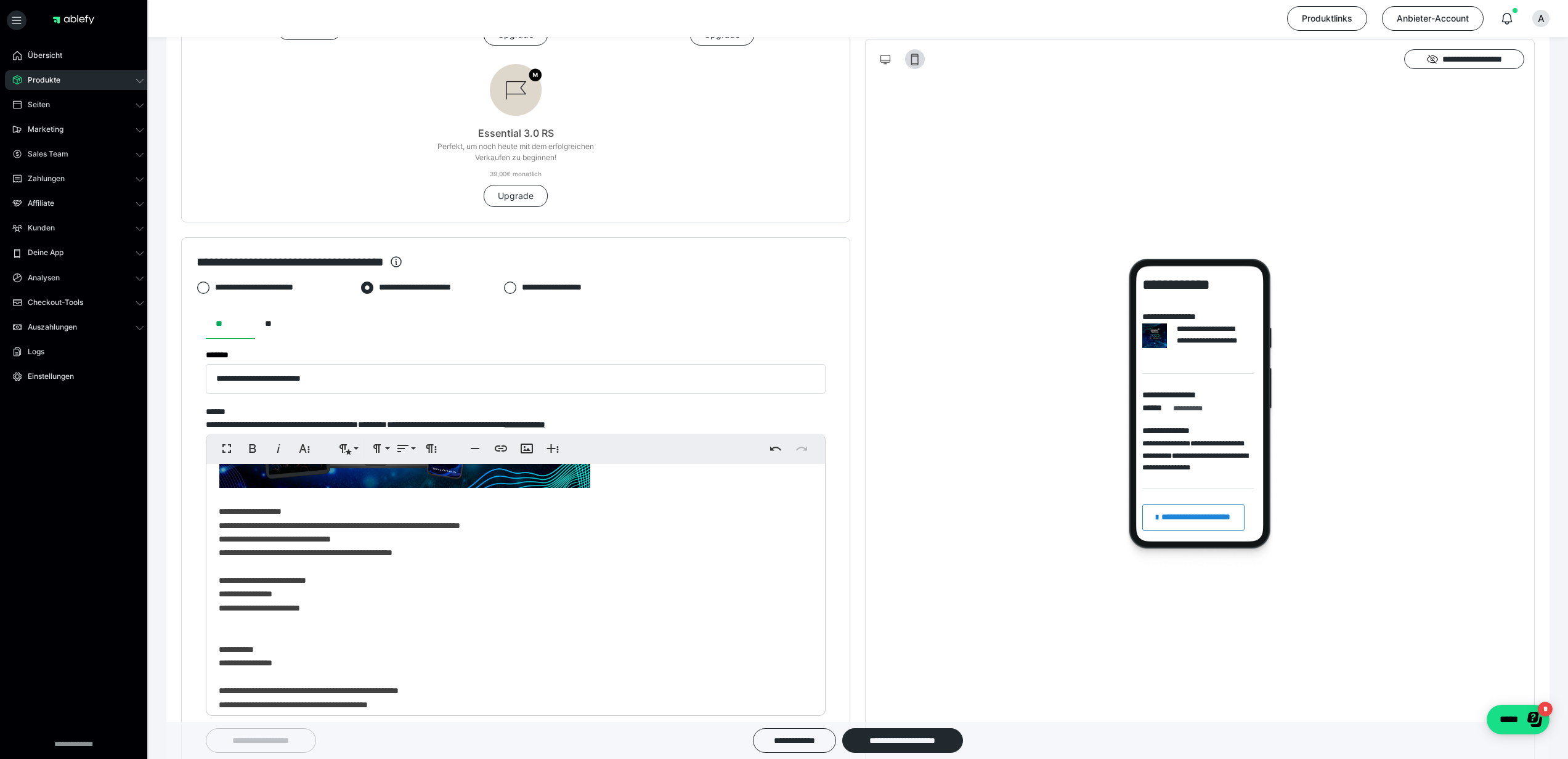 click on "**********" at bounding box center [511, 536] 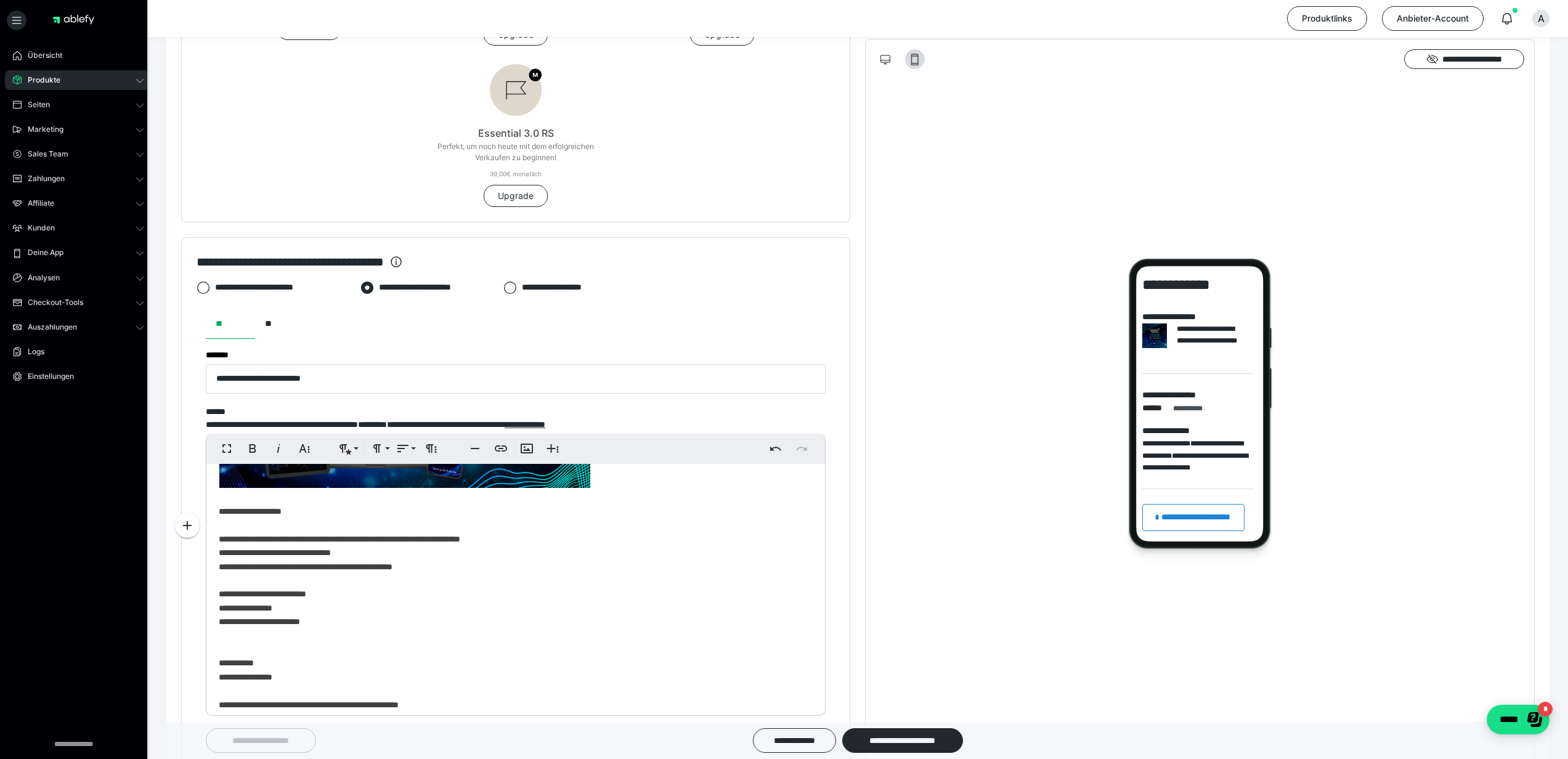 click on "**********" at bounding box center [511, 543] 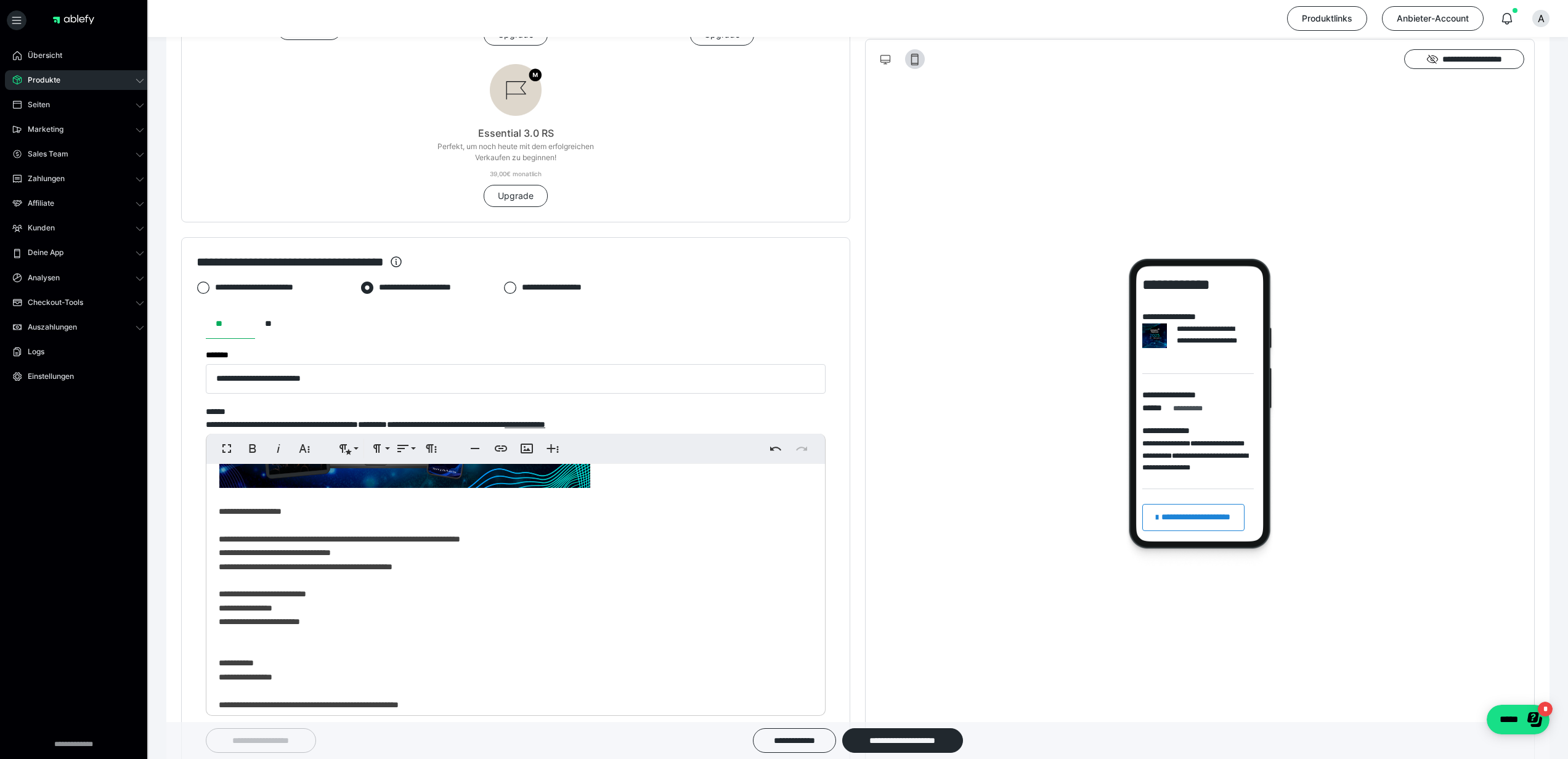 click on "**********" at bounding box center [511, 543] 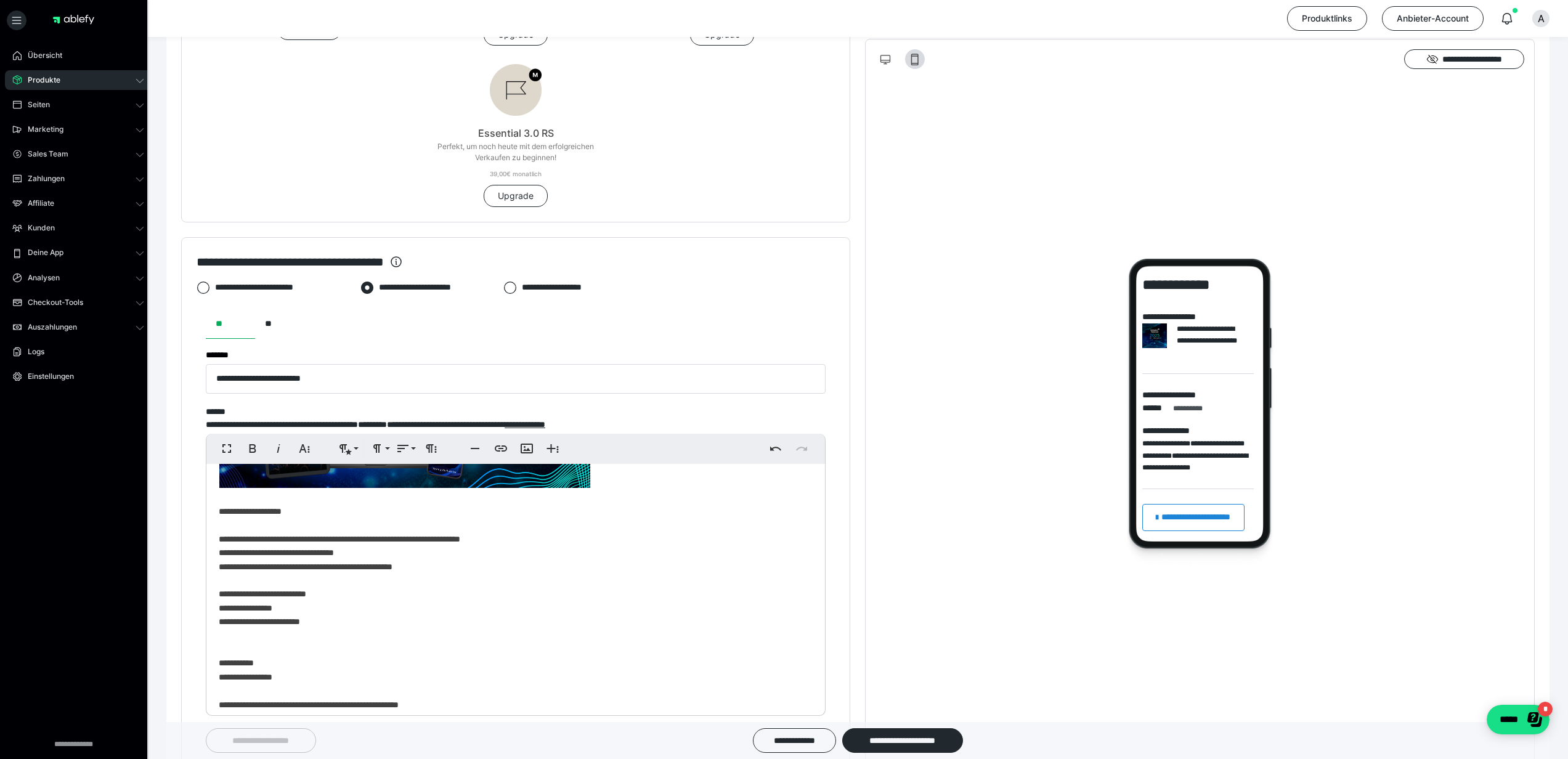 click on "**********" at bounding box center [511, 543] 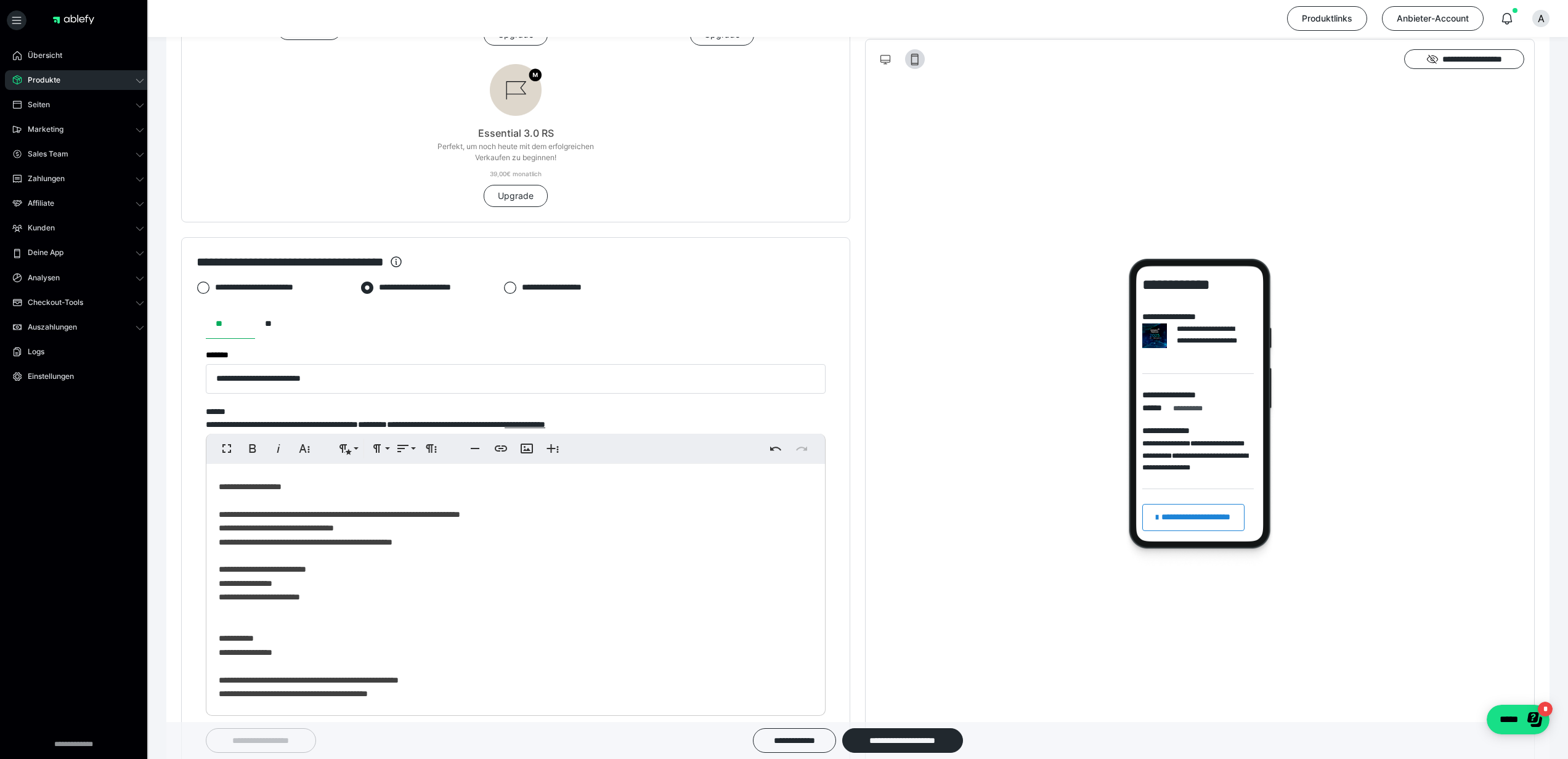 scroll, scrollTop: 143, scrollLeft: 0, axis: vertical 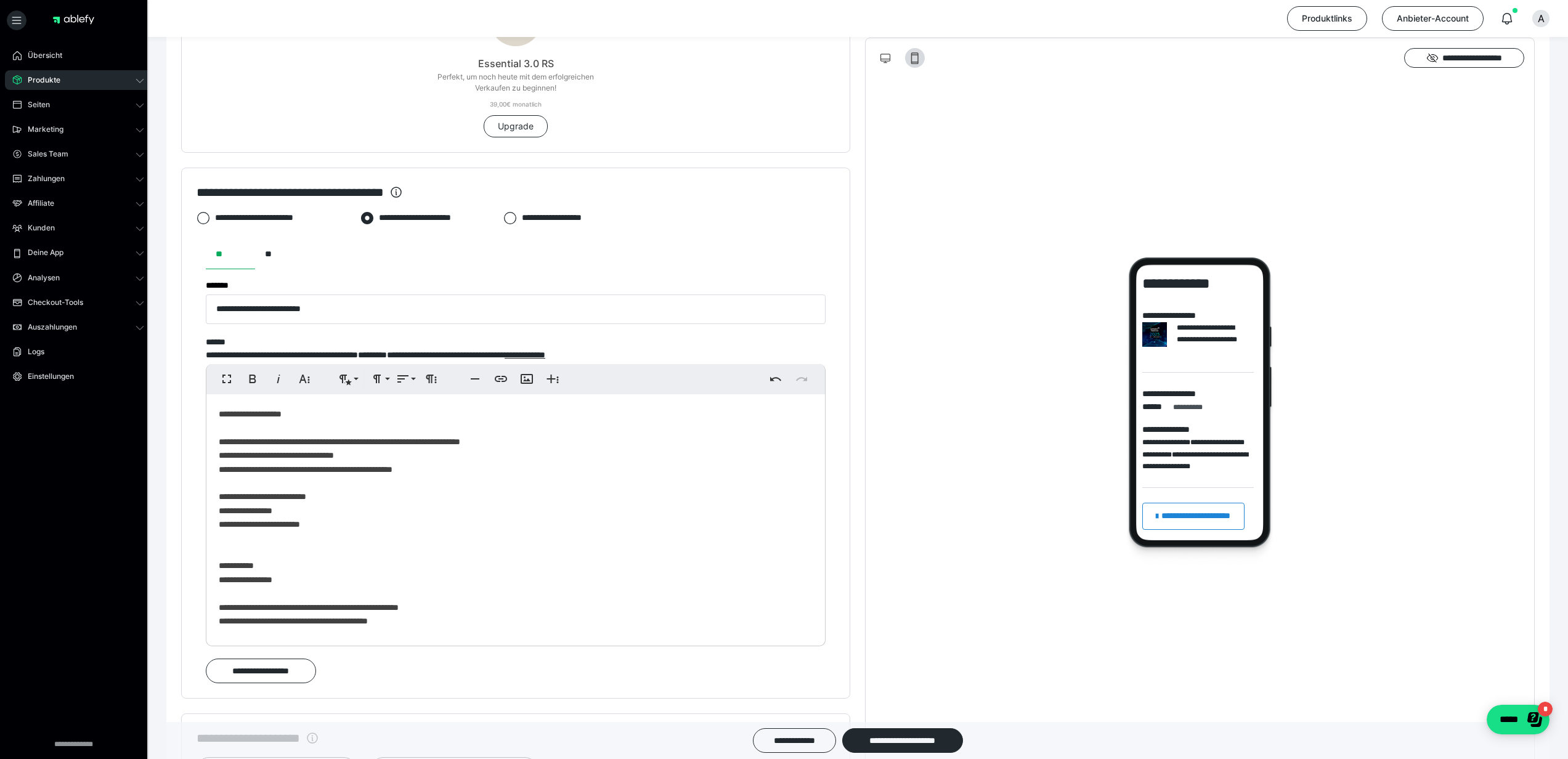 click on "**********" at bounding box center [309, 607] 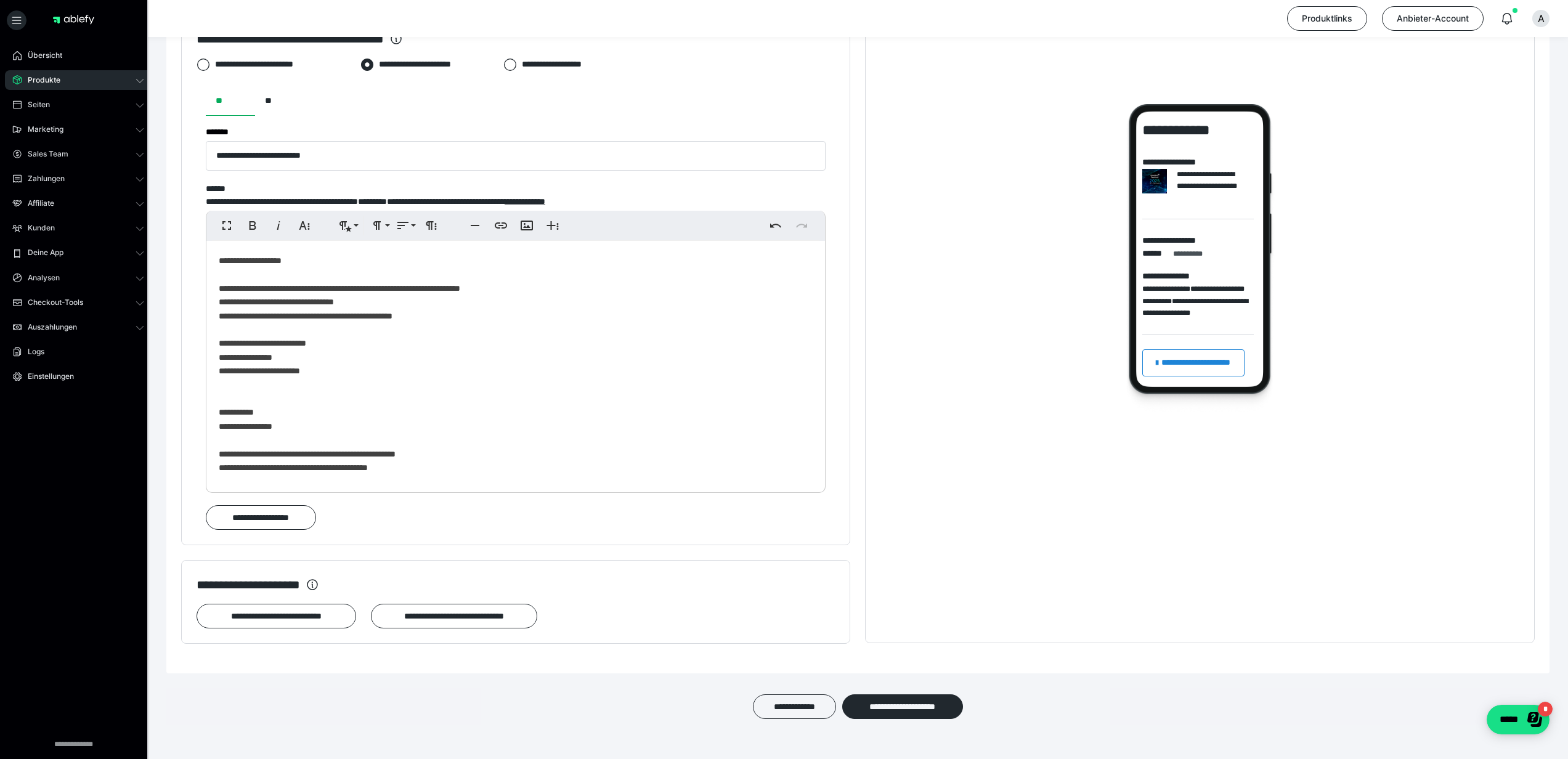 scroll, scrollTop: 1196, scrollLeft: 0, axis: vertical 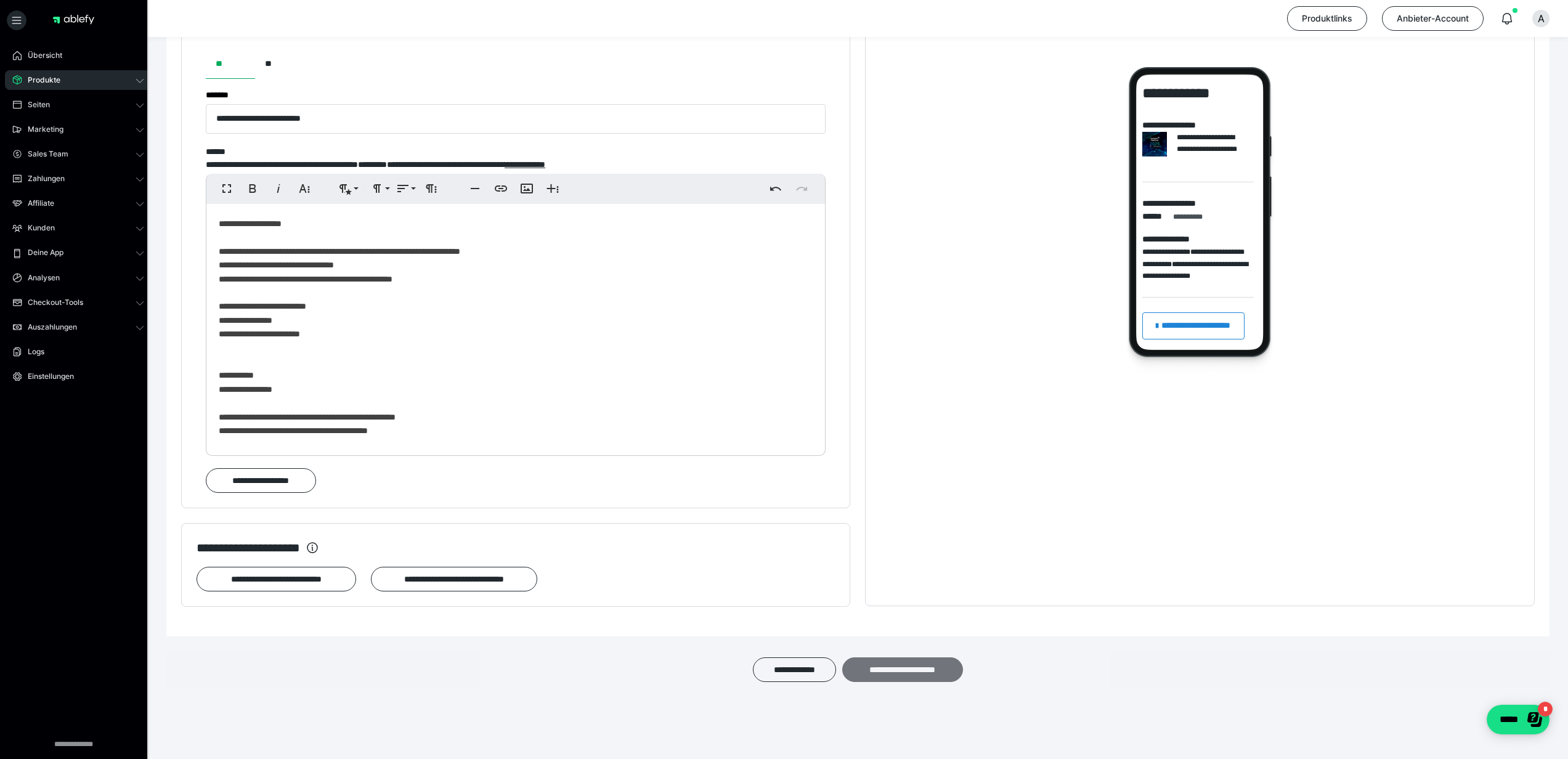 click on "**********" at bounding box center (903, 670) 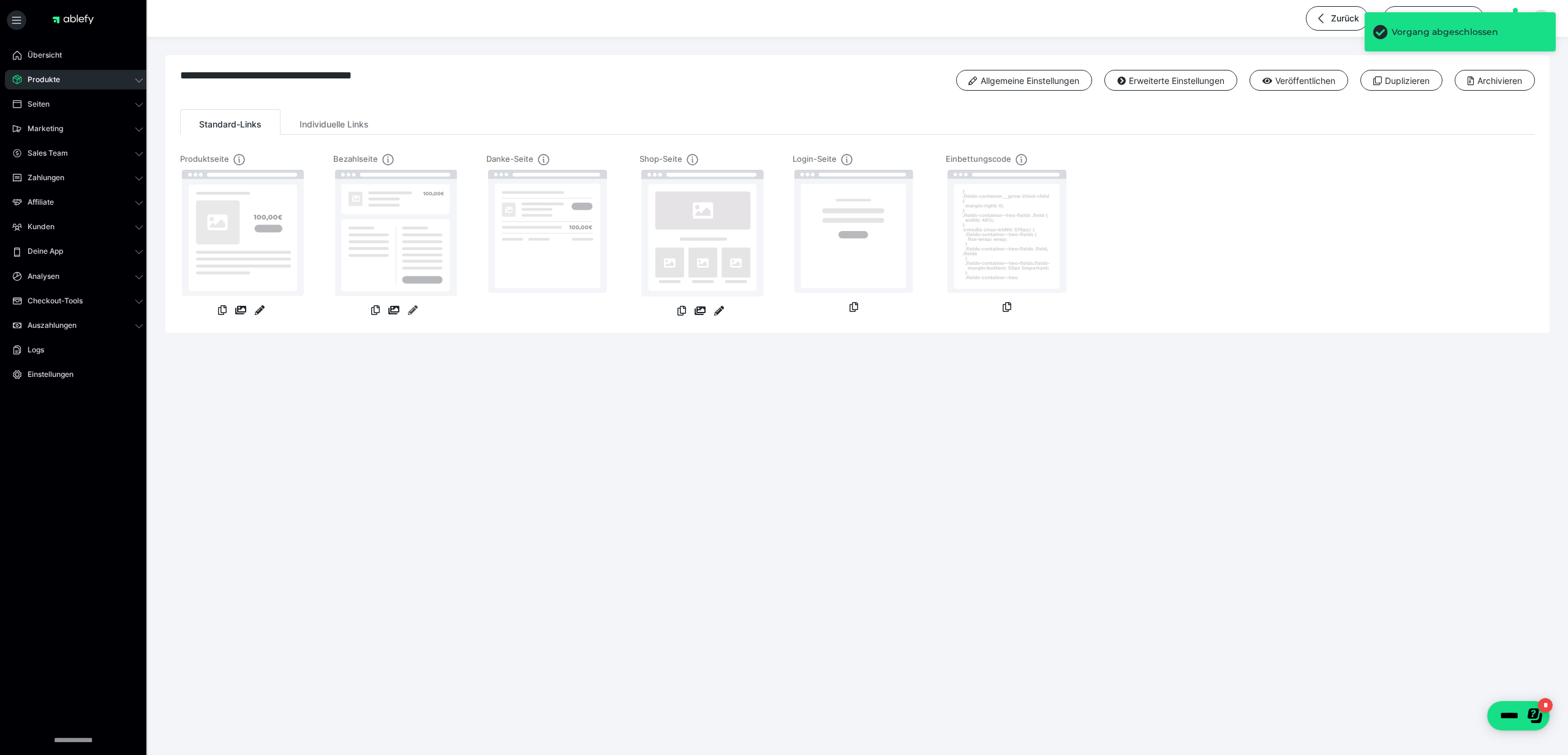 click at bounding box center [413, 310] 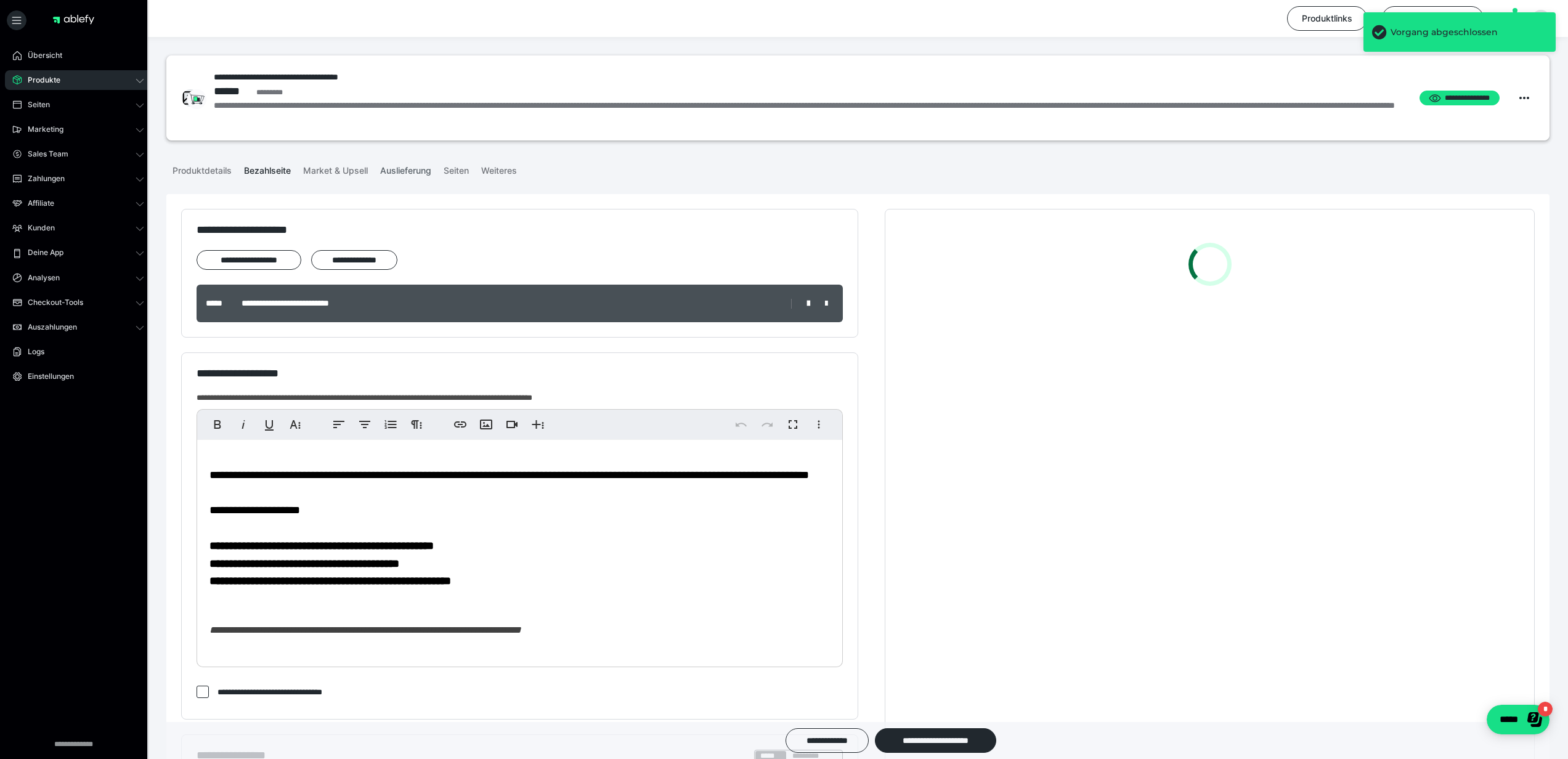 click on "Auslieferung" at bounding box center (405, 168) 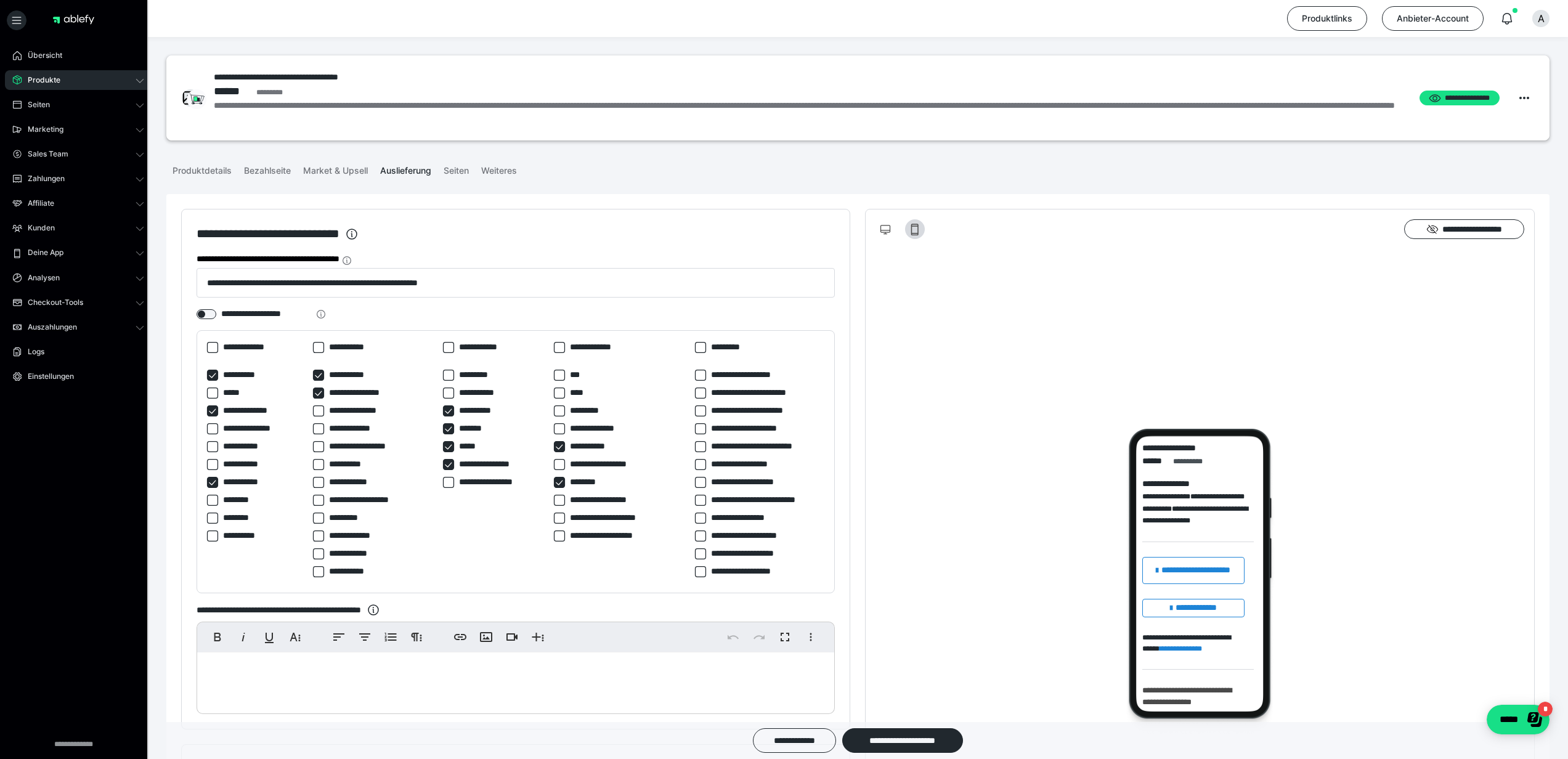 scroll, scrollTop: 150, scrollLeft: 0, axis: vertical 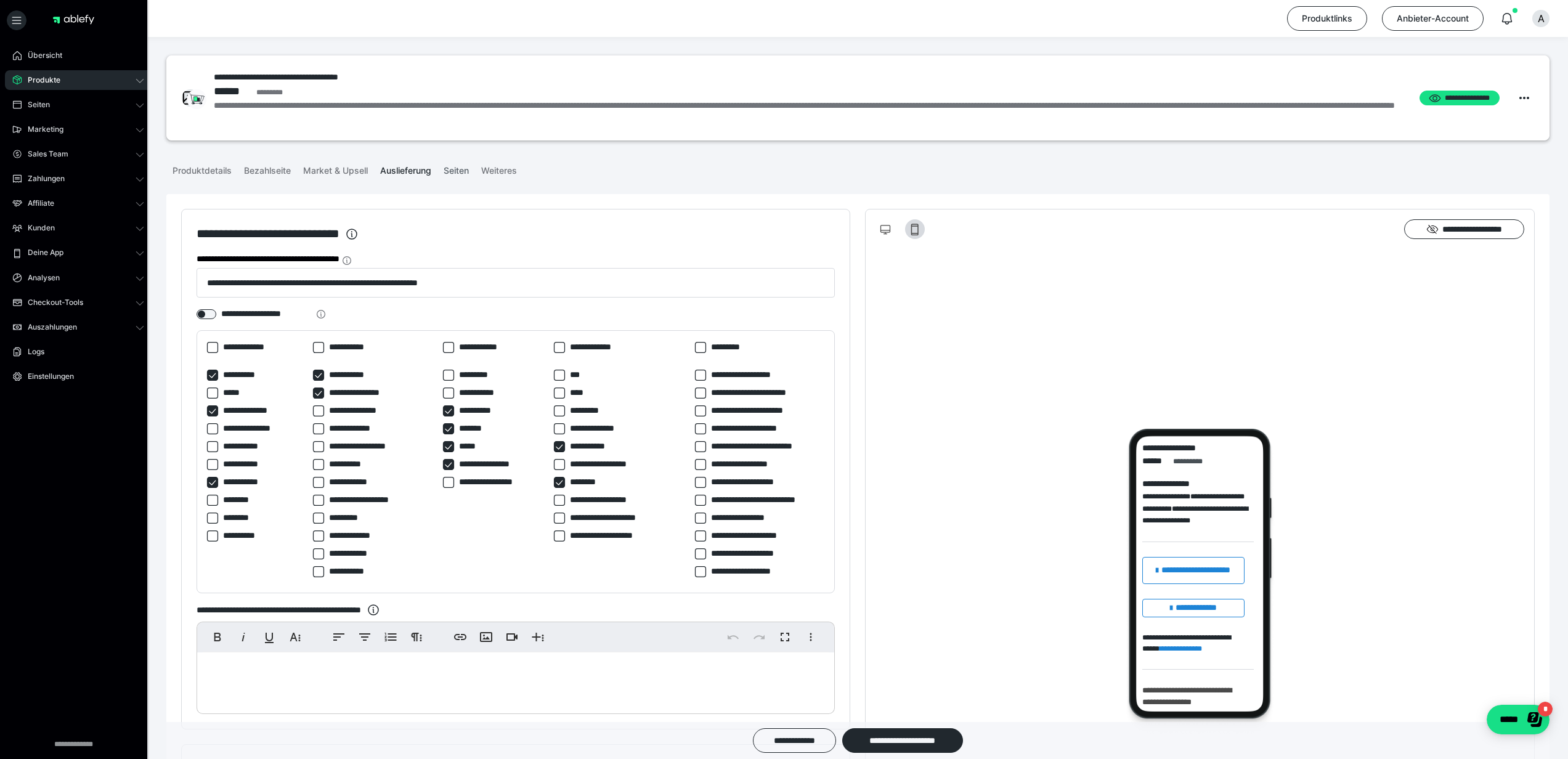 click on "Seiten" at bounding box center [456, 168] 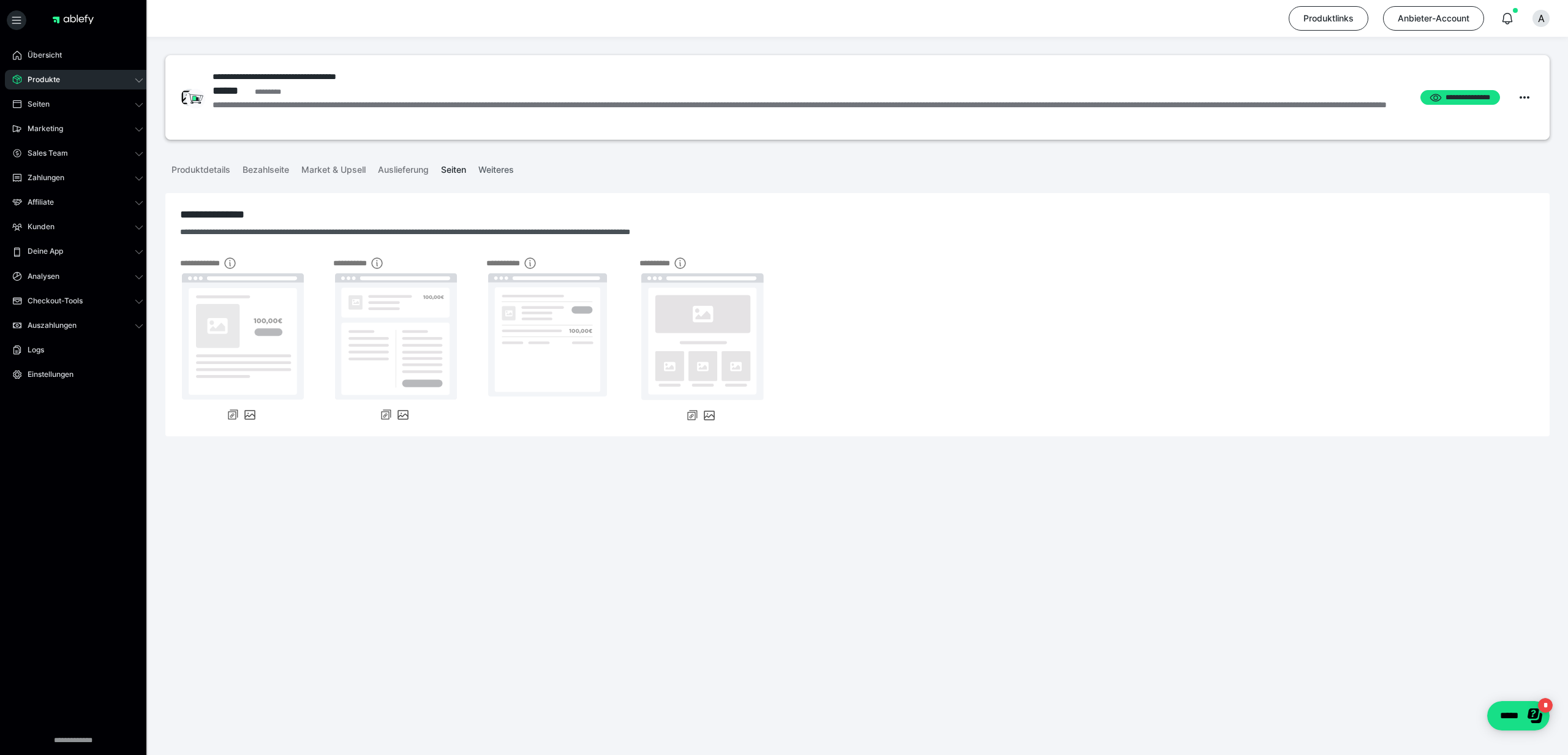 click on "Weiteres" at bounding box center [496, 167] 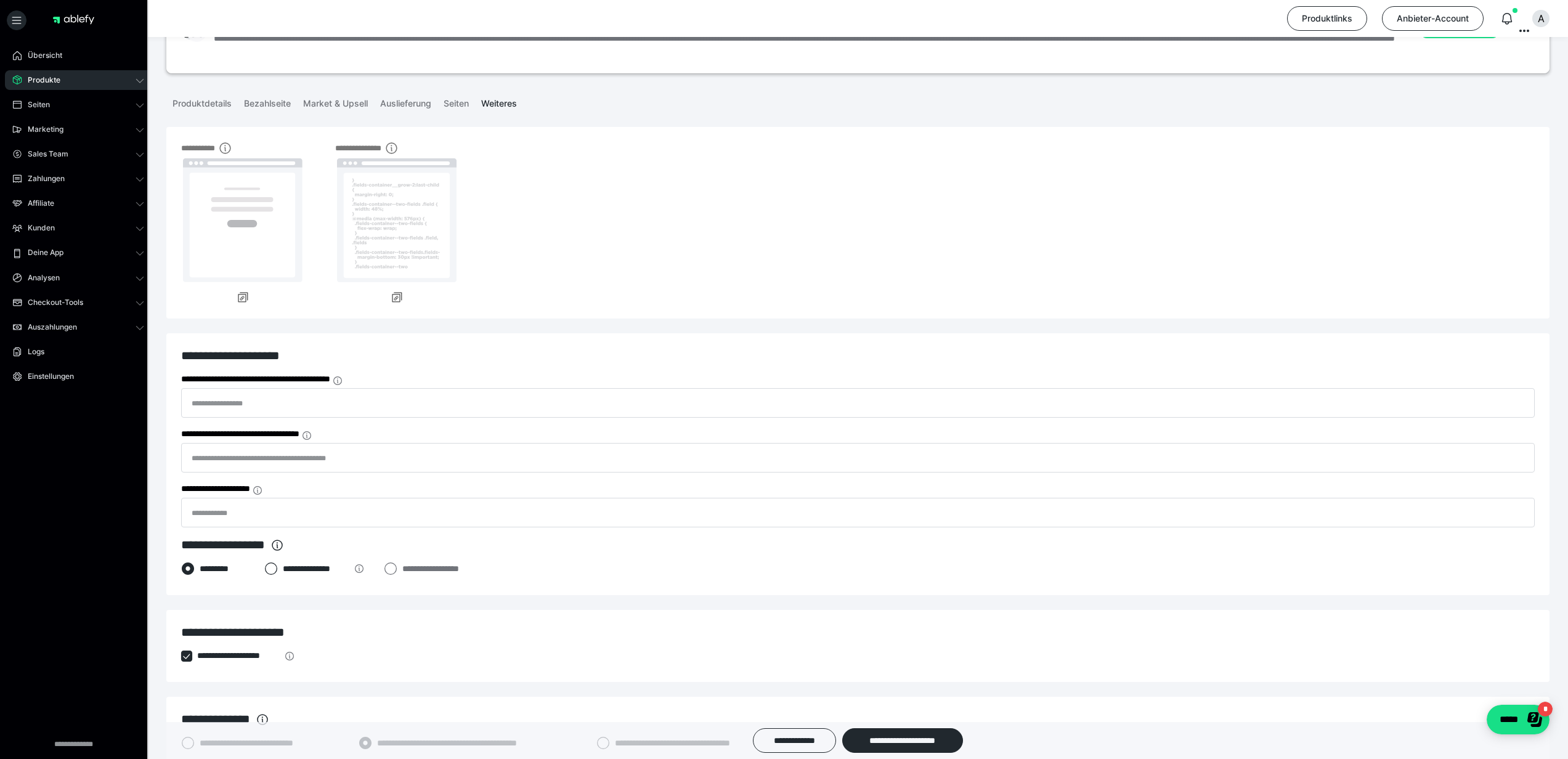 scroll, scrollTop: 59, scrollLeft: 0, axis: vertical 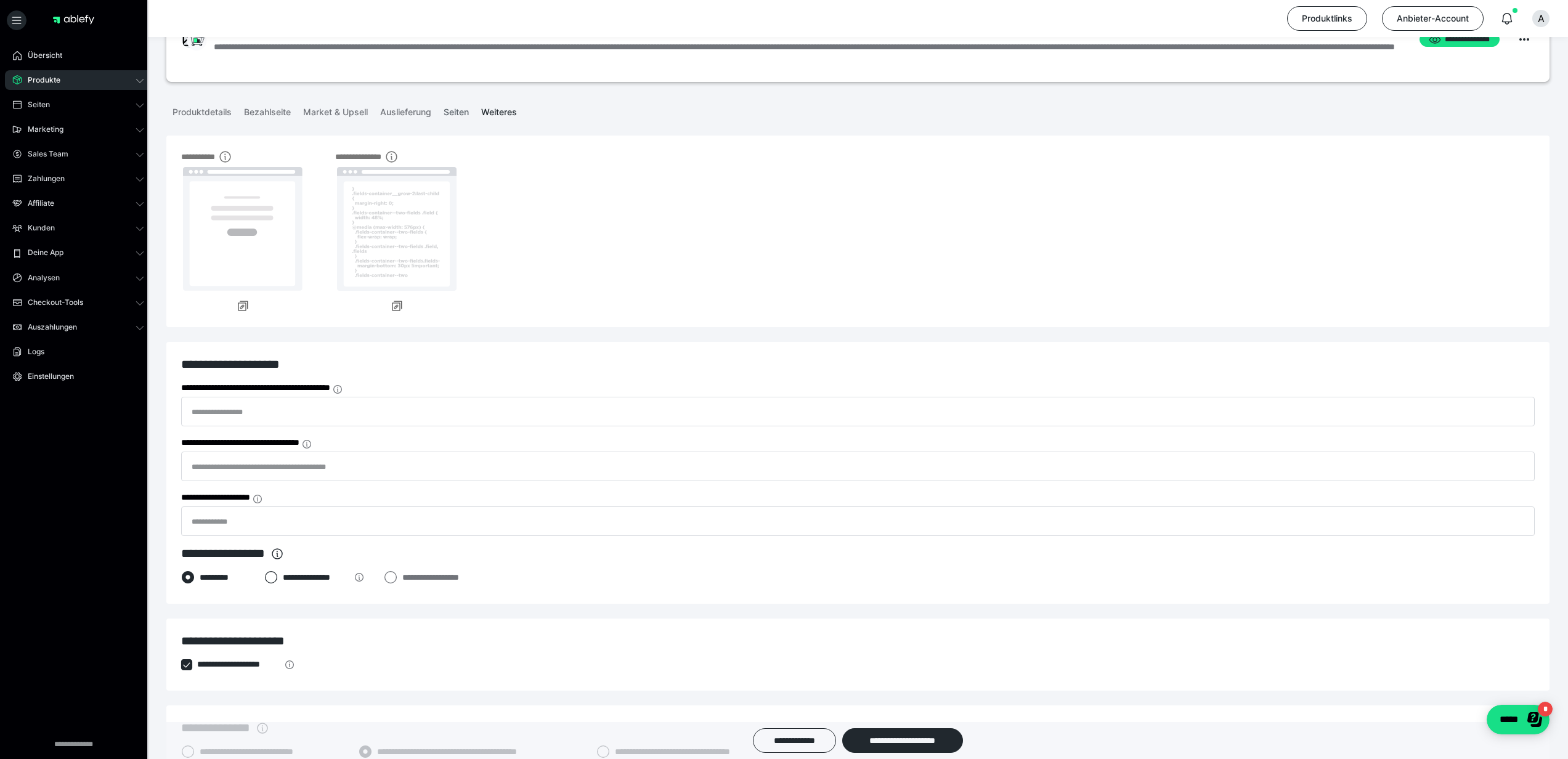 click on "Seiten" at bounding box center (456, 110) 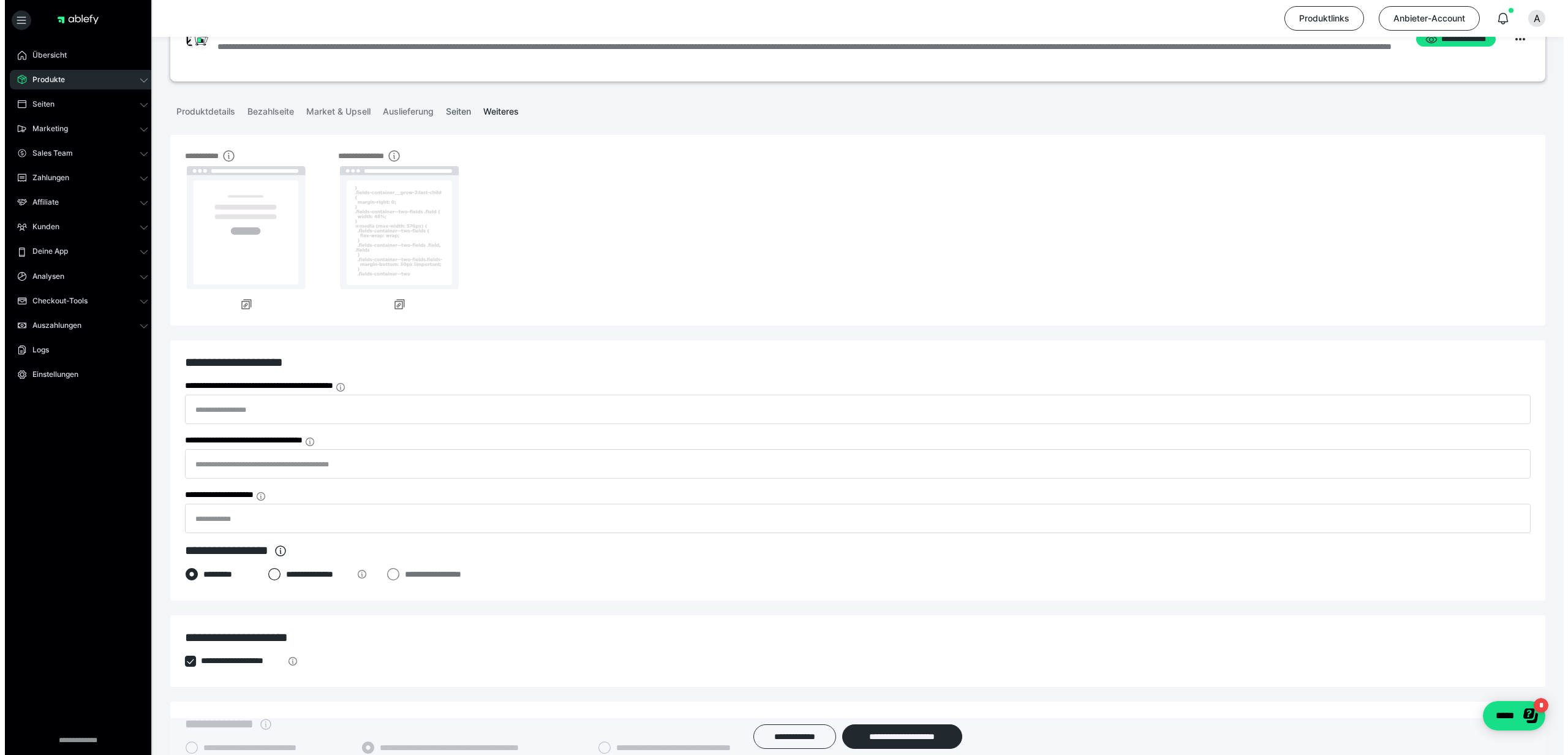 scroll, scrollTop: 0, scrollLeft: 0, axis: both 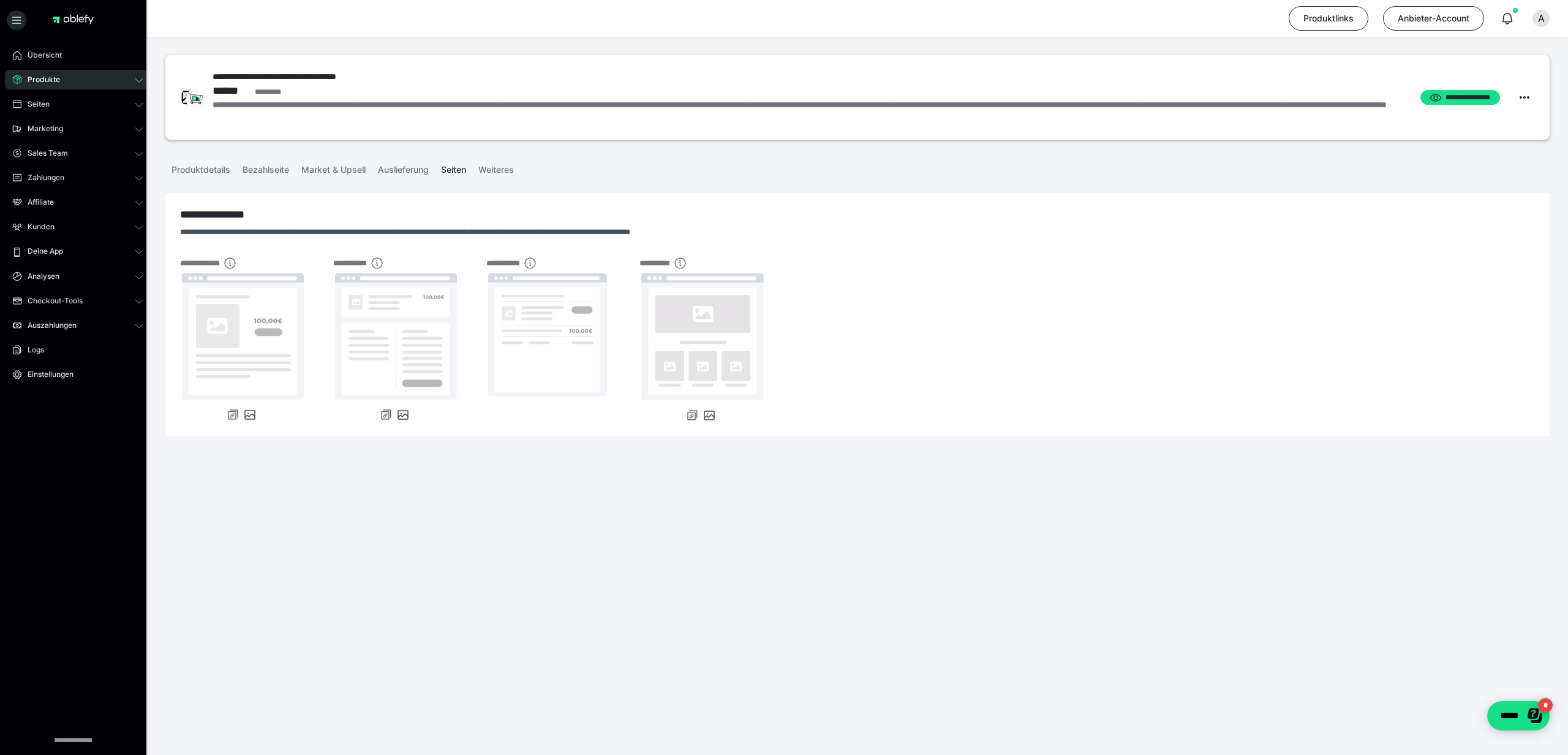 click on "Seiten" at bounding box center [453, 167] 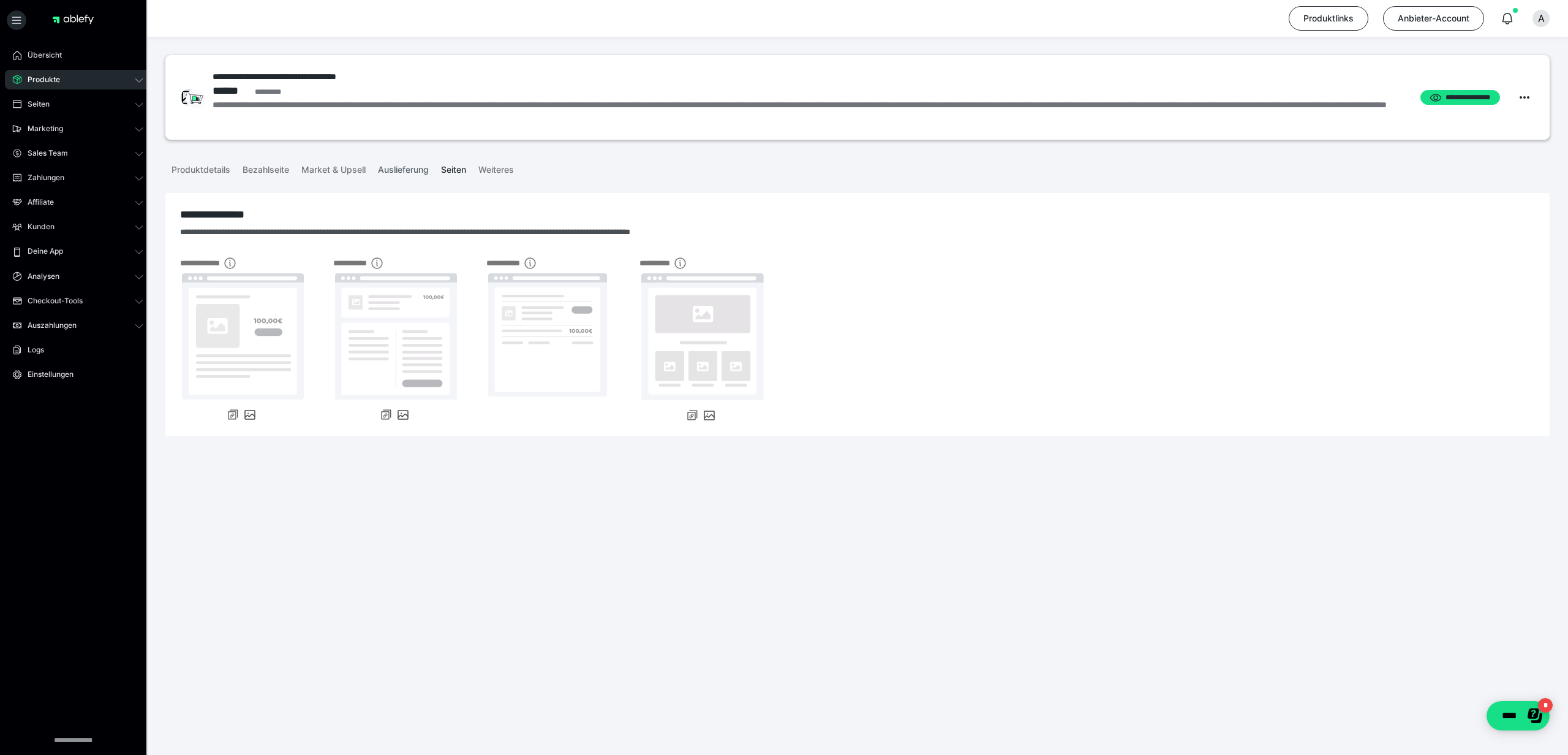 click on "Auslieferung" at bounding box center (403, 167) 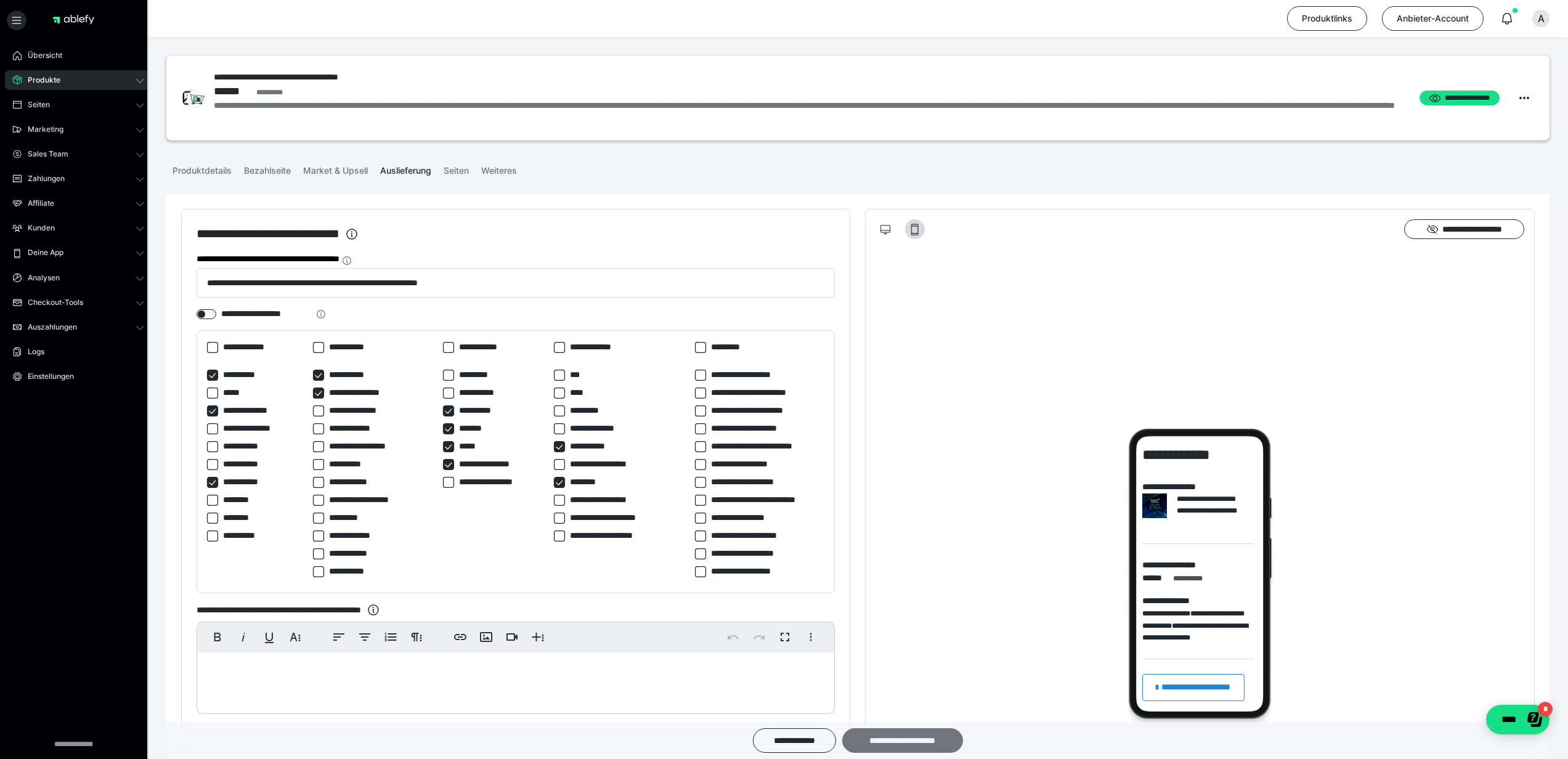 click on "**********" at bounding box center (903, 741) 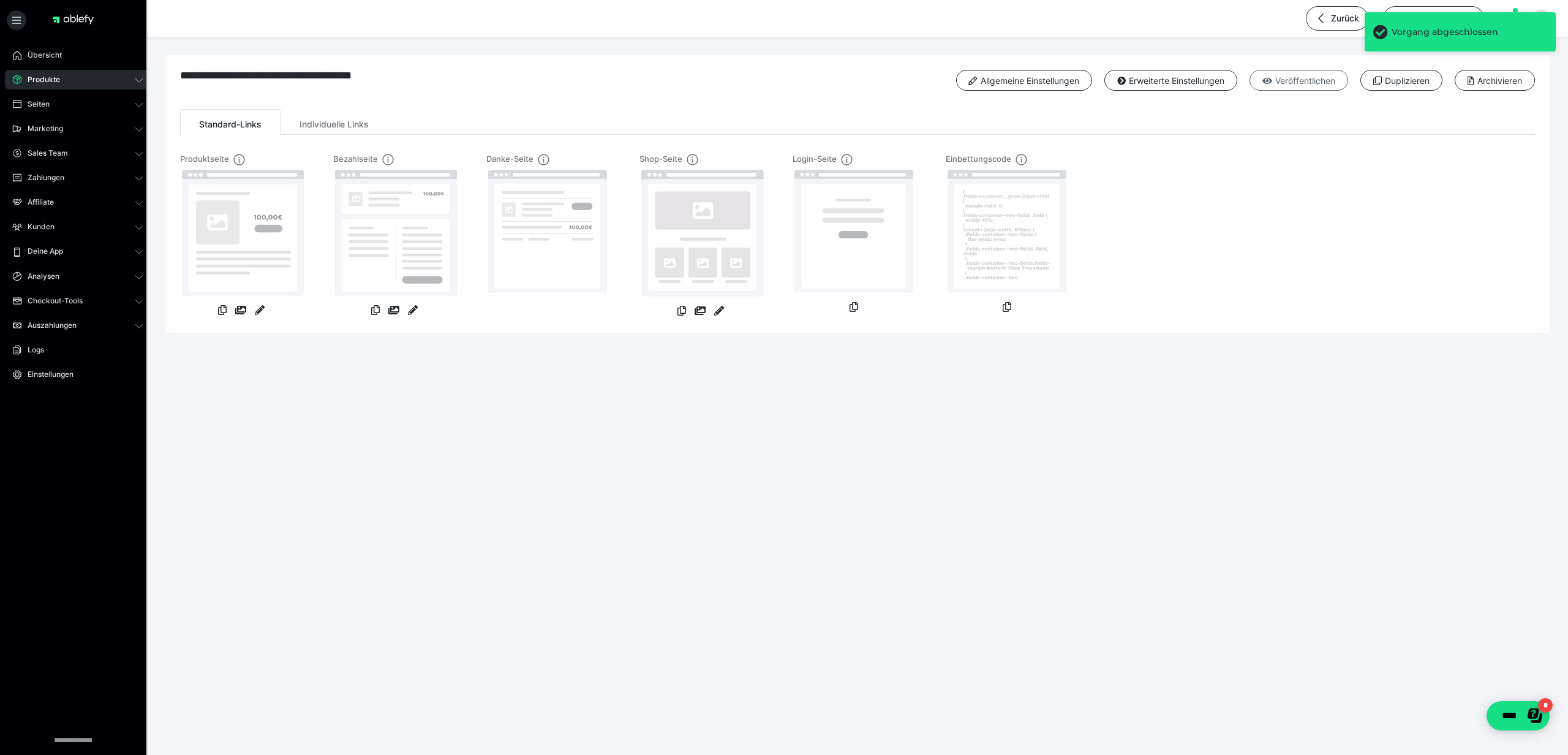click on "Veröffentlichen" at bounding box center (1298, 80) 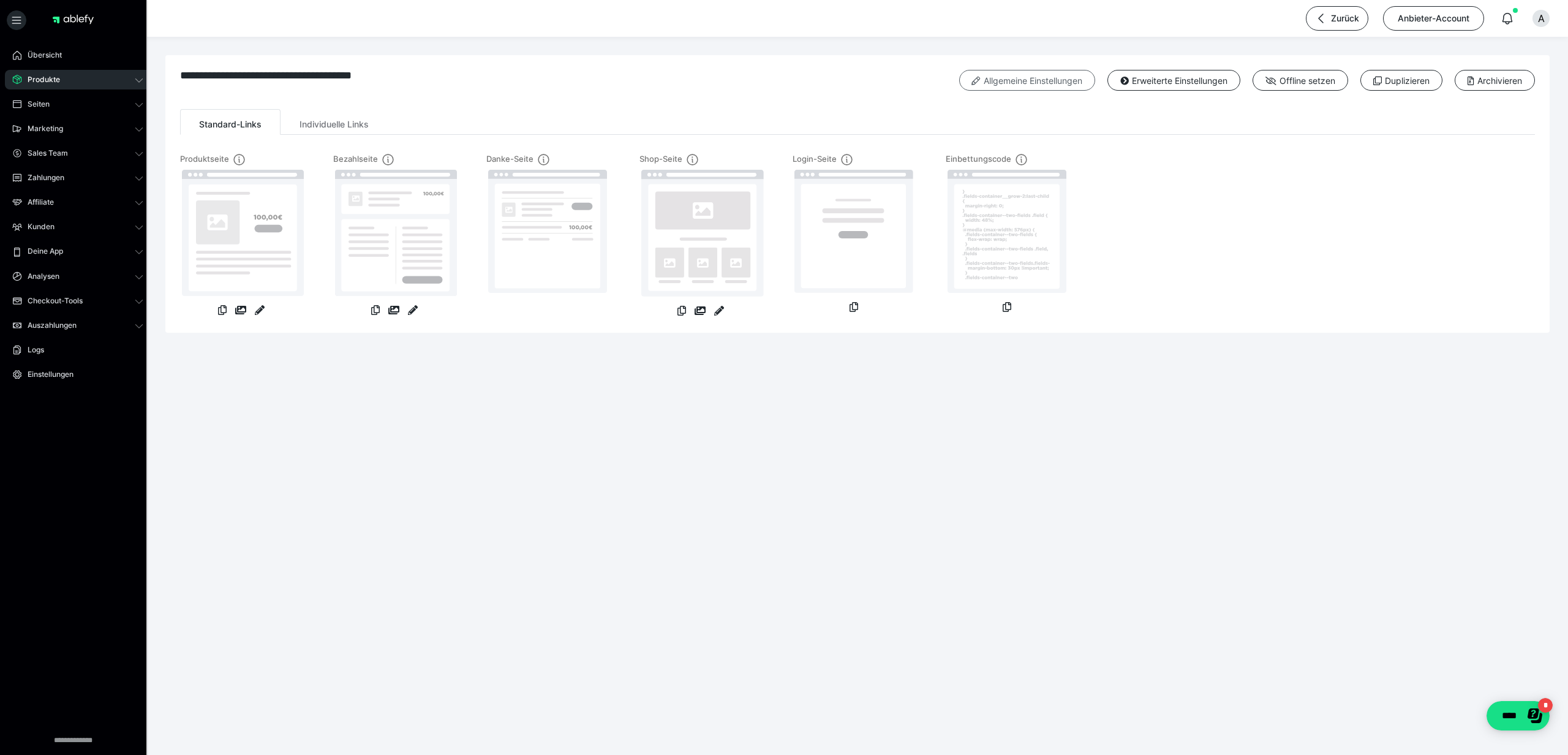 click on "Allgemeine Einstellungen" at bounding box center [1027, 80] 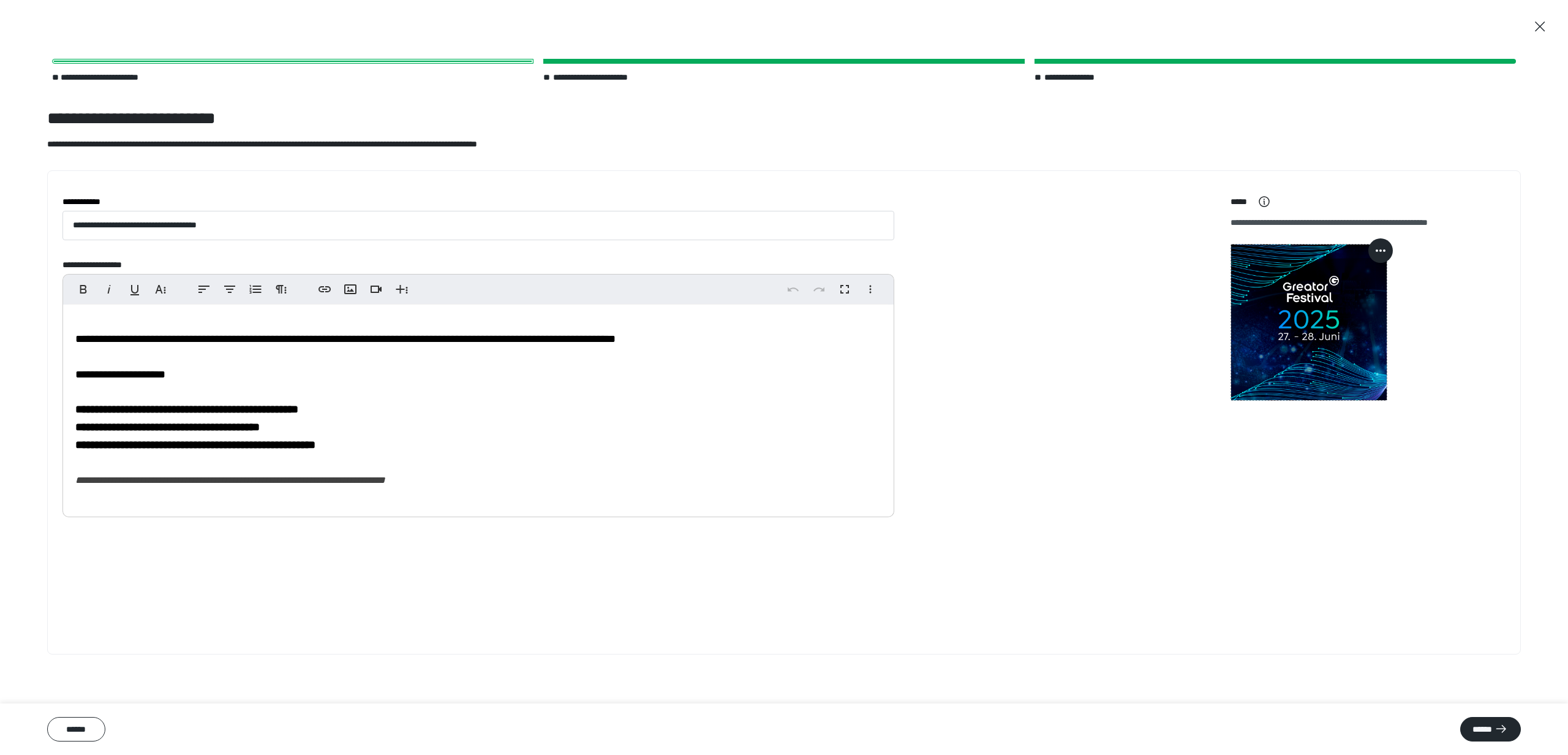 click on "**********" at bounding box center [478, 408] 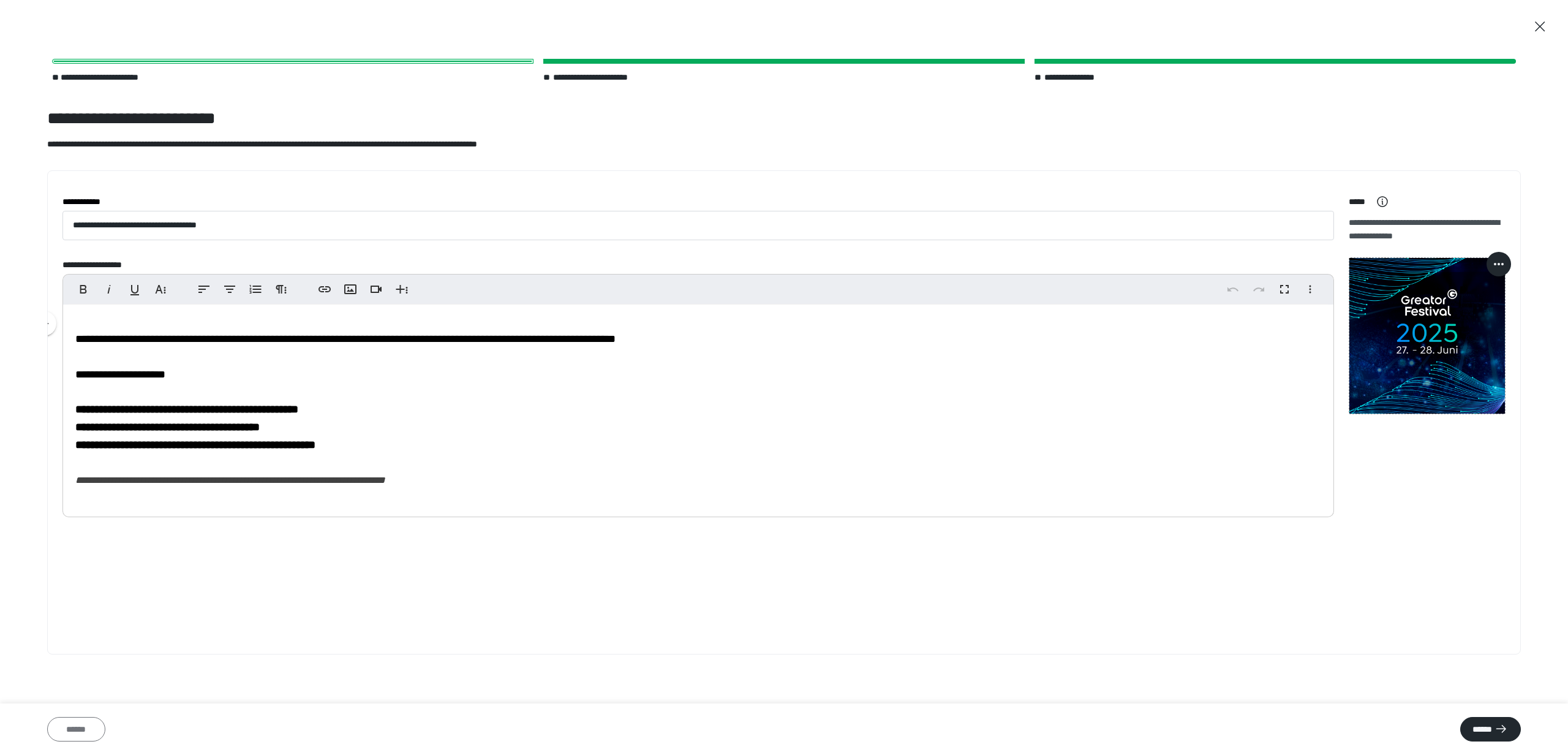 click on "******" at bounding box center [76, 729] 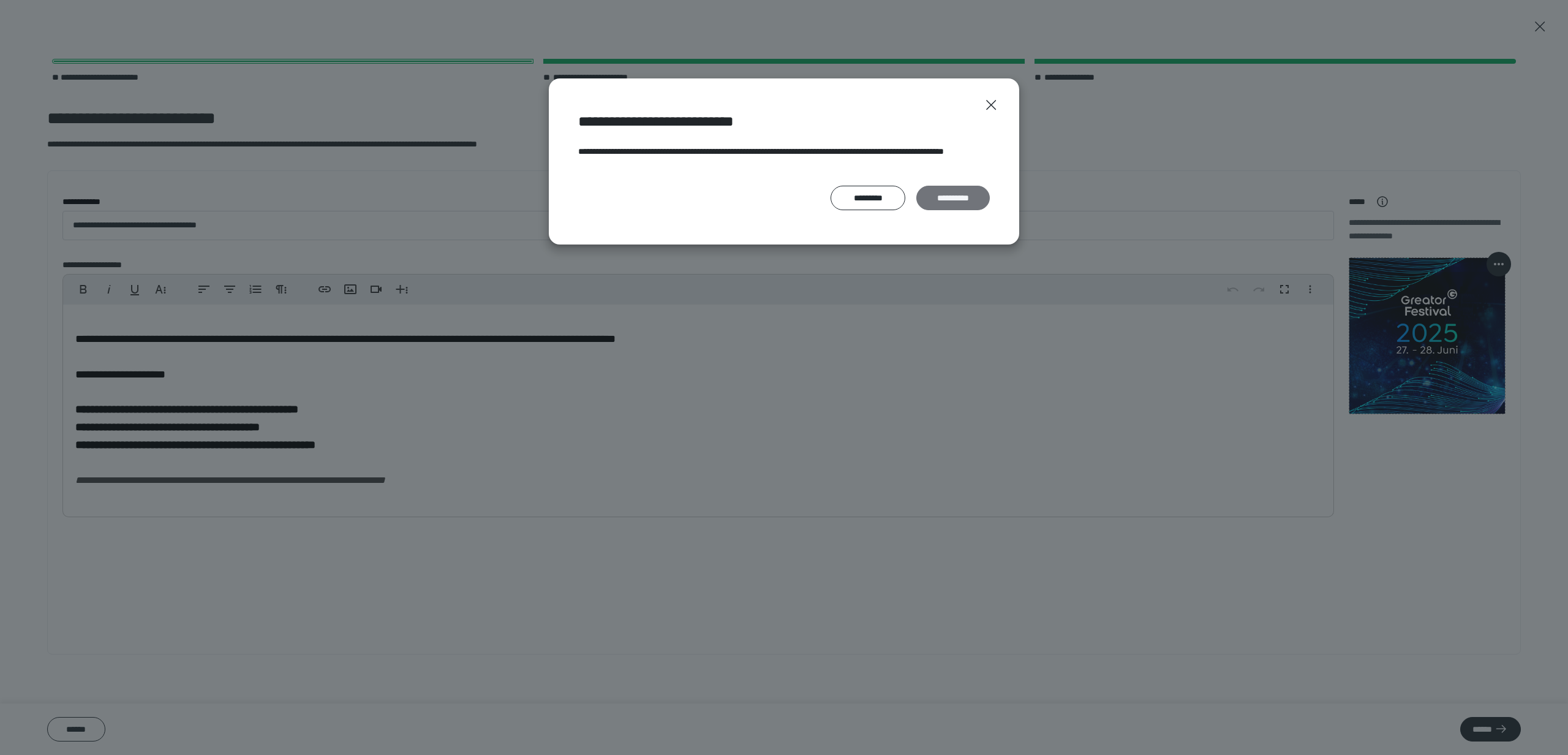 click on "**********" at bounding box center (953, 198) 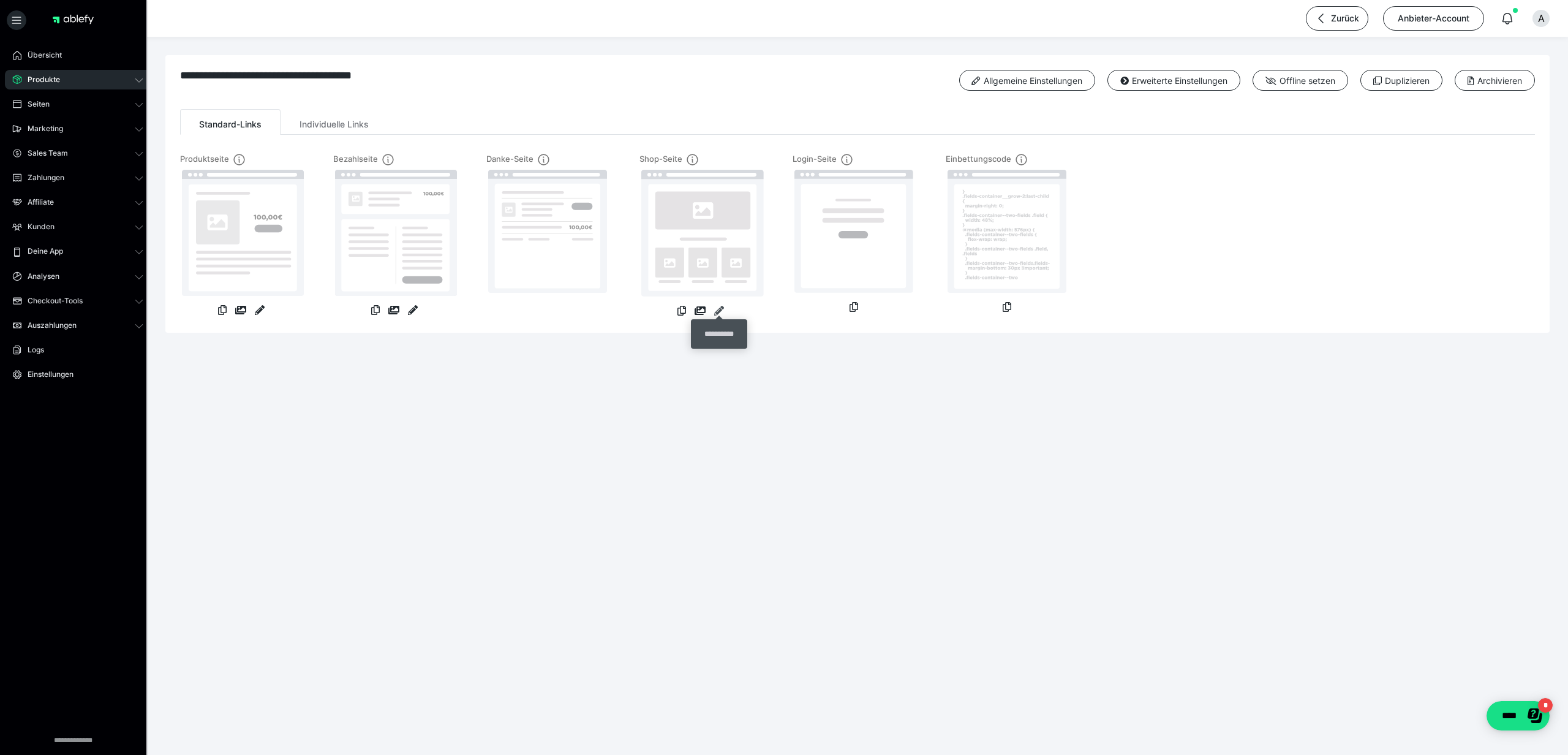 click at bounding box center [719, 311] 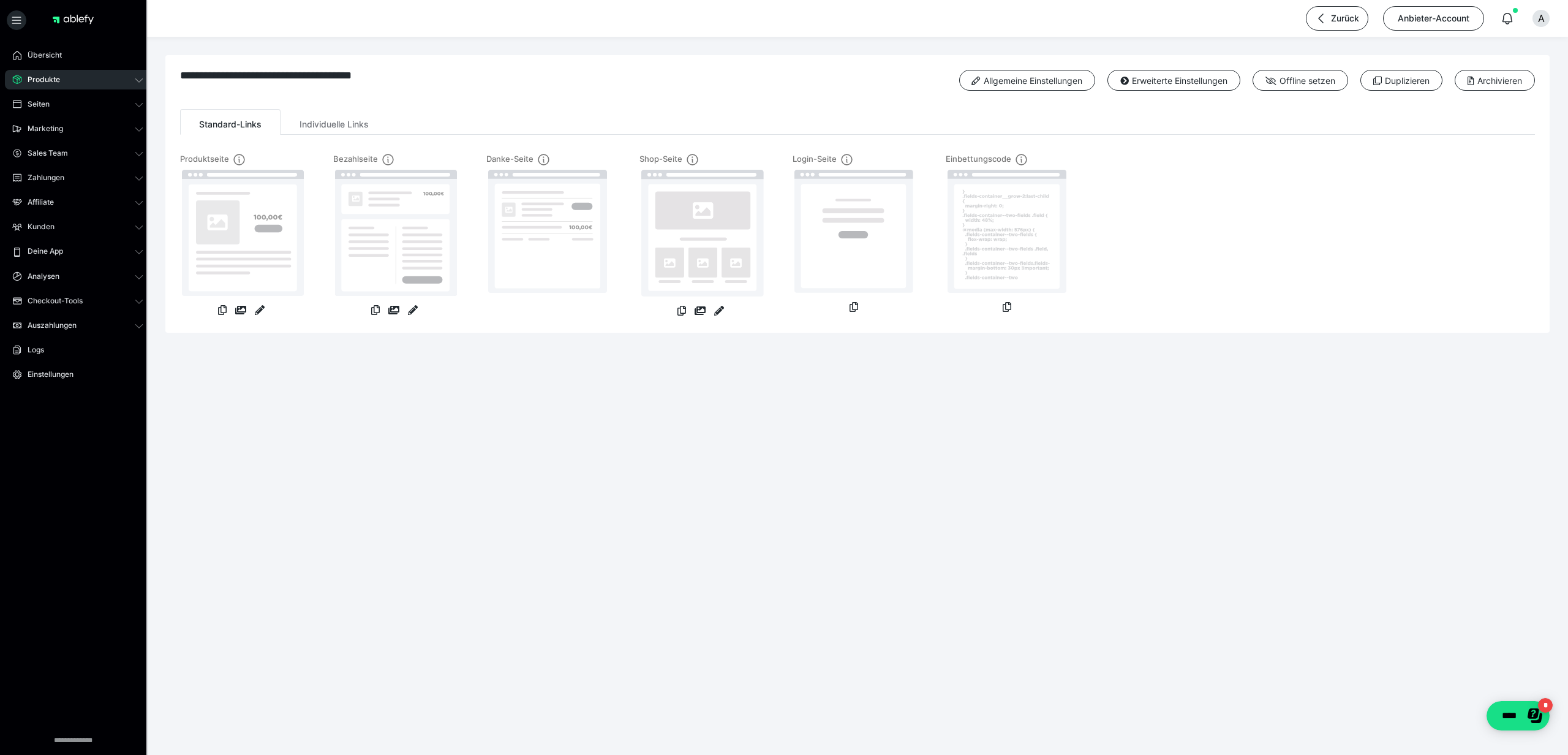 click at bounding box center (413, 311) 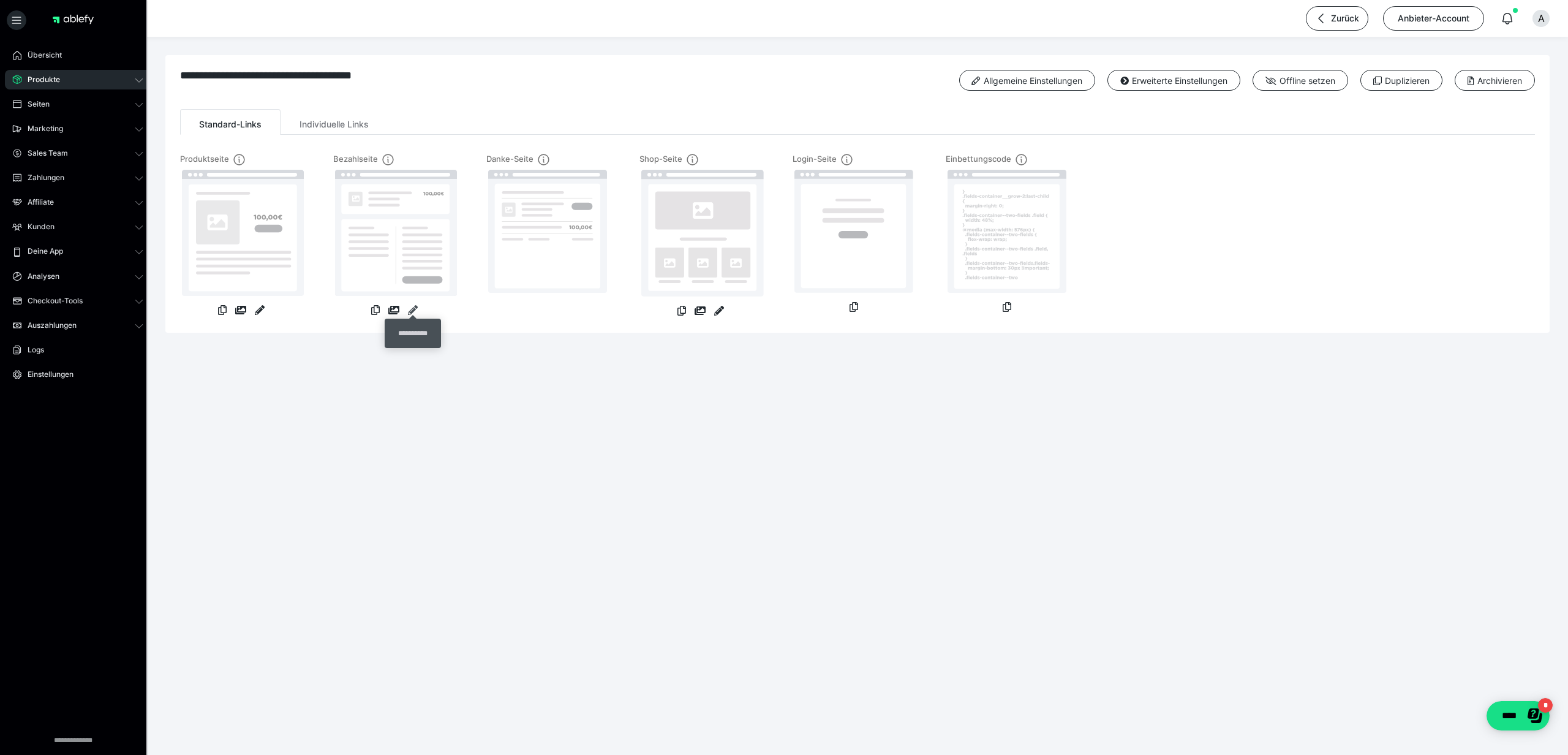 click at bounding box center [413, 310] 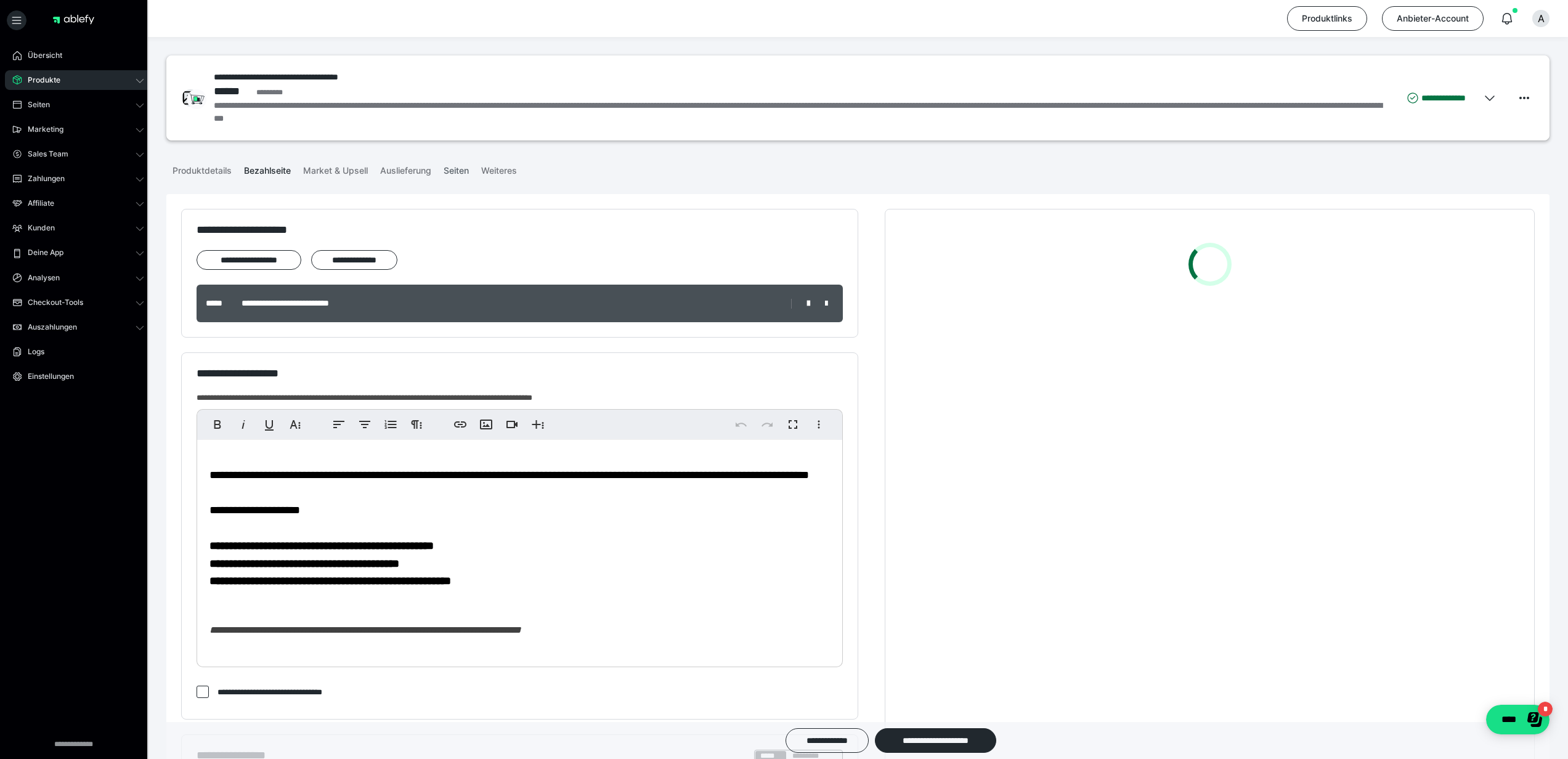 click on "Seiten" at bounding box center [456, 168] 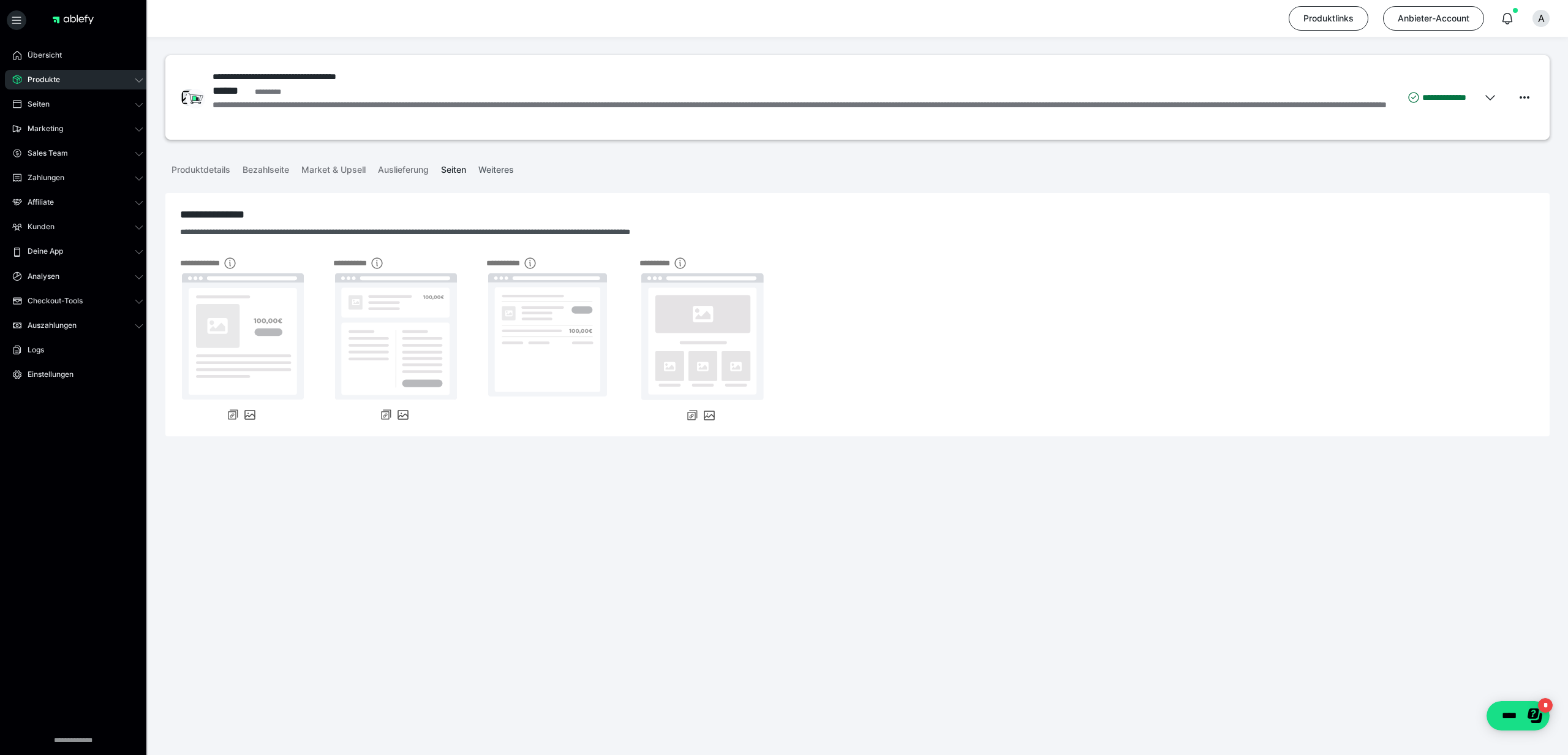 click on "Weiteres" at bounding box center (496, 167) 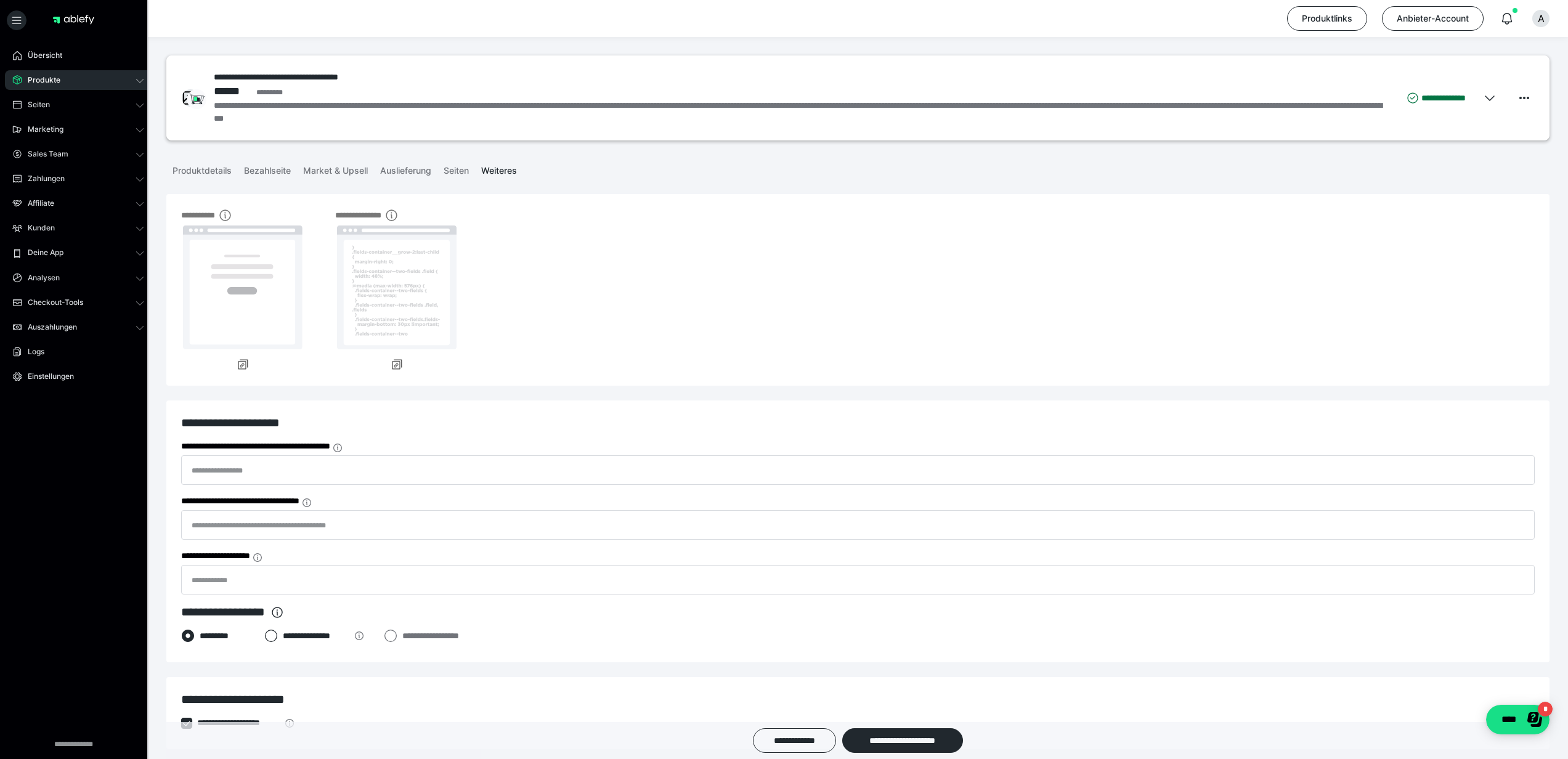 click on "Weiteres" at bounding box center (499, 168) 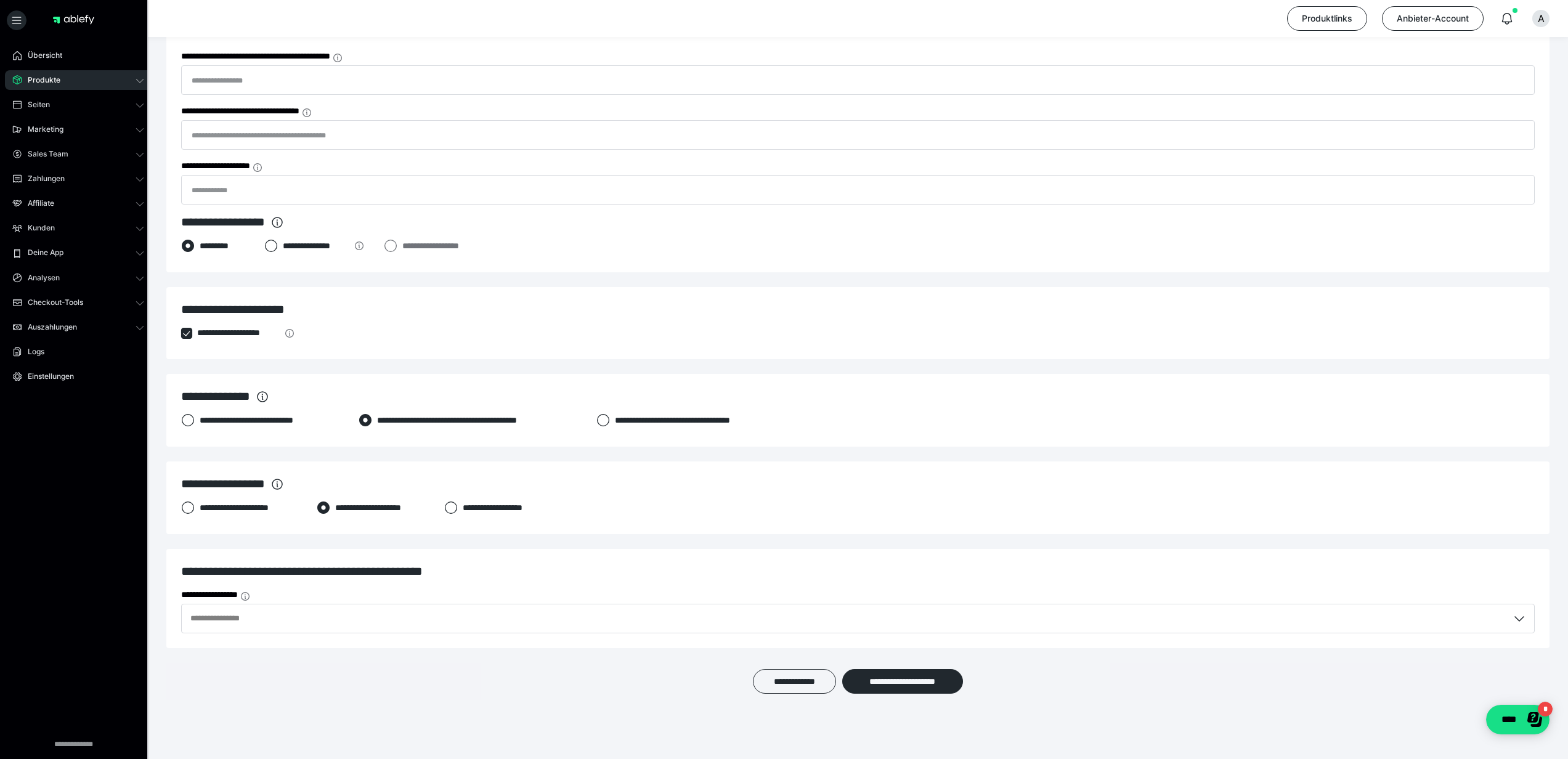 scroll, scrollTop: 392, scrollLeft: 0, axis: vertical 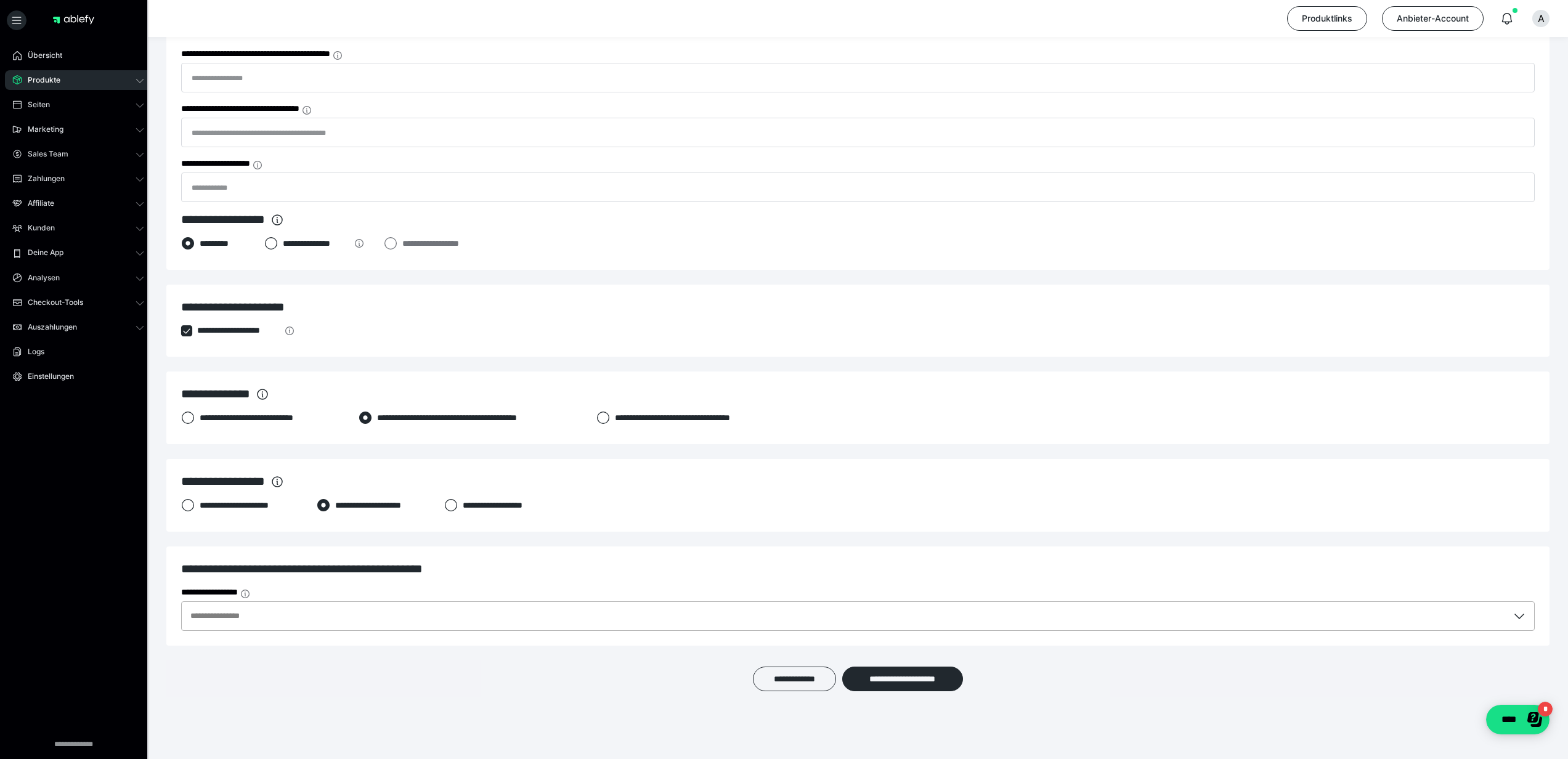 click on "**********" at bounding box center (845, 616) 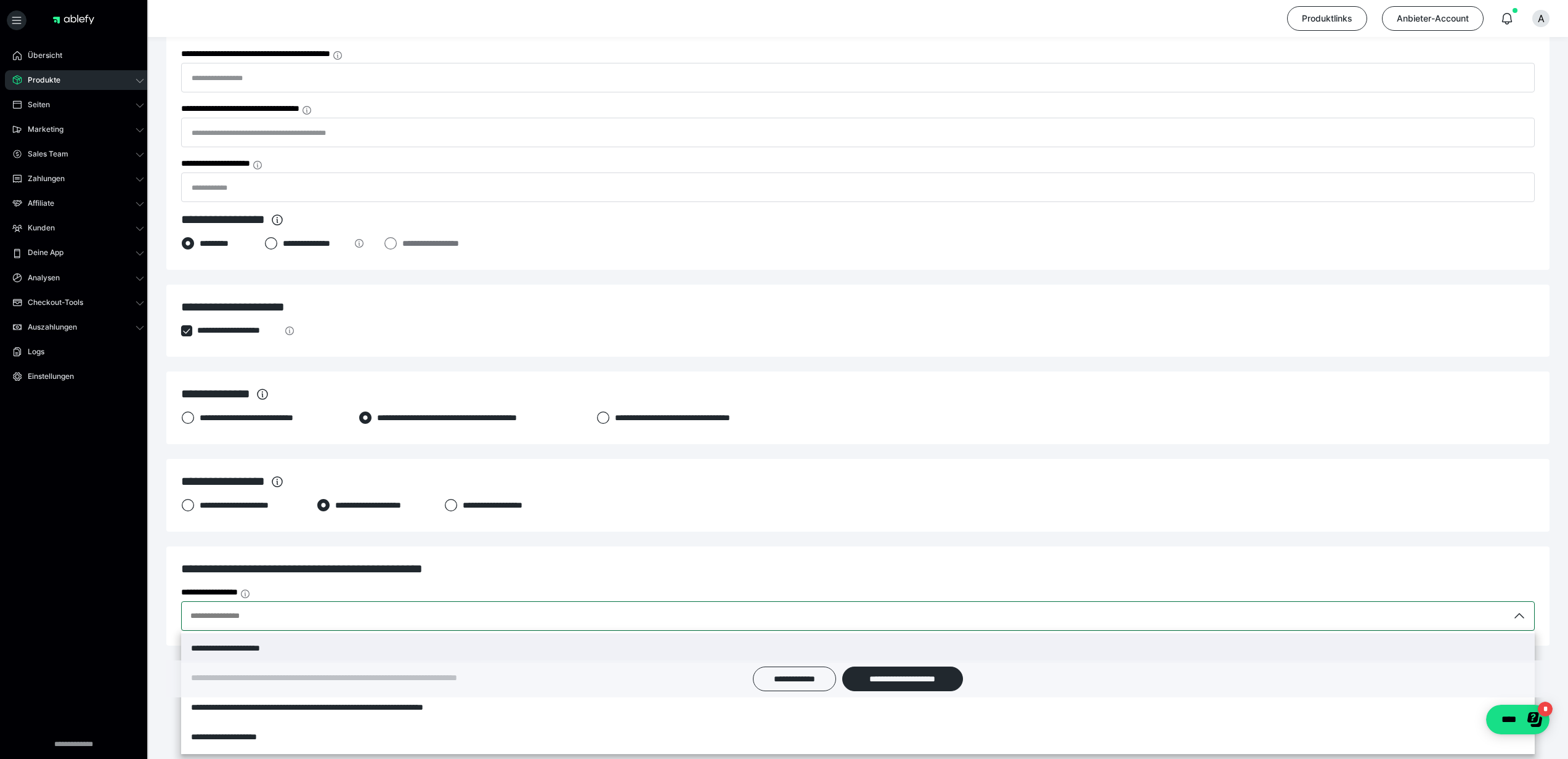 click on "**********" at bounding box center [858, 569] 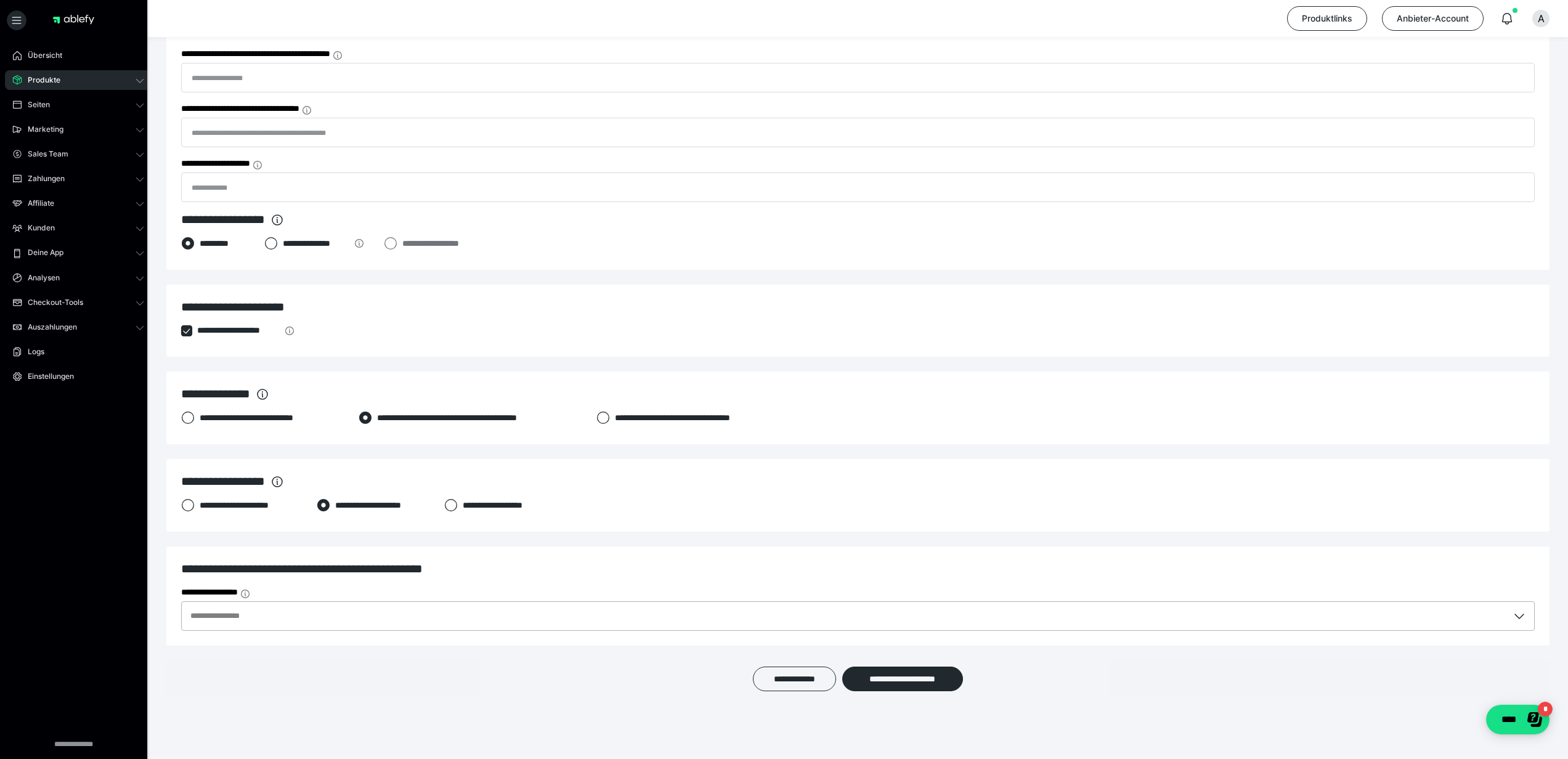 click on "**********" at bounding box center [845, 616] 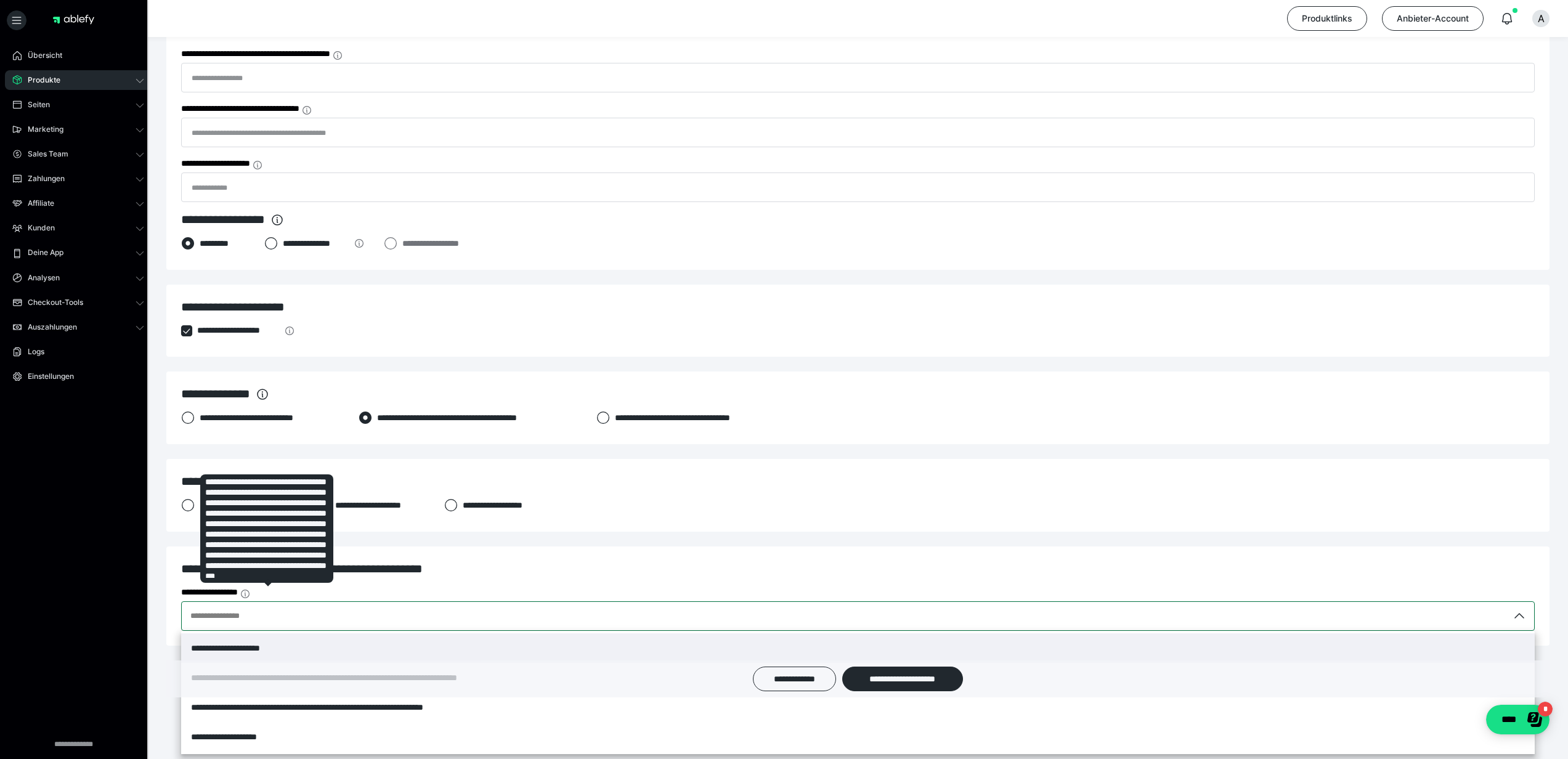 scroll, scrollTop: 0, scrollLeft: 0, axis: both 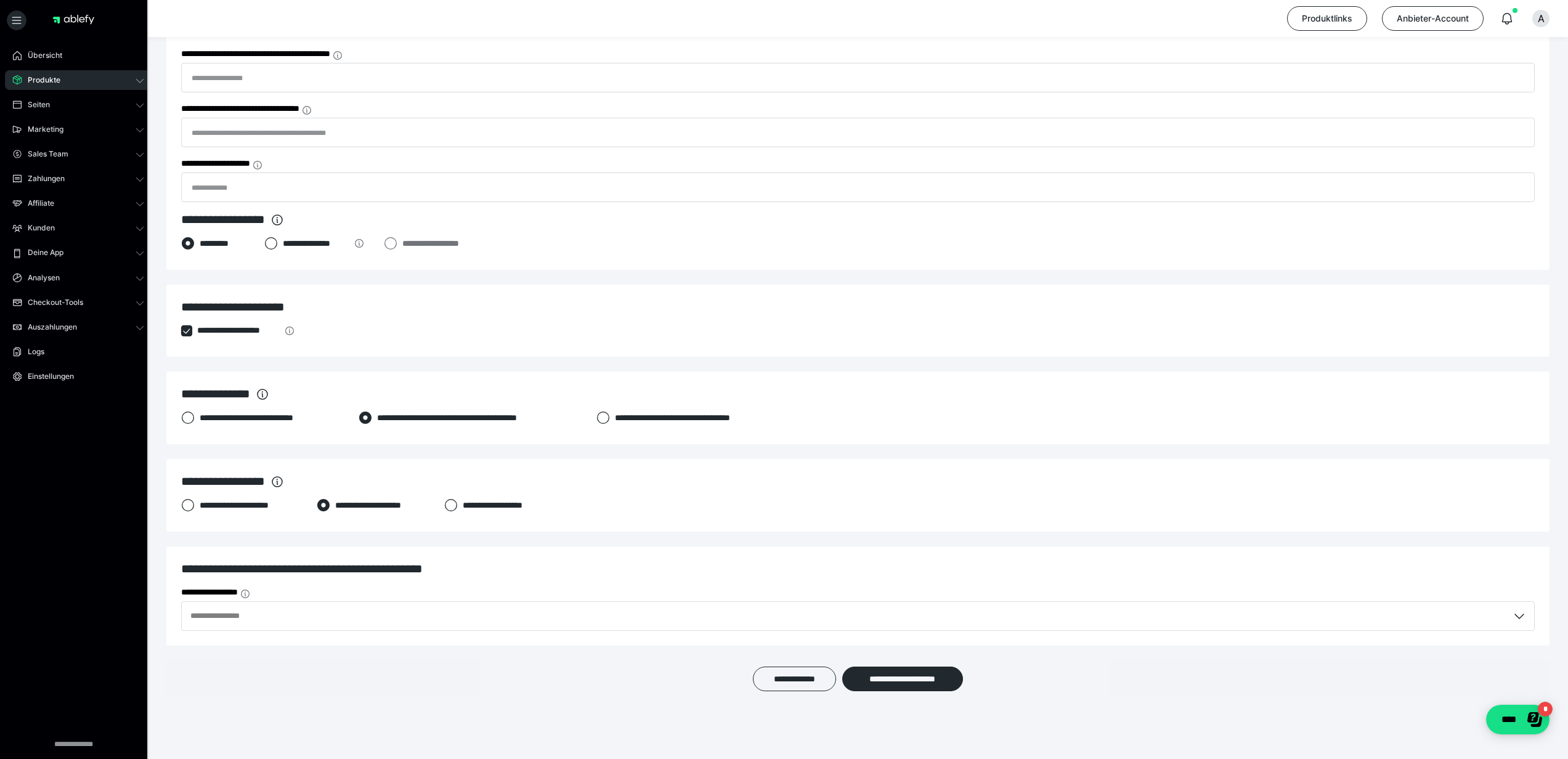 click on "**********" at bounding box center (858, 495) 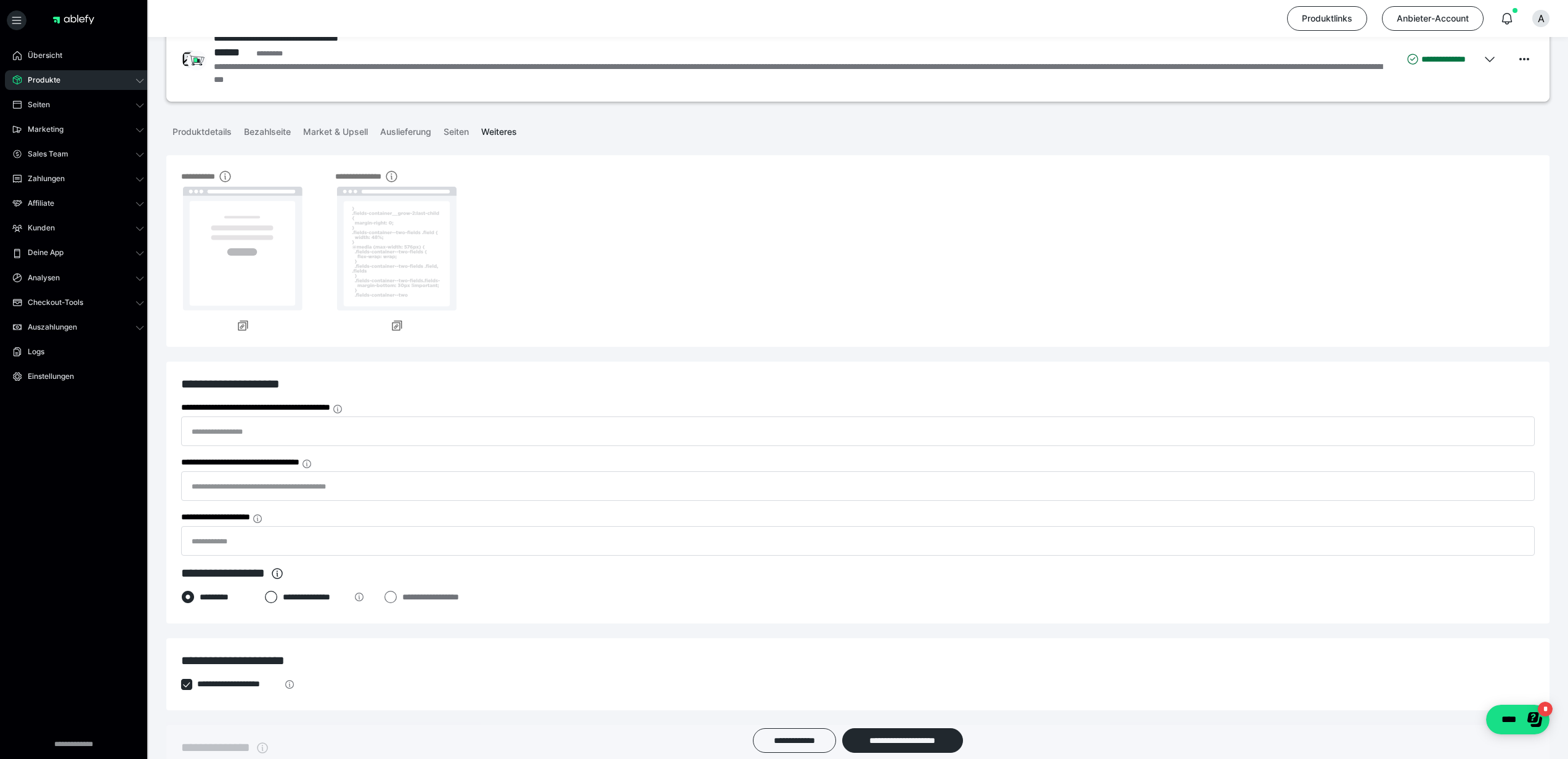 scroll, scrollTop: 0, scrollLeft: 0, axis: both 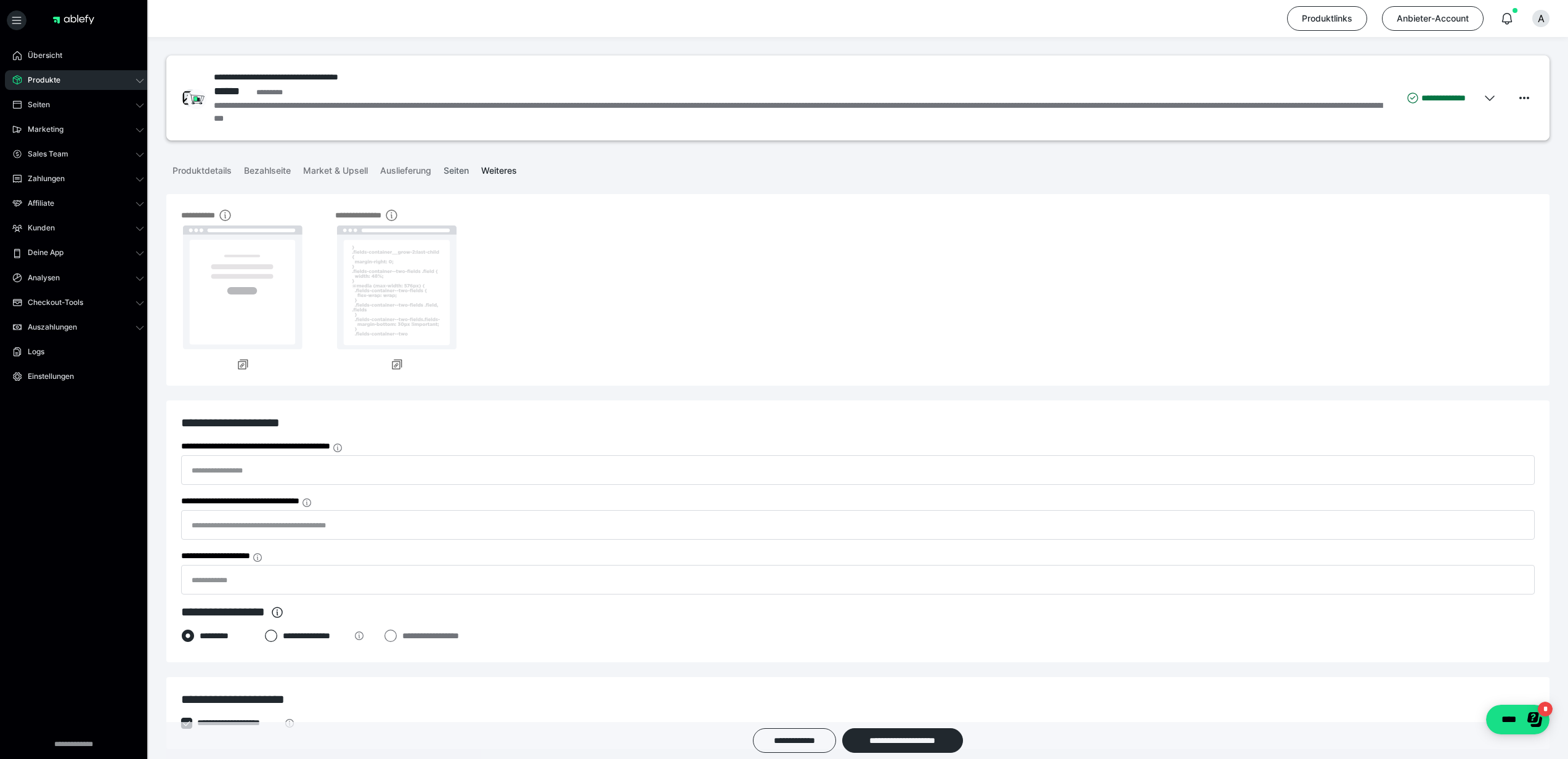 click on "Seiten" at bounding box center (456, 168) 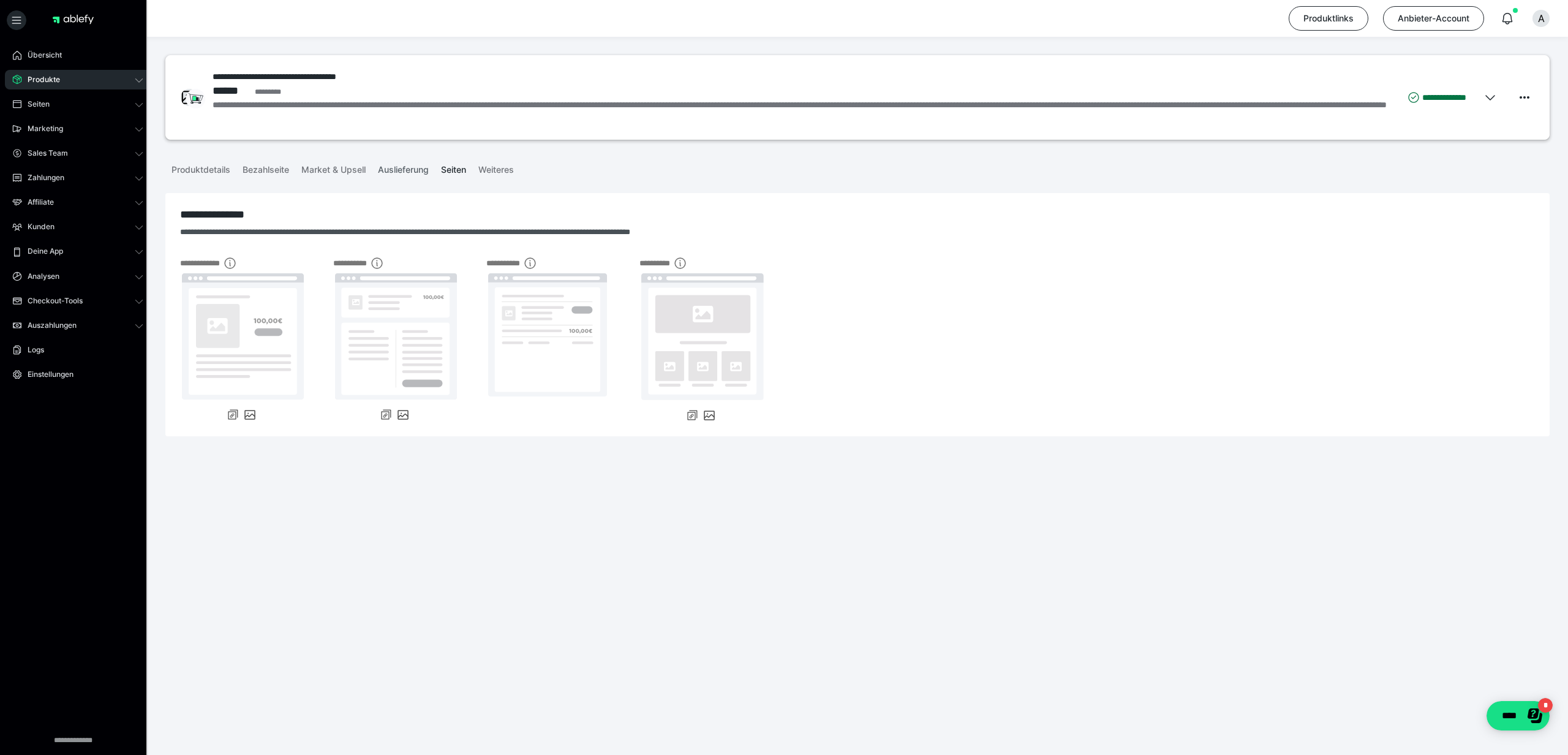 click on "Auslieferung" at bounding box center [403, 167] 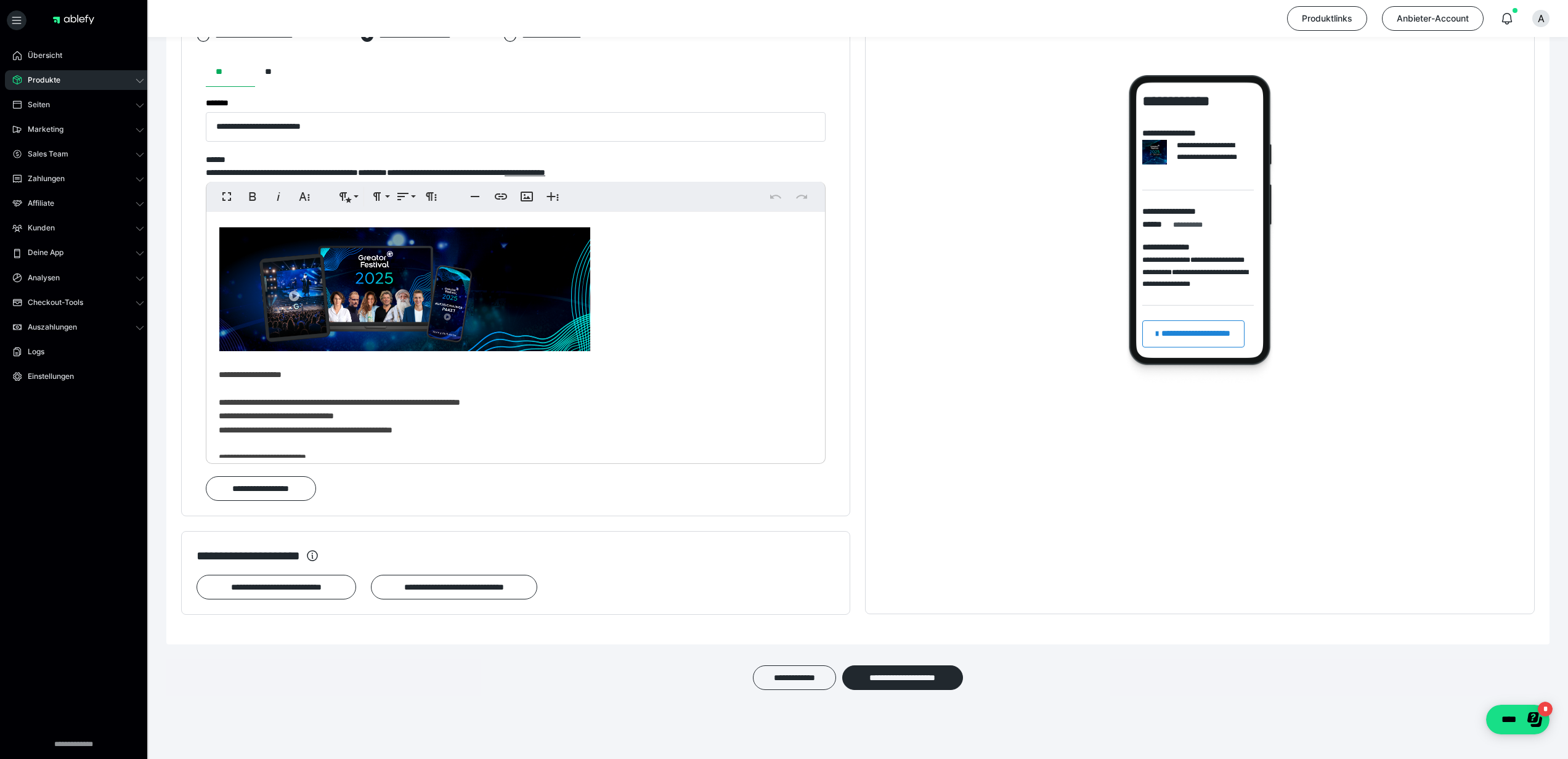 scroll, scrollTop: 1188, scrollLeft: 0, axis: vertical 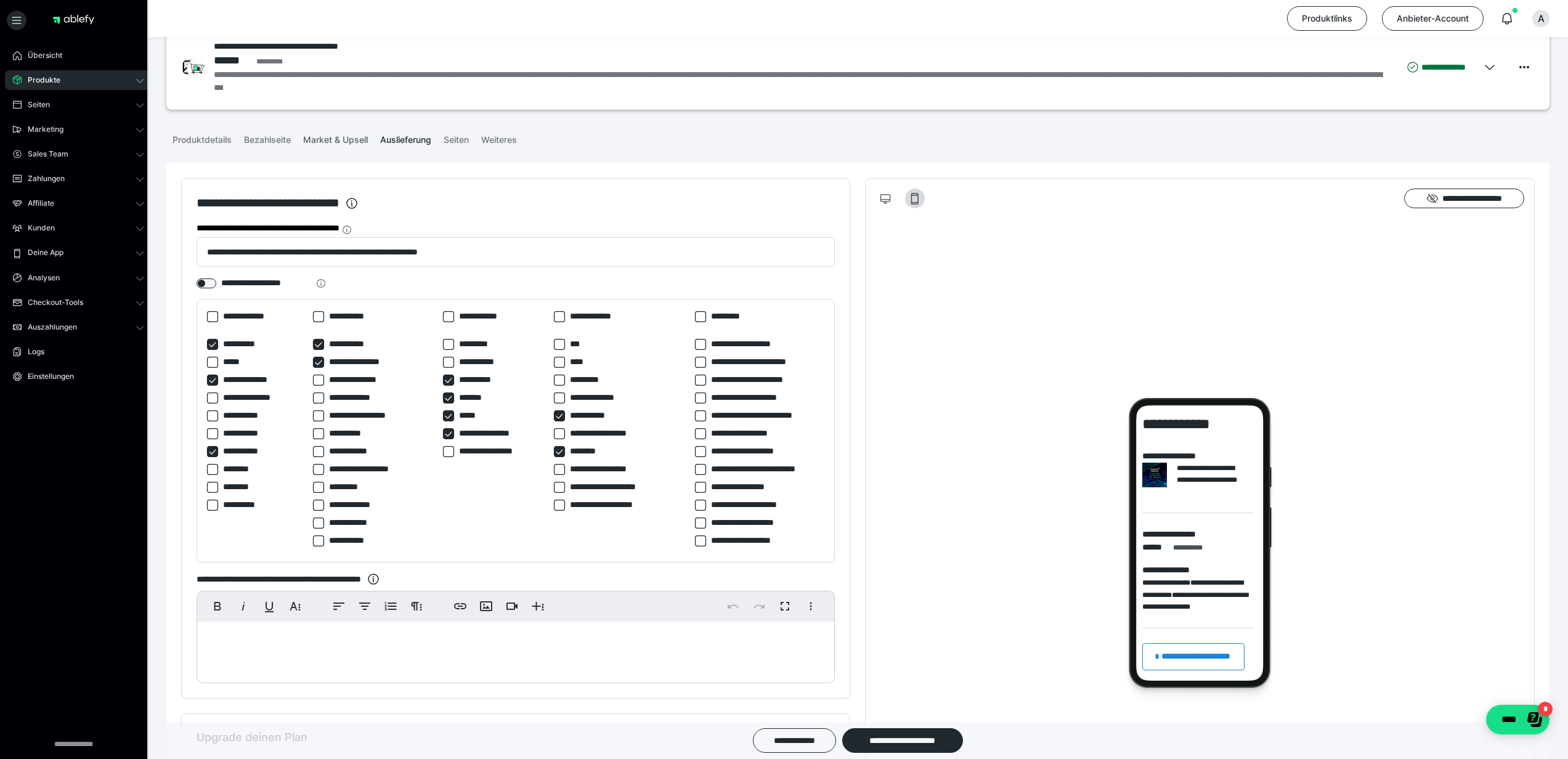 click on "Market & Upsell" at bounding box center [335, 137] 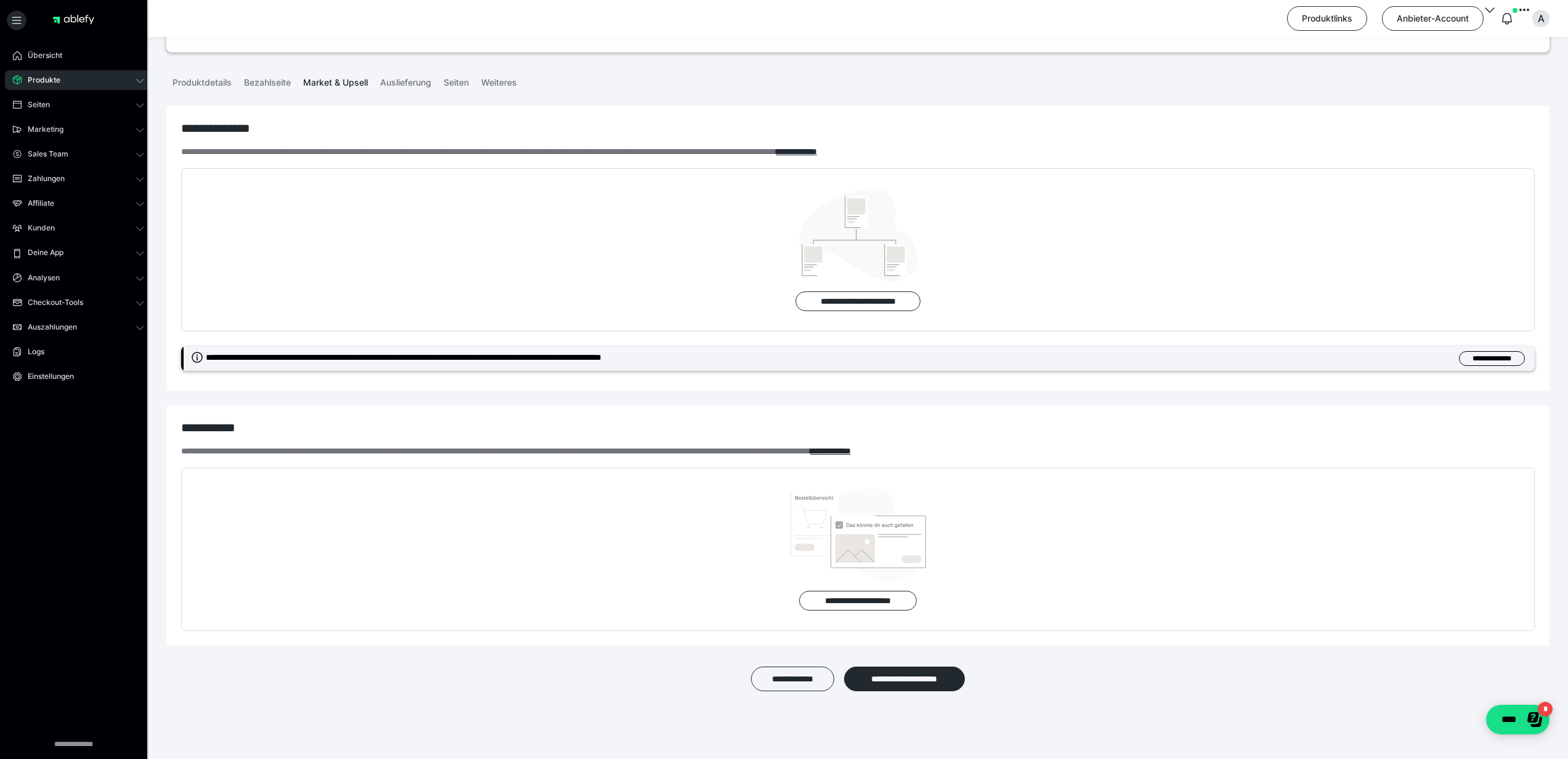 scroll, scrollTop: 0, scrollLeft: 0, axis: both 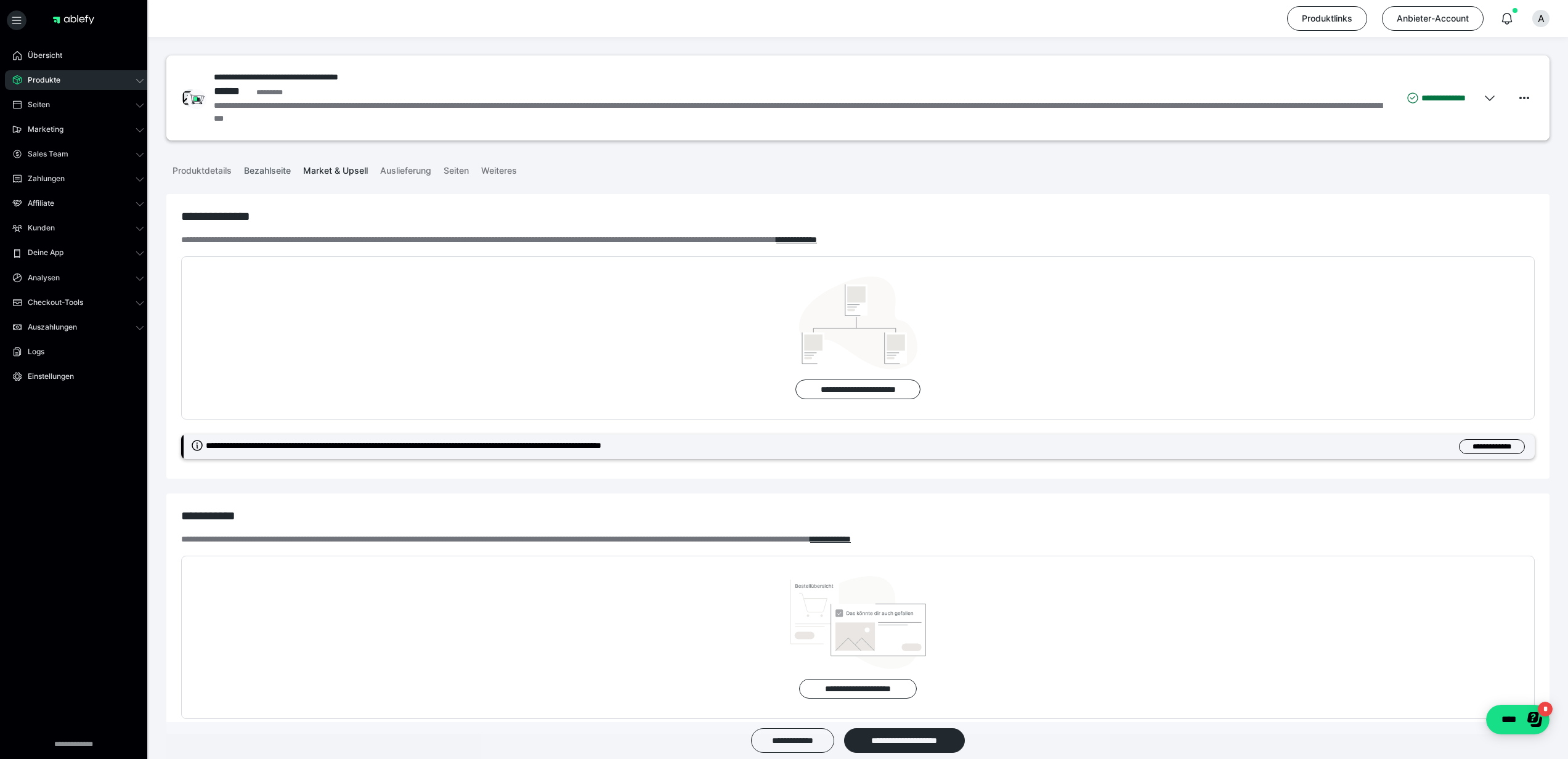 click on "Bezahlseite" at bounding box center (267, 168) 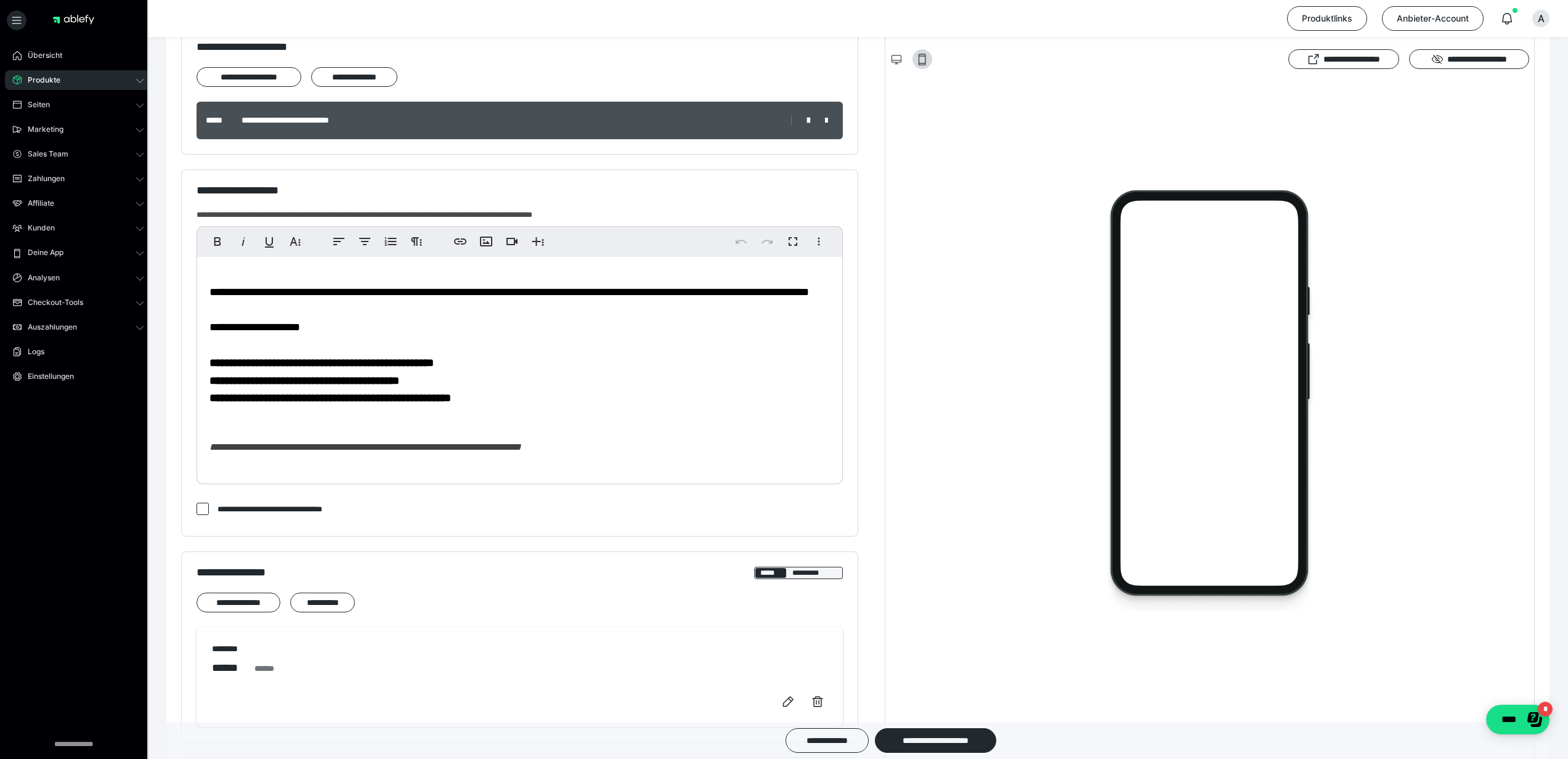 scroll, scrollTop: 0, scrollLeft: 0, axis: both 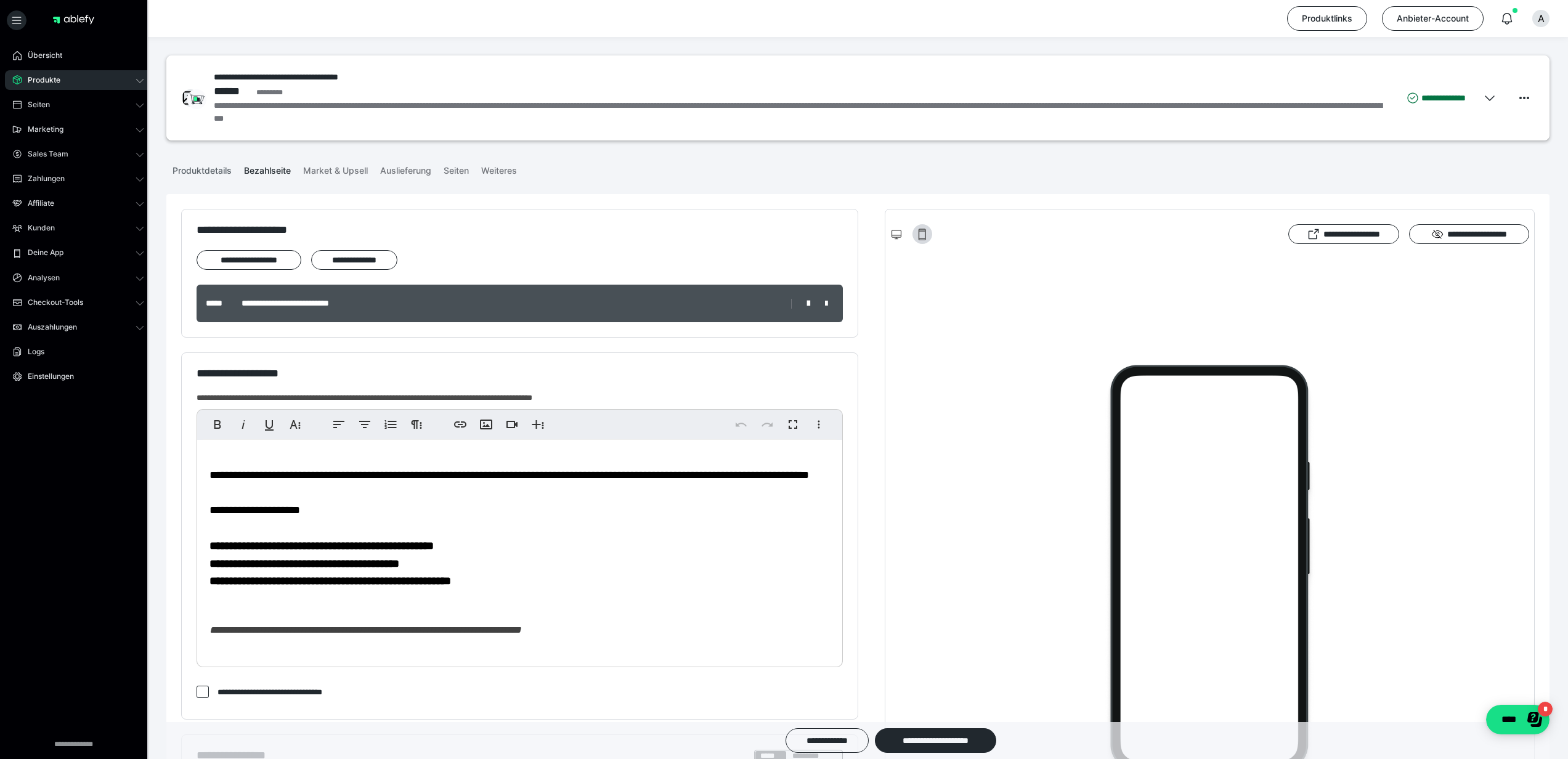 click on "Produktdetails" at bounding box center (202, 168) 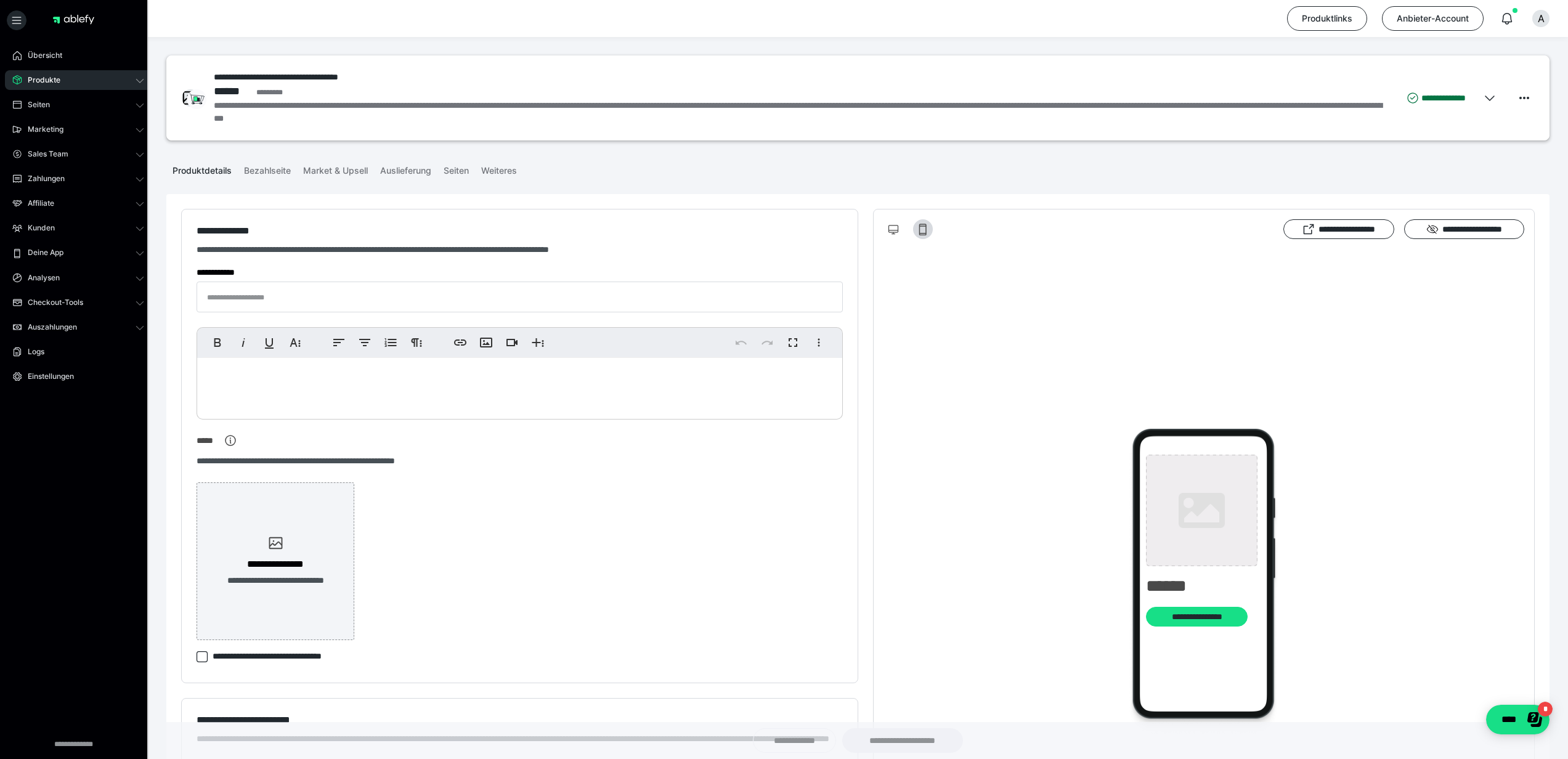 type on "**********" 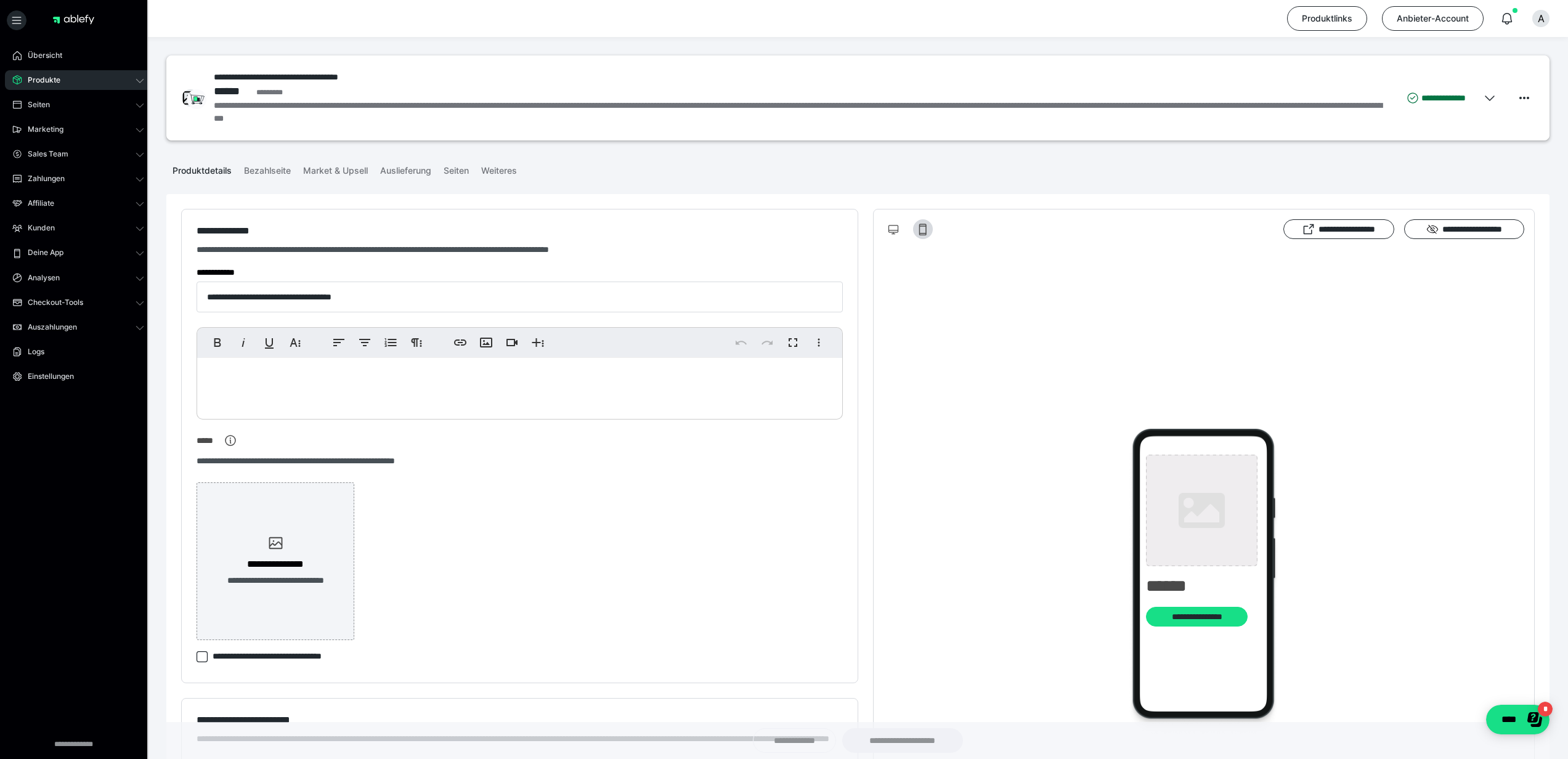 type on "**********" 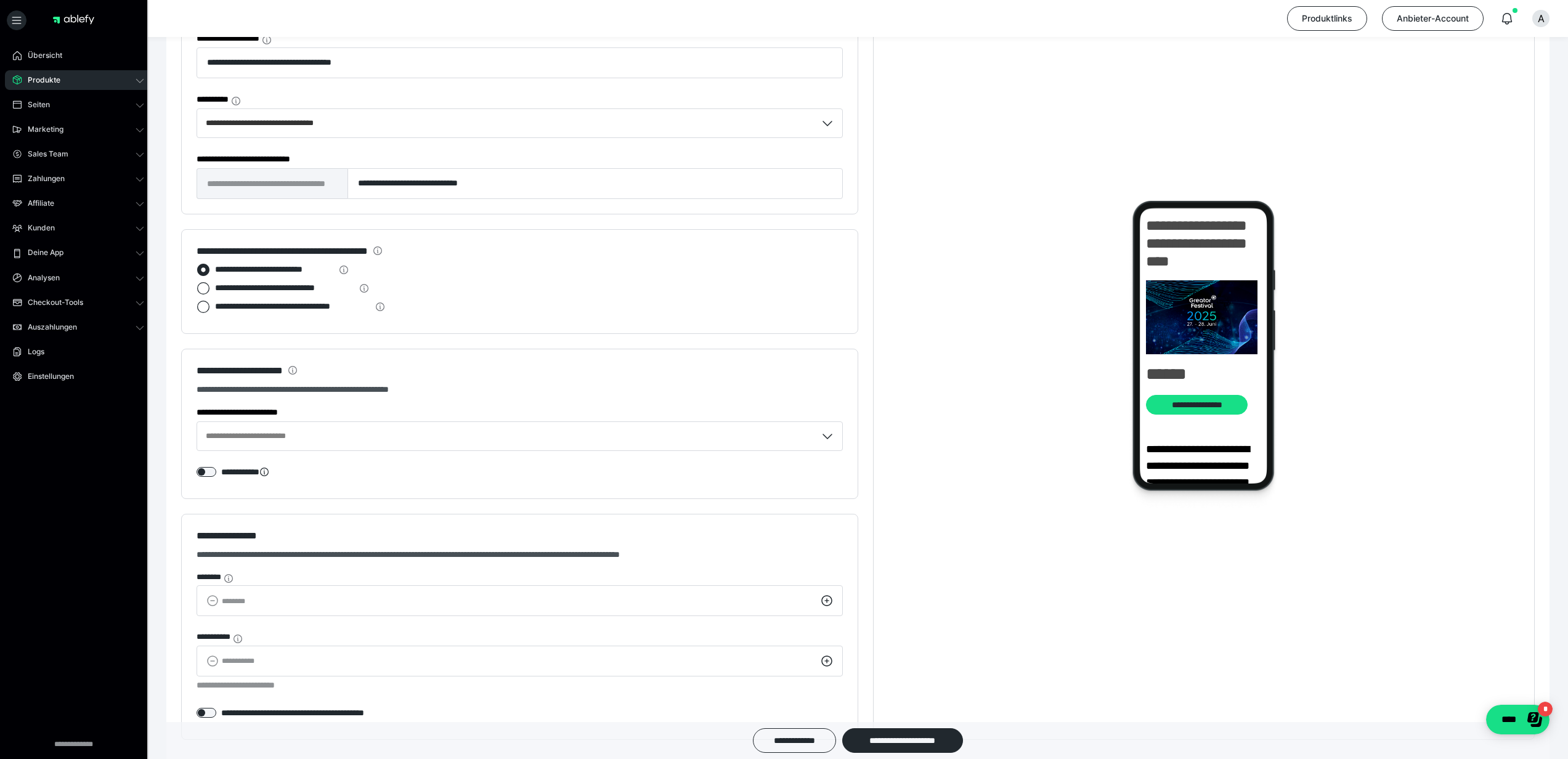 scroll, scrollTop: 890, scrollLeft: 0, axis: vertical 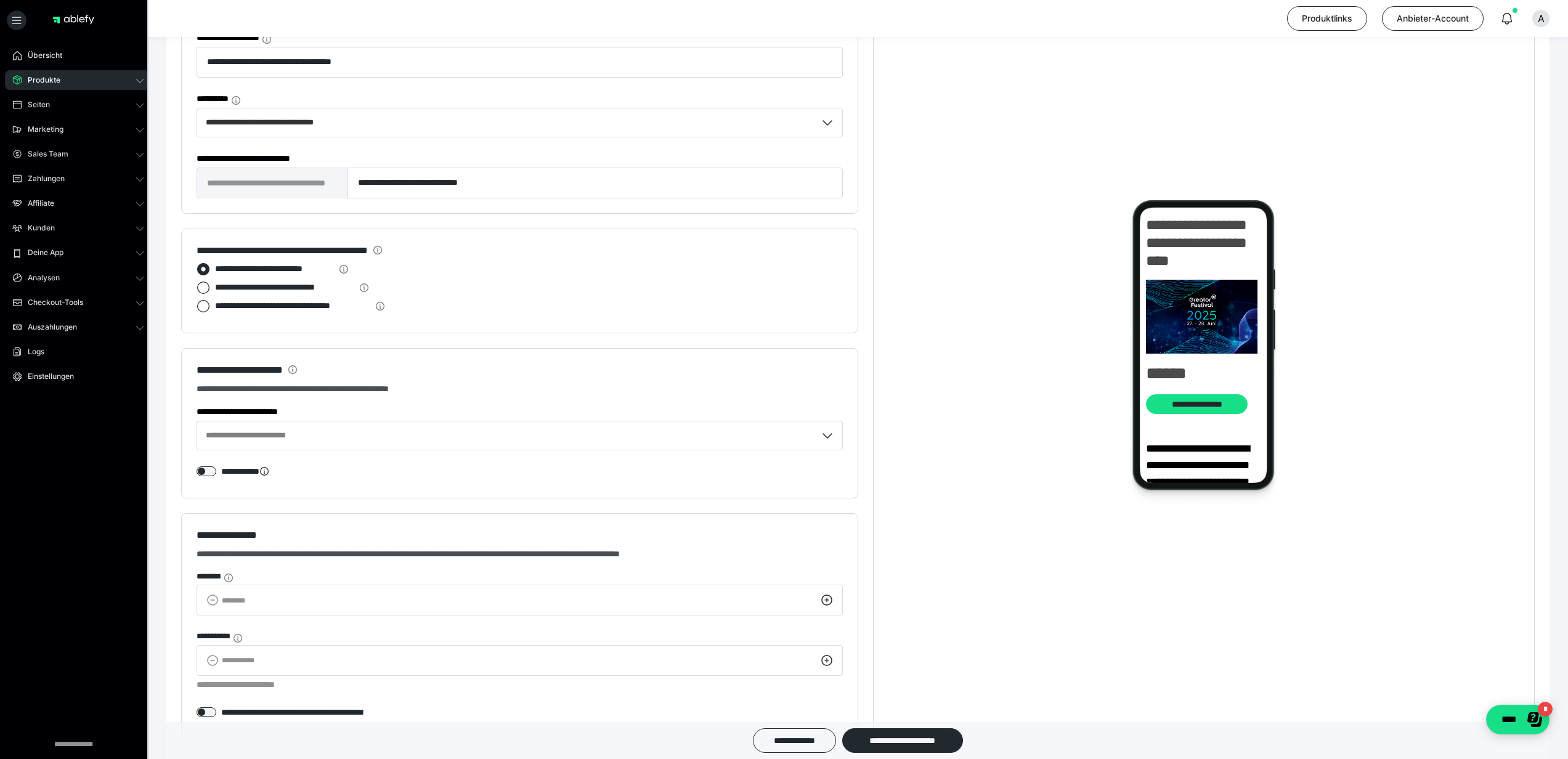 click at bounding box center (203, 269) 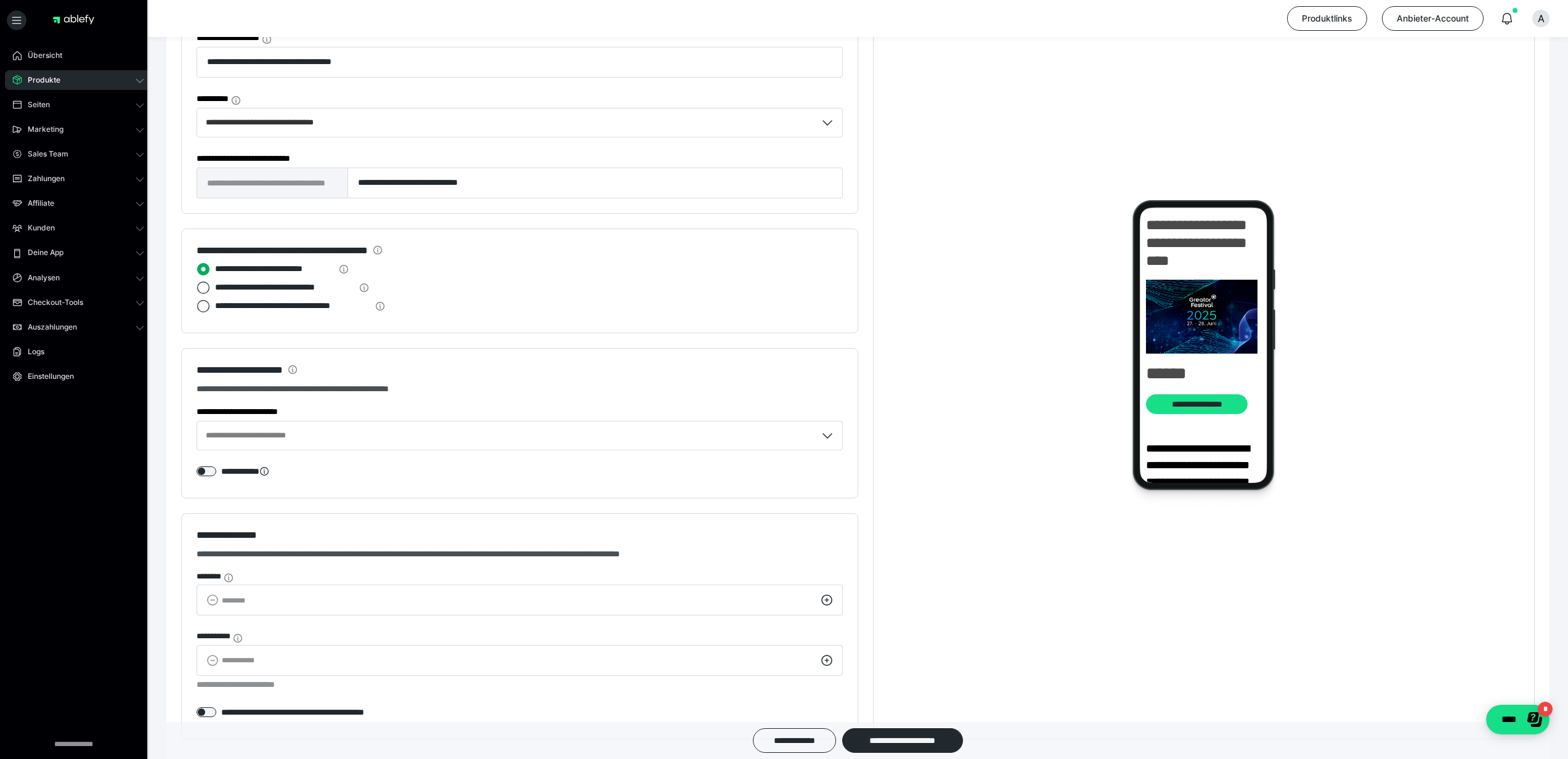 click on "**********" at bounding box center [197, 269] 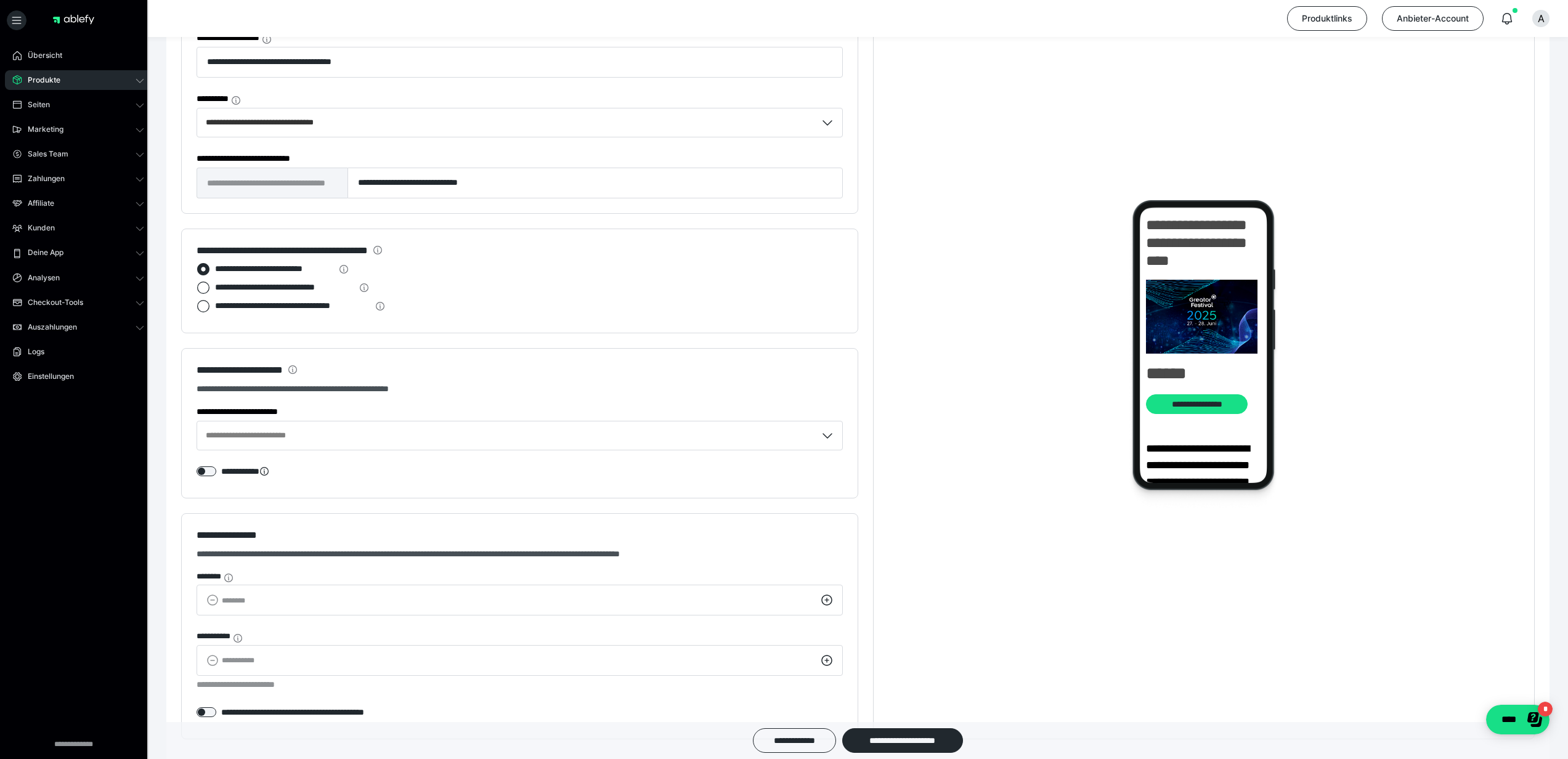 click at bounding box center [203, 269] 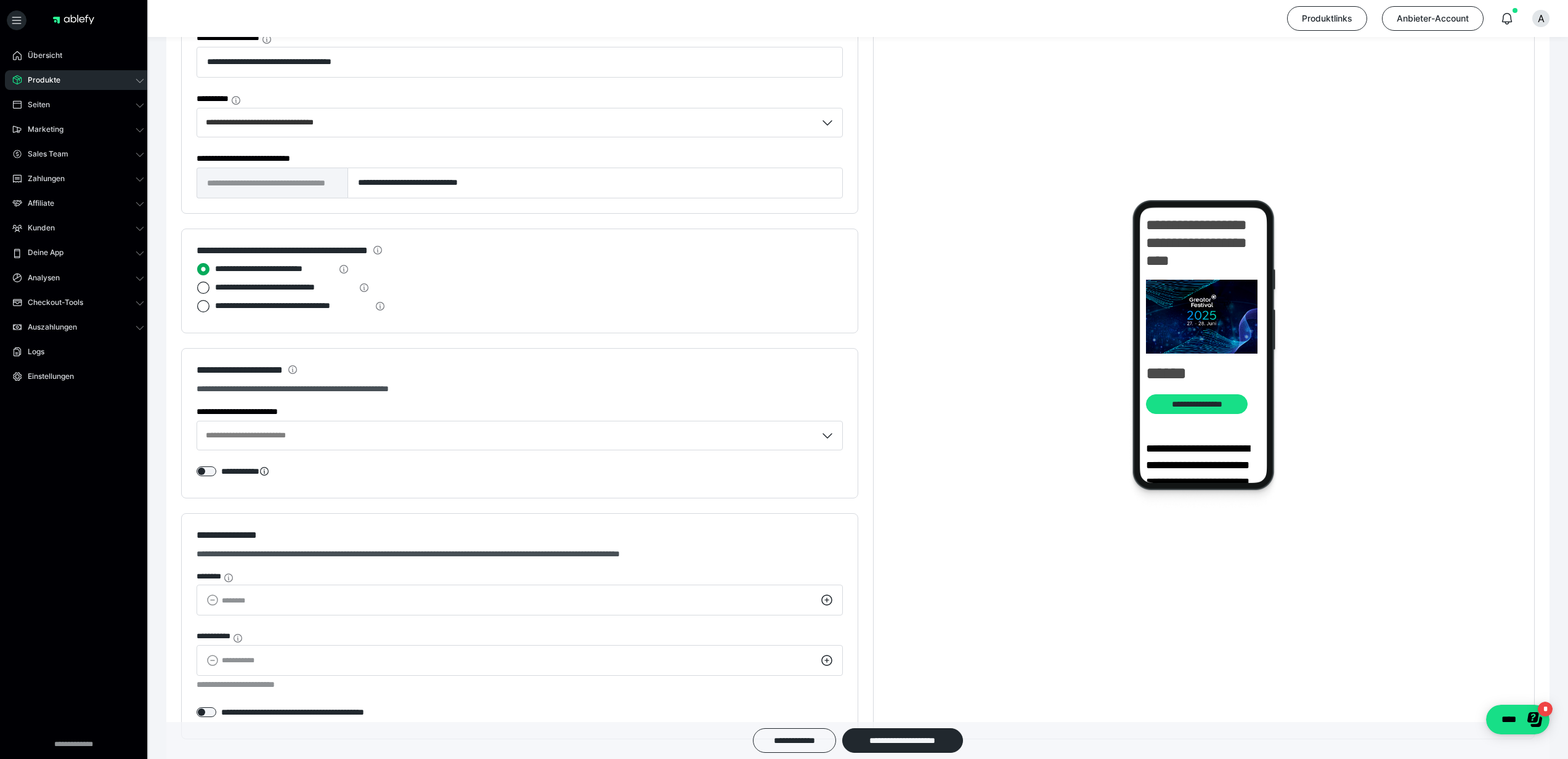 click on "**********" at bounding box center [197, 269] 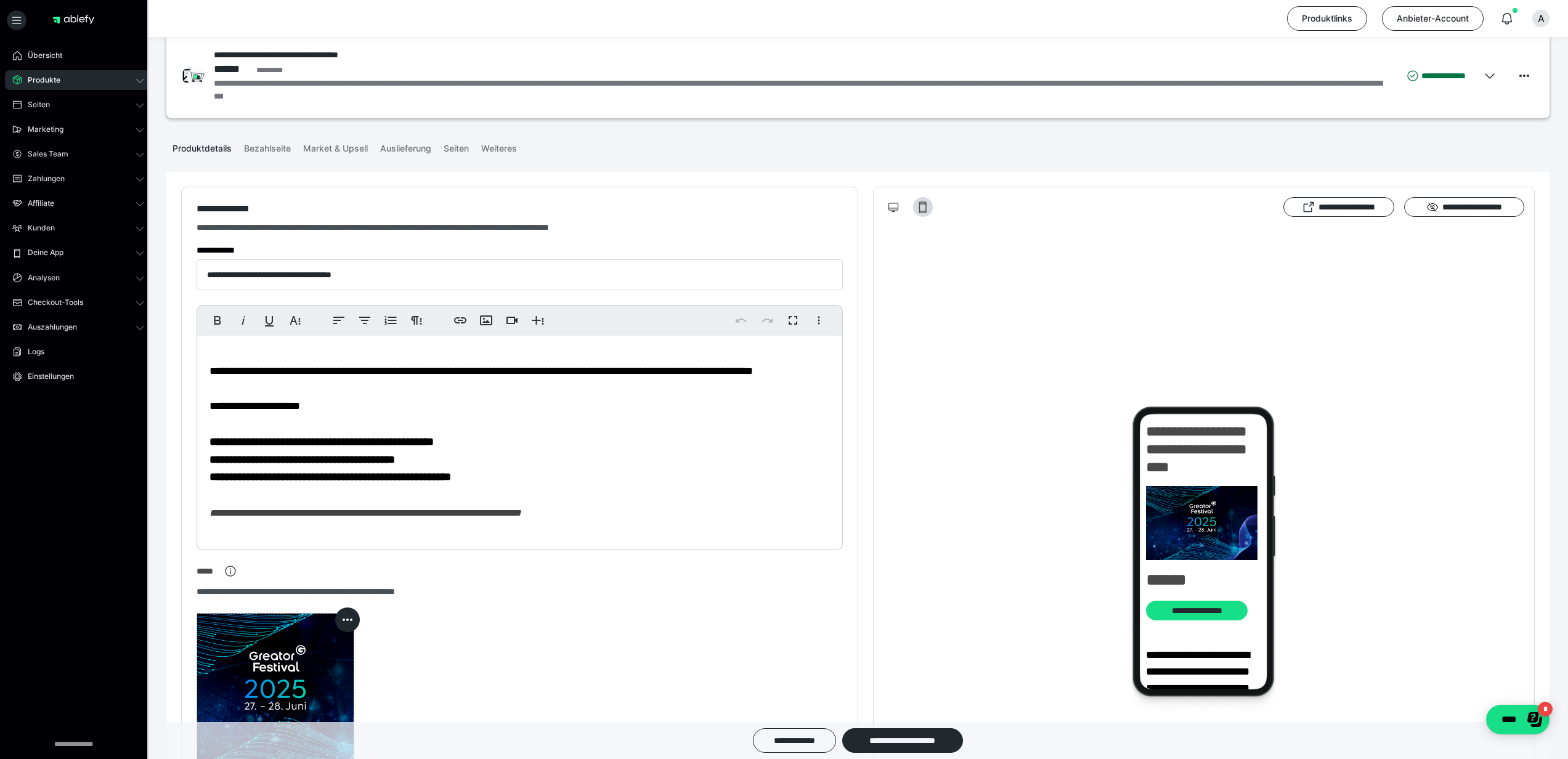 scroll, scrollTop: 0, scrollLeft: 0, axis: both 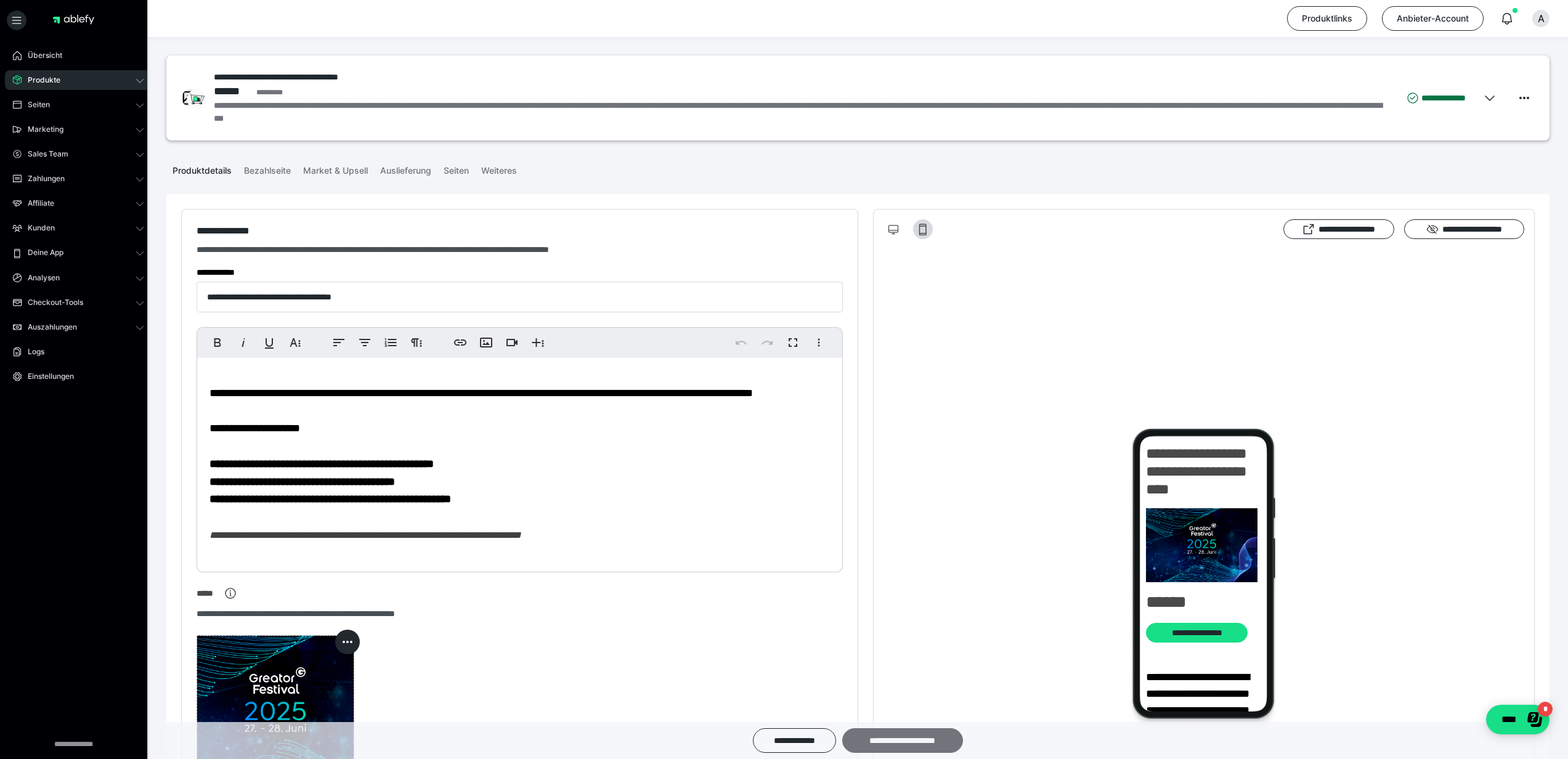 click on "**********" at bounding box center (903, 741) 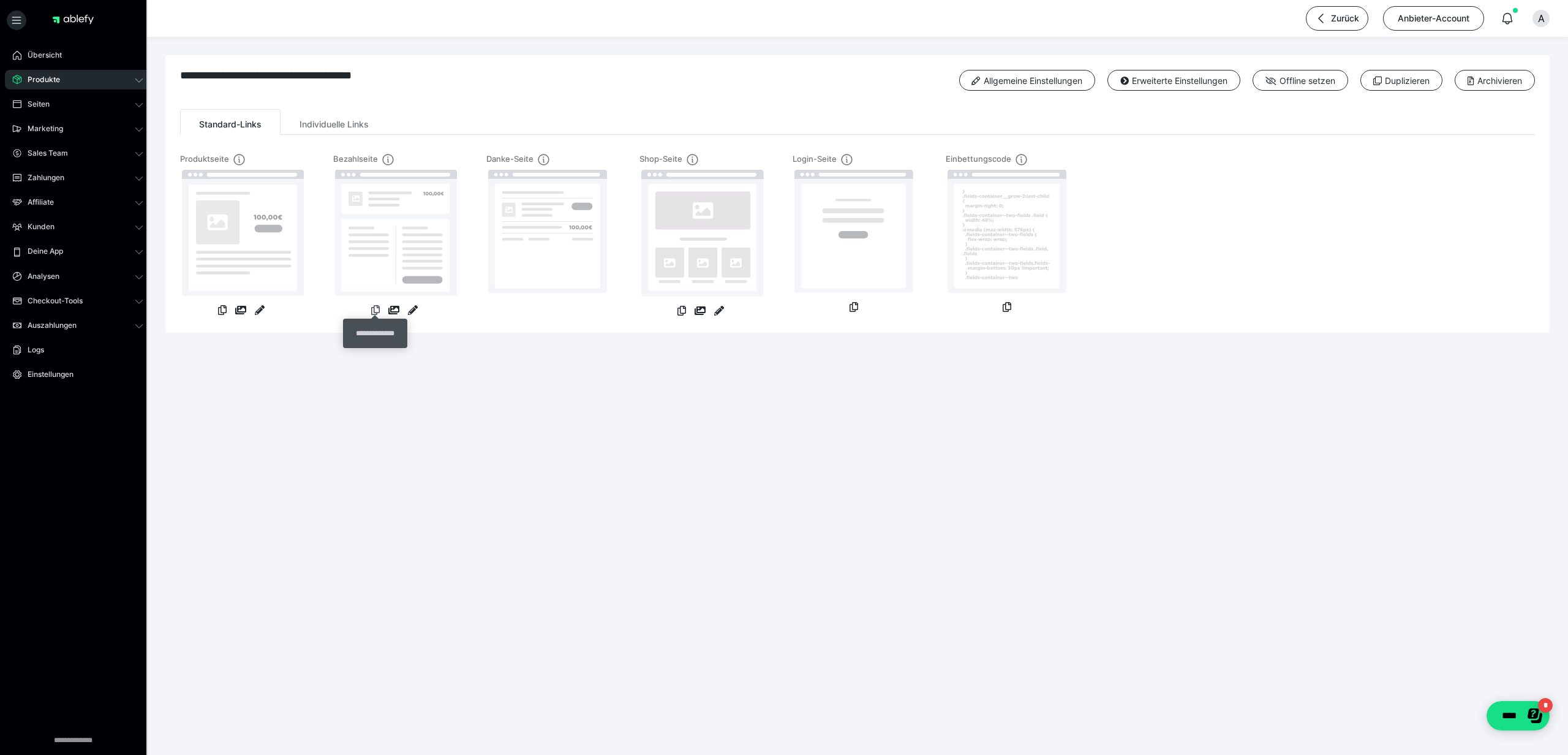 click at bounding box center [375, 310] 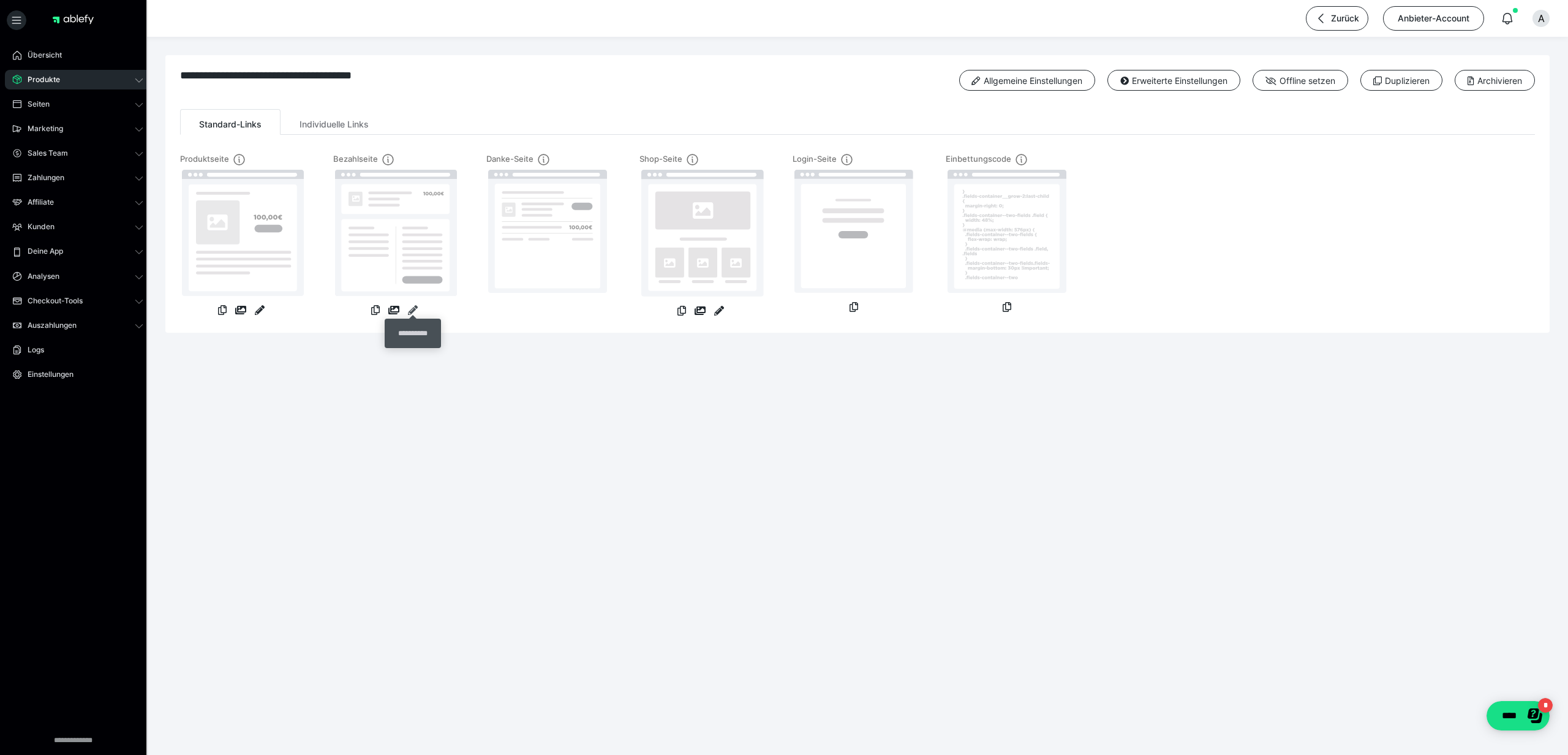 click at bounding box center (413, 310) 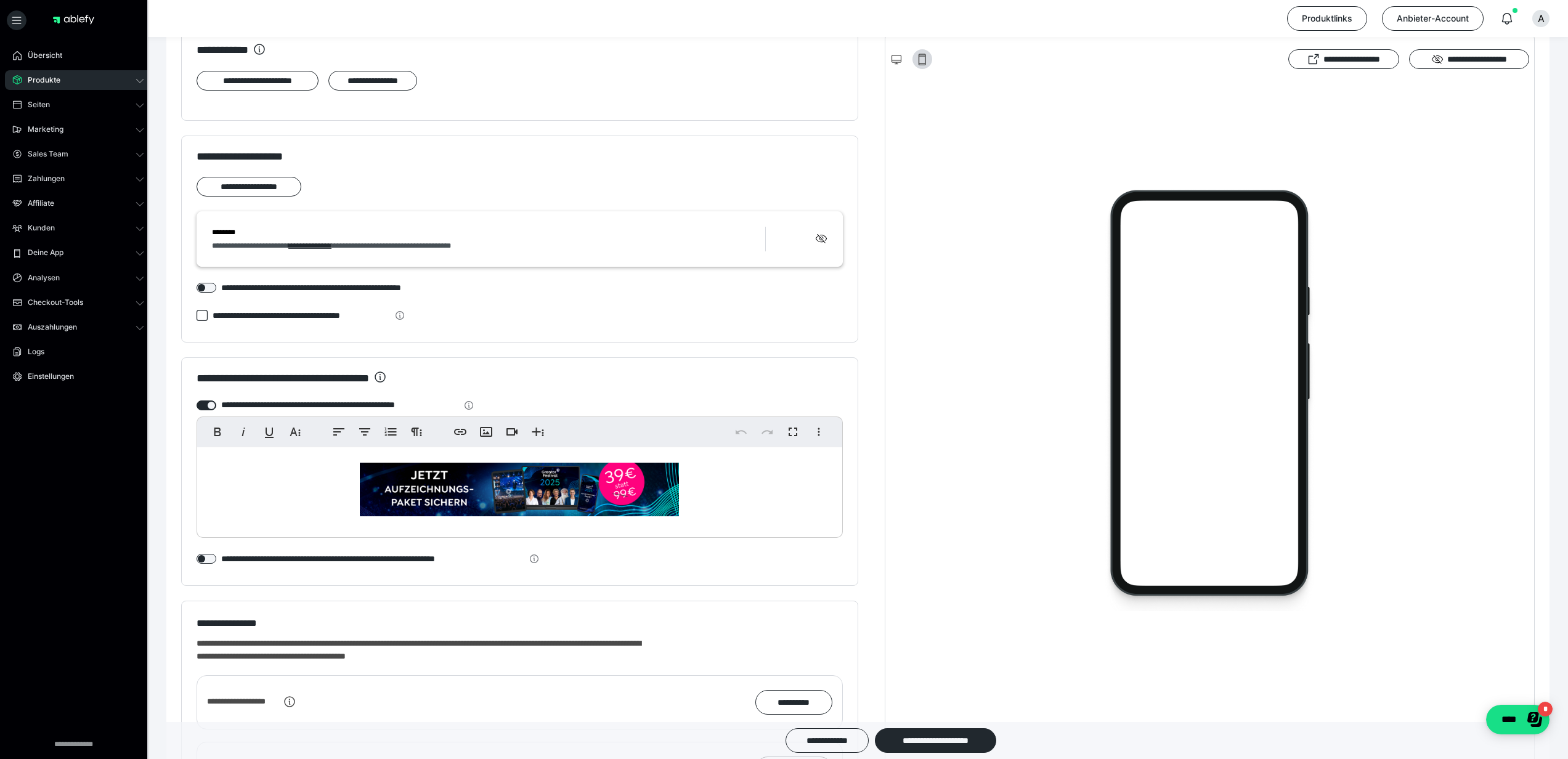 scroll, scrollTop: 925, scrollLeft: 0, axis: vertical 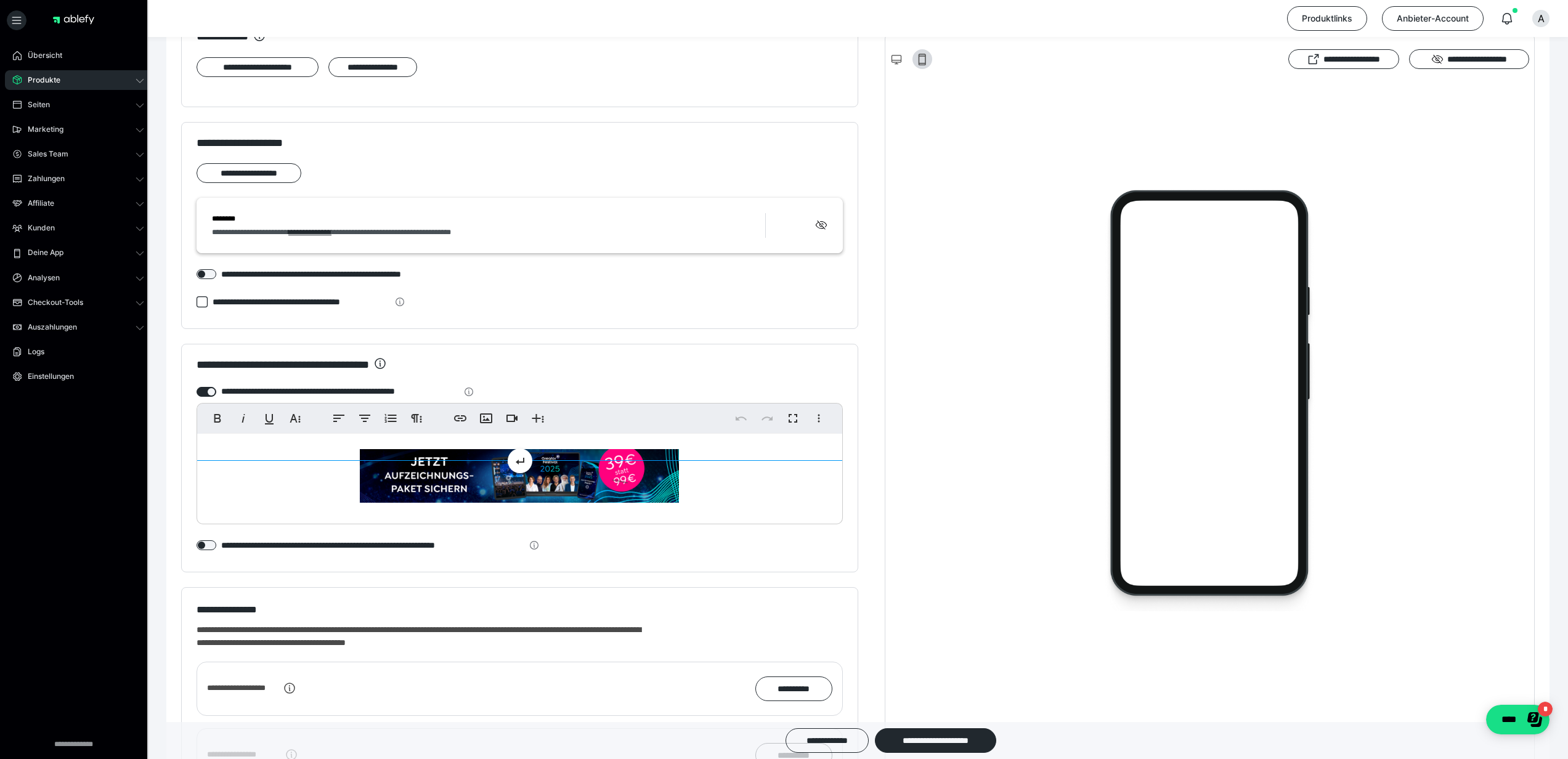 click at bounding box center (519, 476) 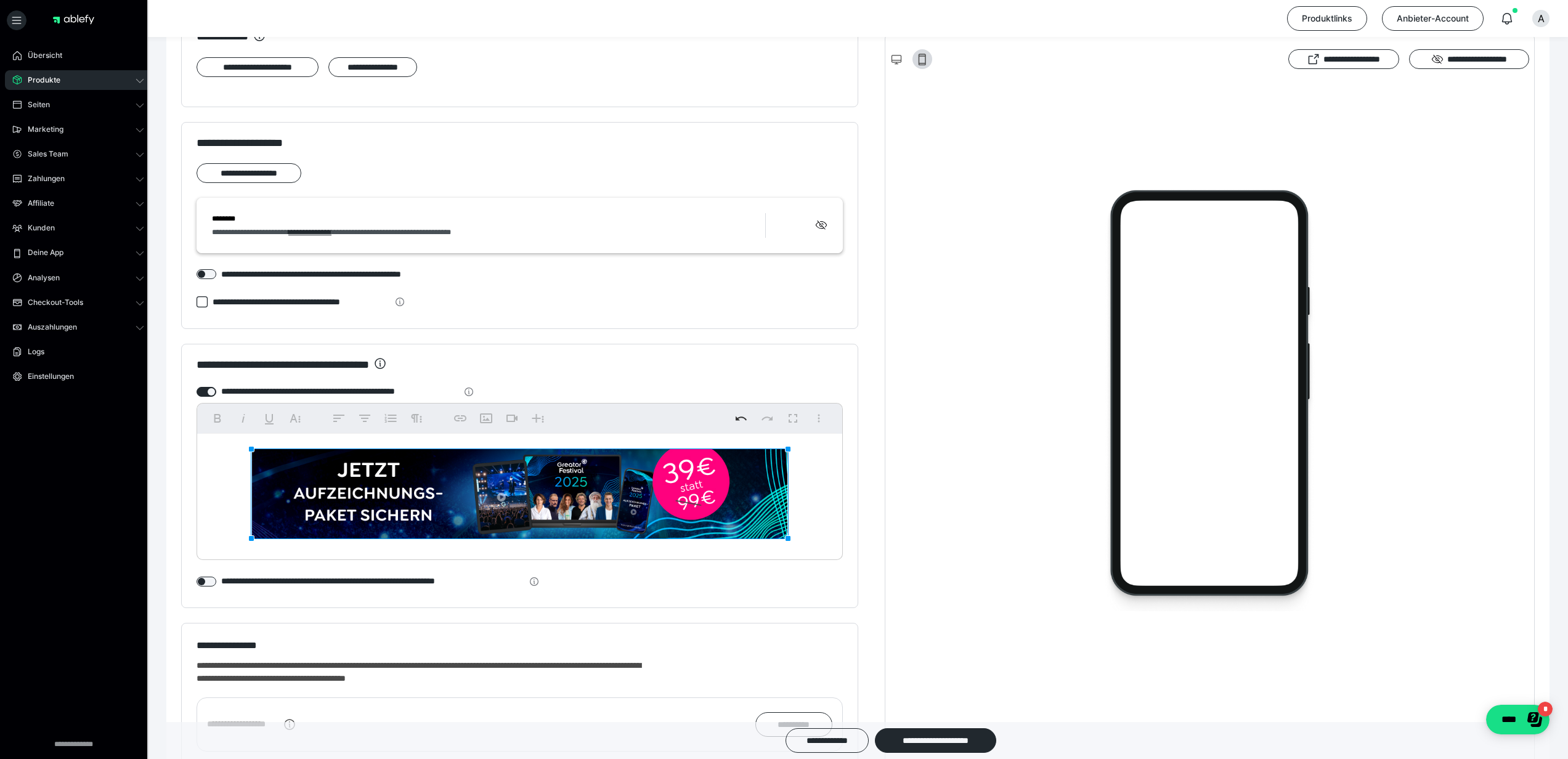 drag, startPoint x: 680, startPoint y: 521, endPoint x: 955, endPoint y: 564, distance: 278.34152 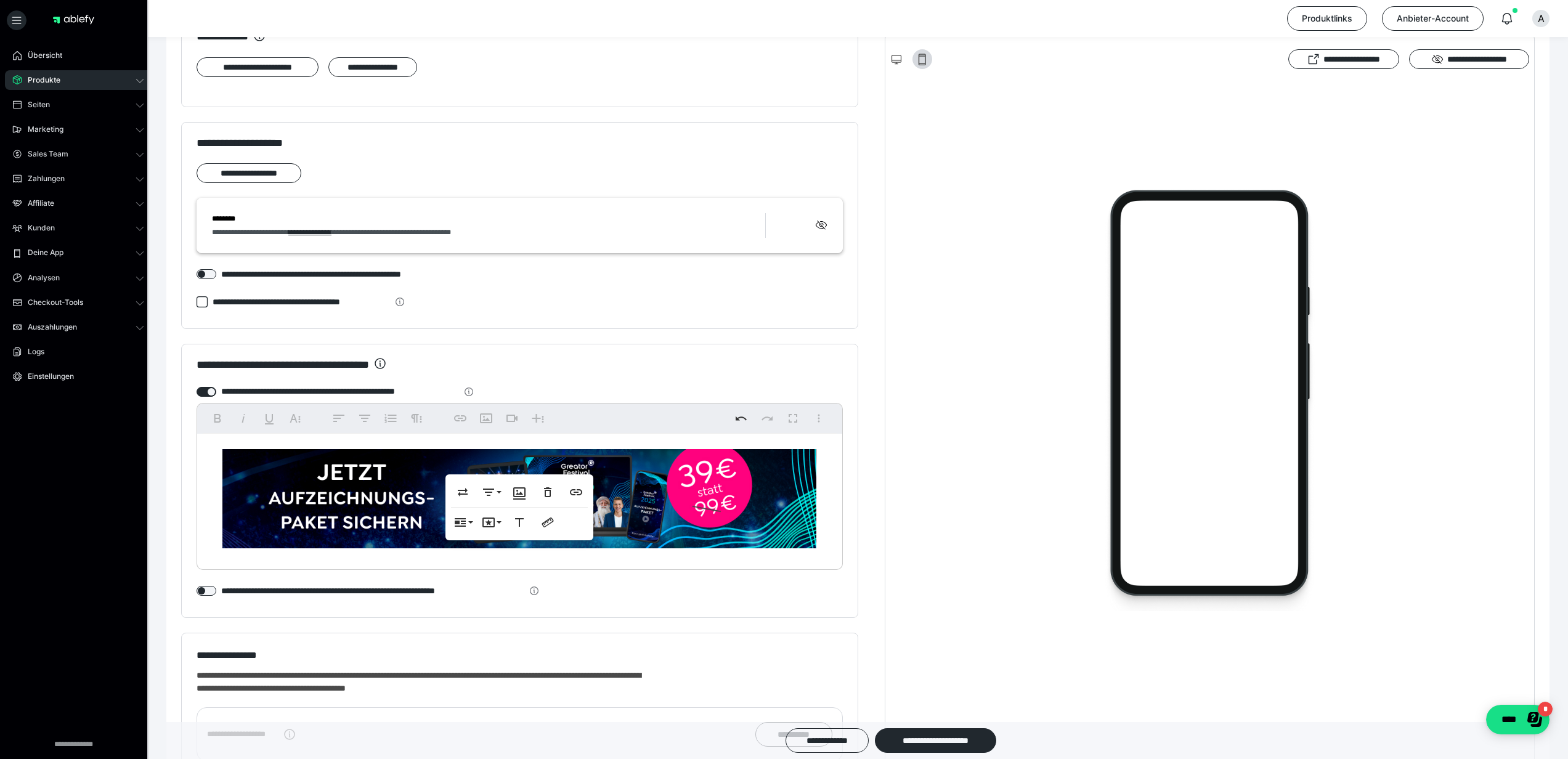 click at bounding box center [519, 498] 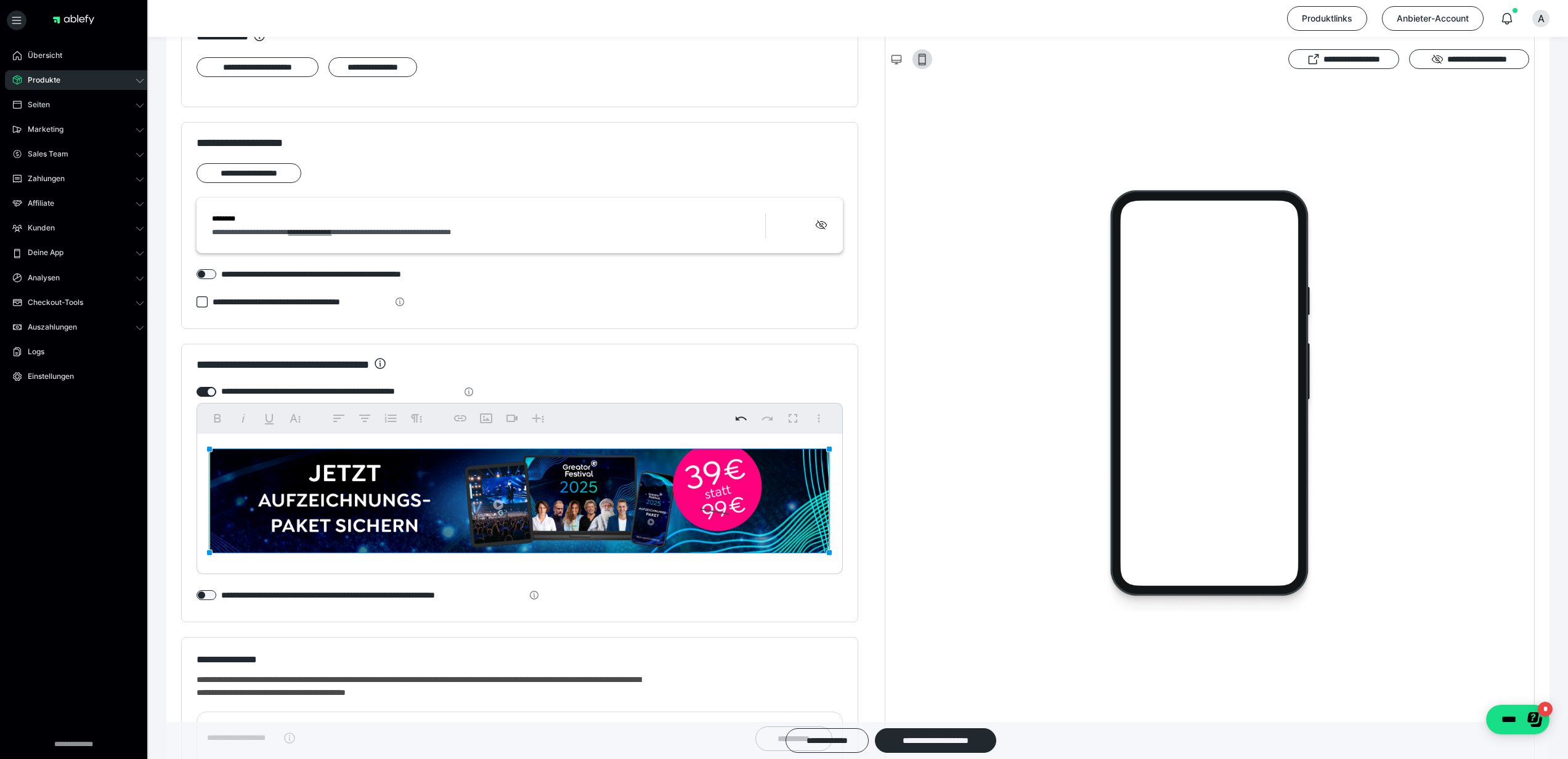 drag, startPoint x: 816, startPoint y: 567, endPoint x: 926, endPoint y: 592, distance: 112.80514 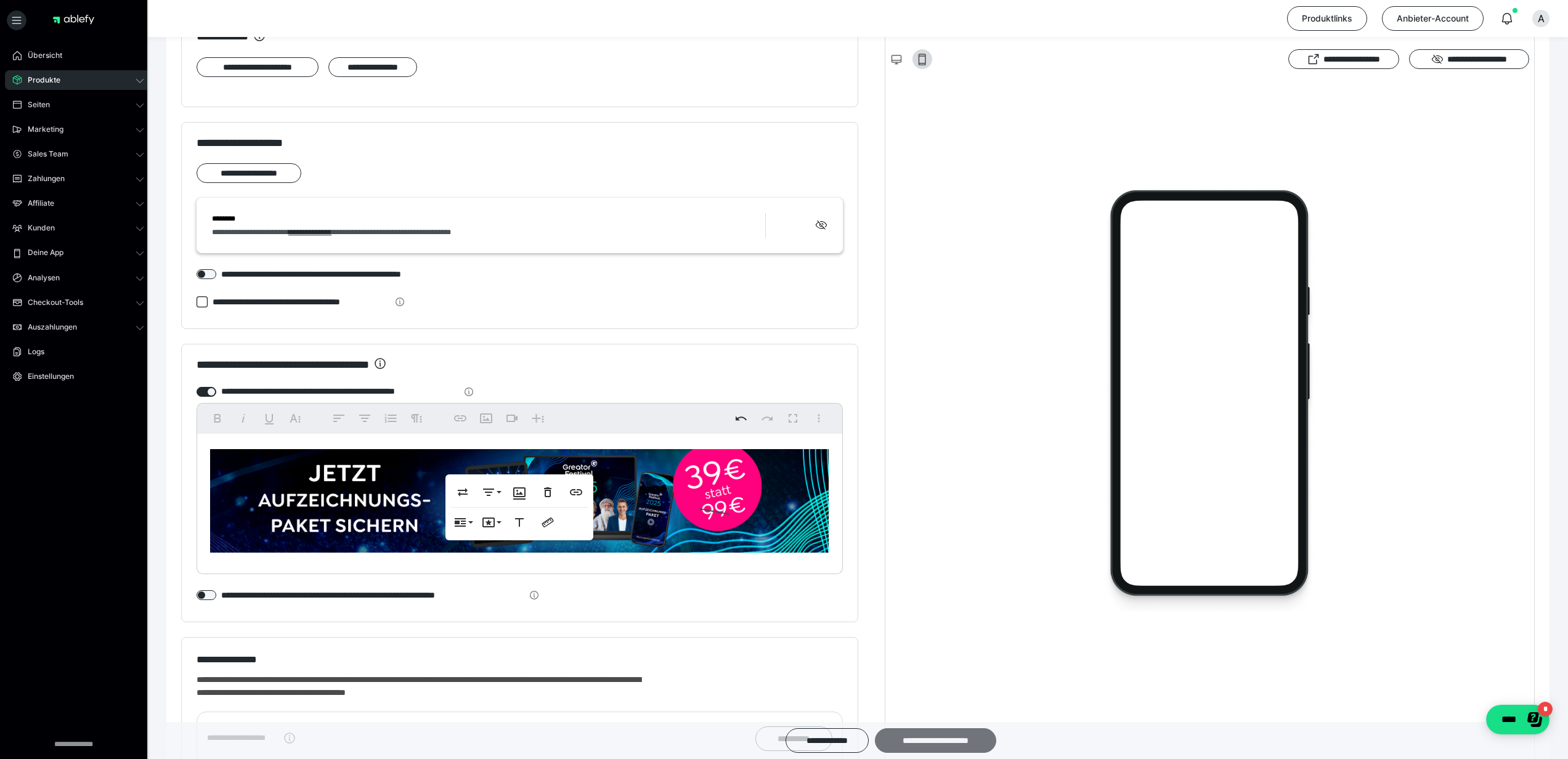 click on "**********" at bounding box center [935, 741] 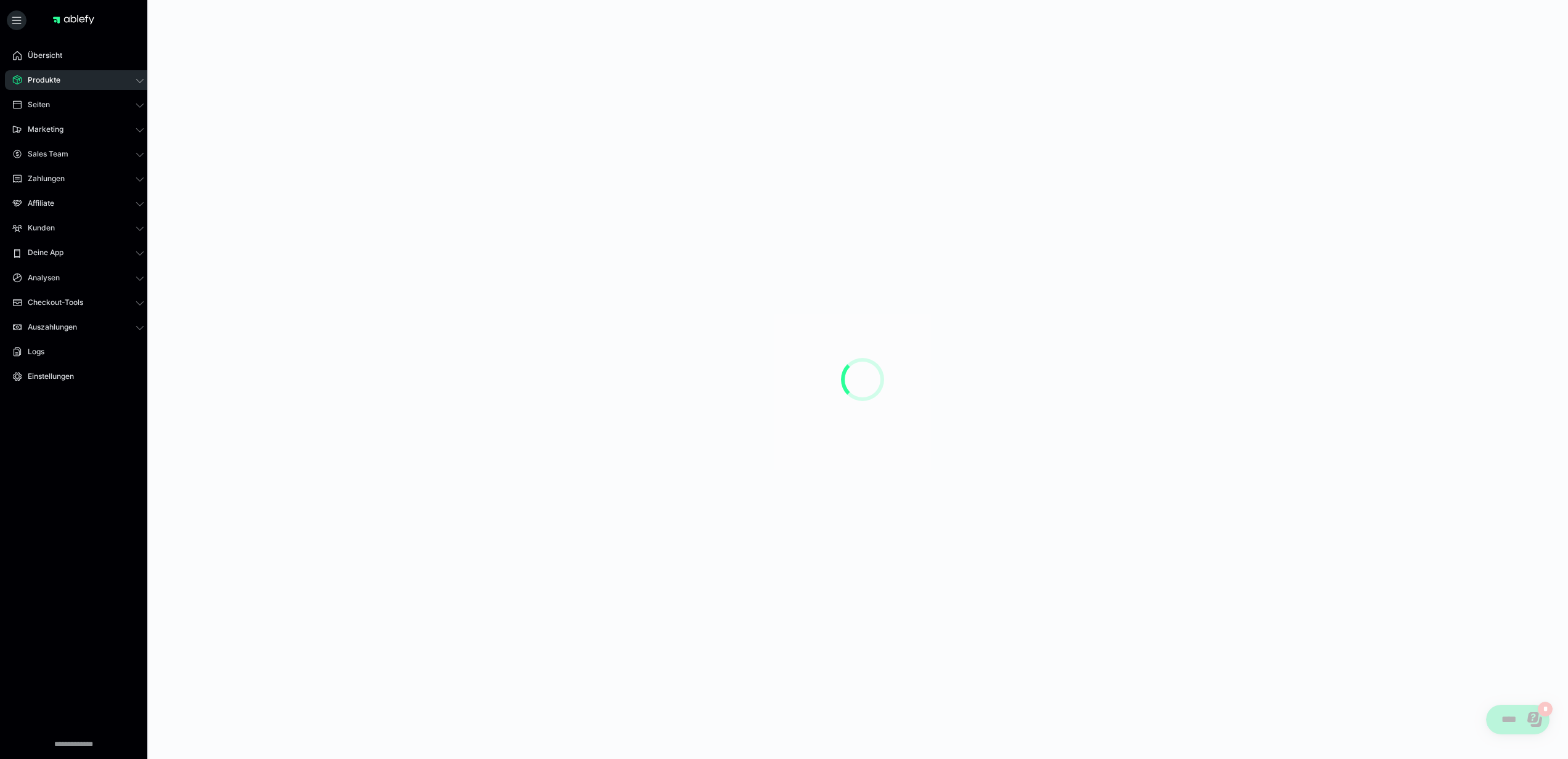 scroll, scrollTop: 0, scrollLeft: 0, axis: both 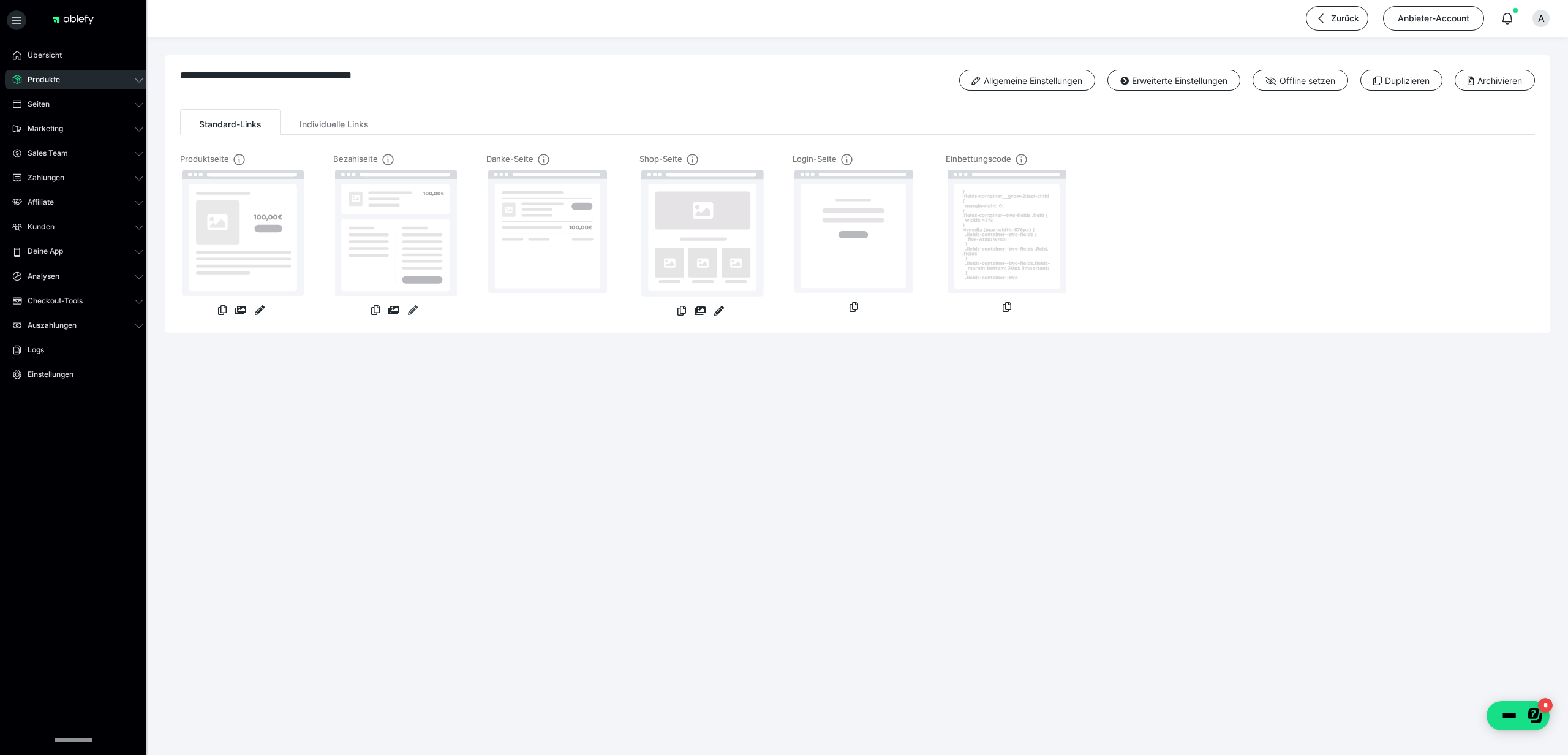 click at bounding box center [413, 310] 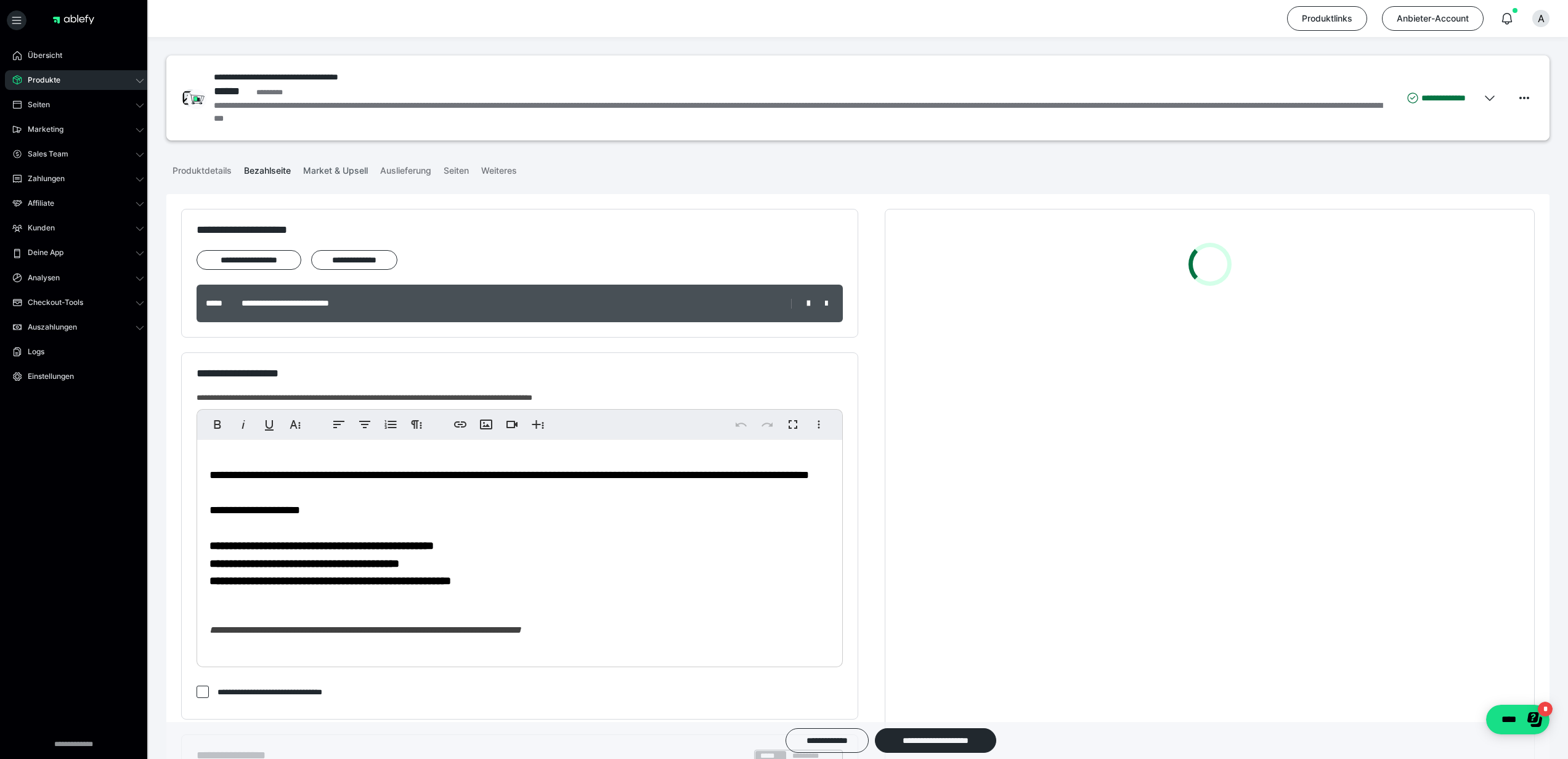 click on "Market & Upsell" at bounding box center [335, 168] 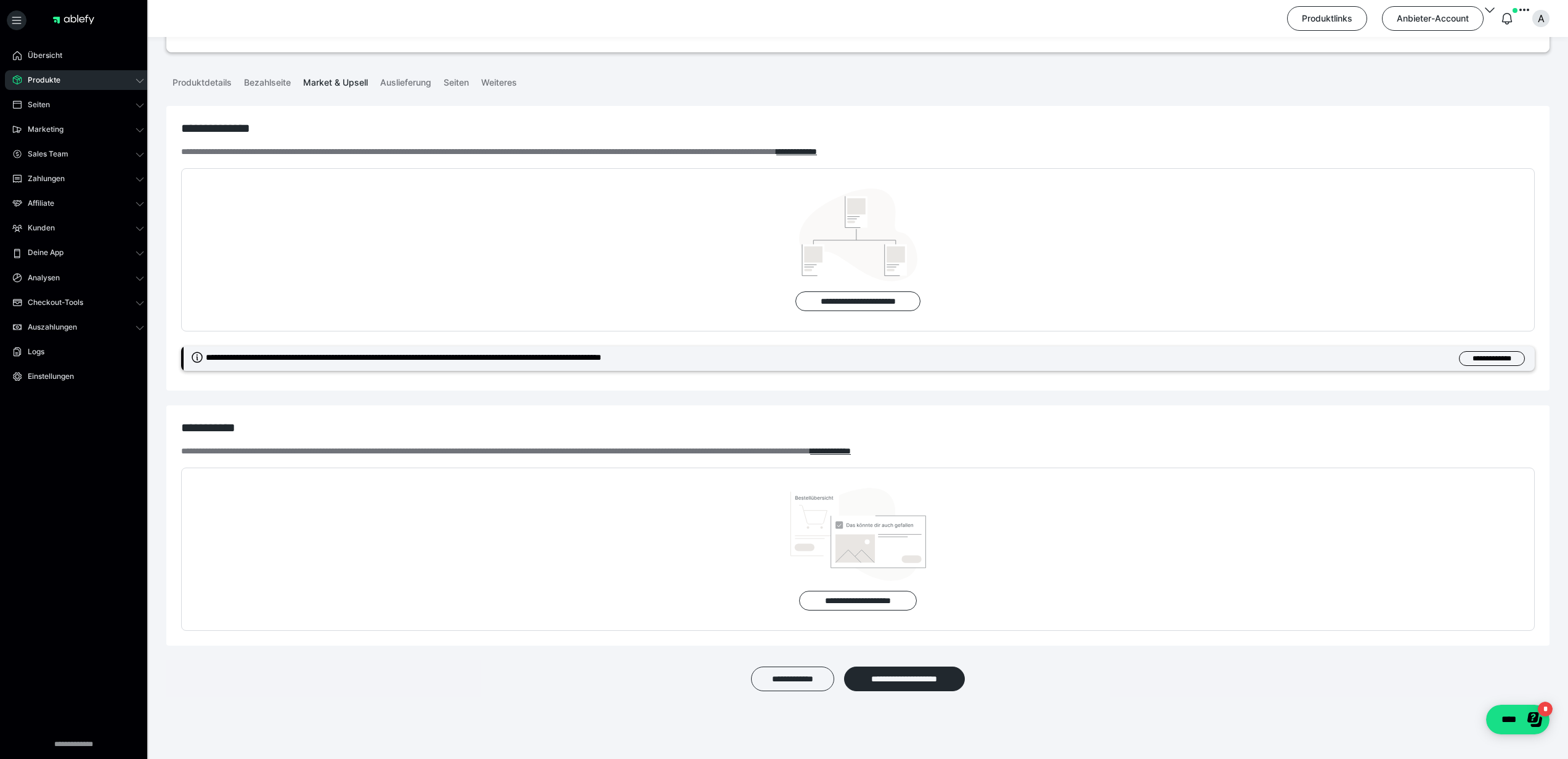 scroll, scrollTop: 0, scrollLeft: 0, axis: both 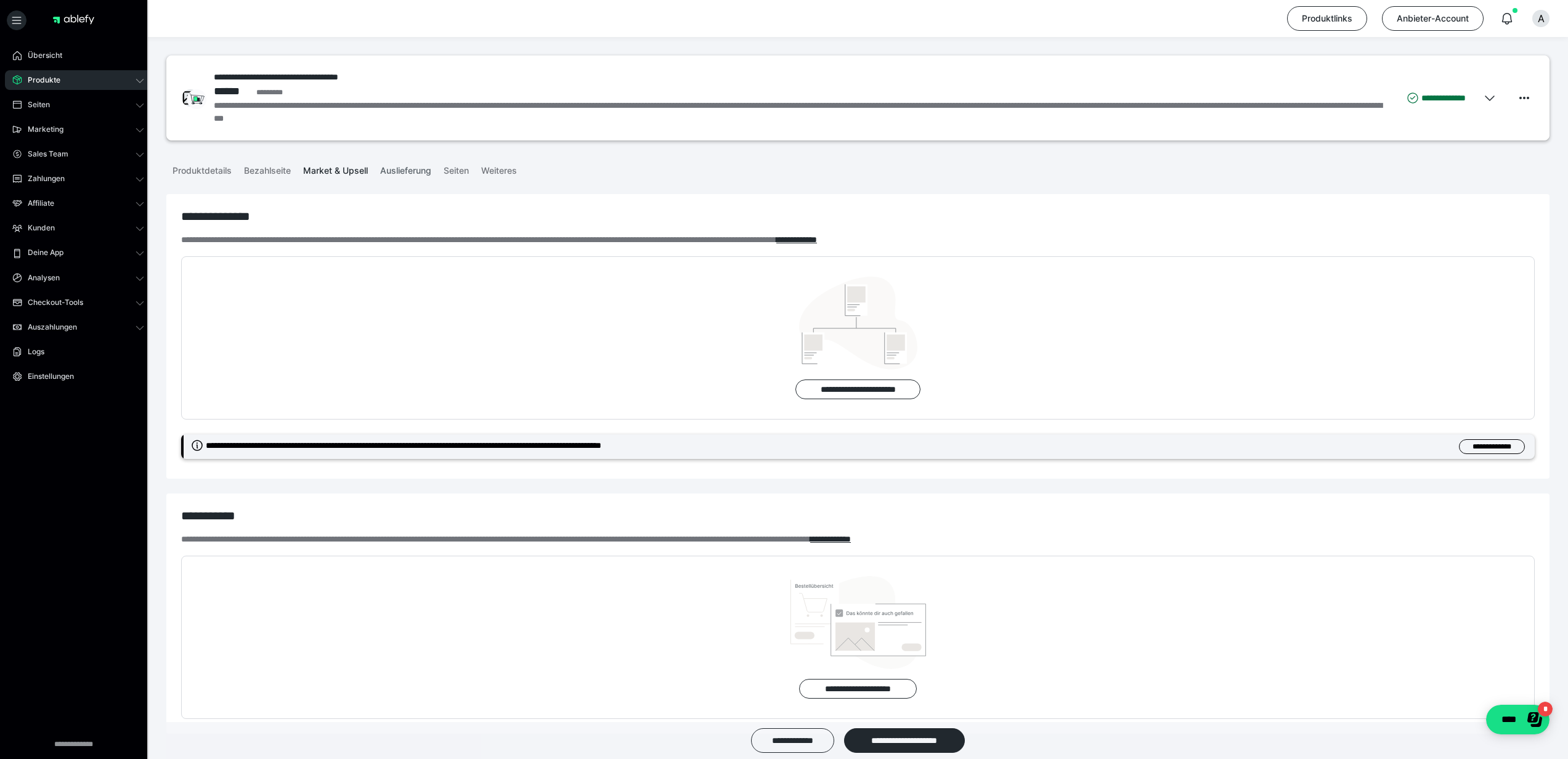 click on "Auslieferung" at bounding box center [405, 168] 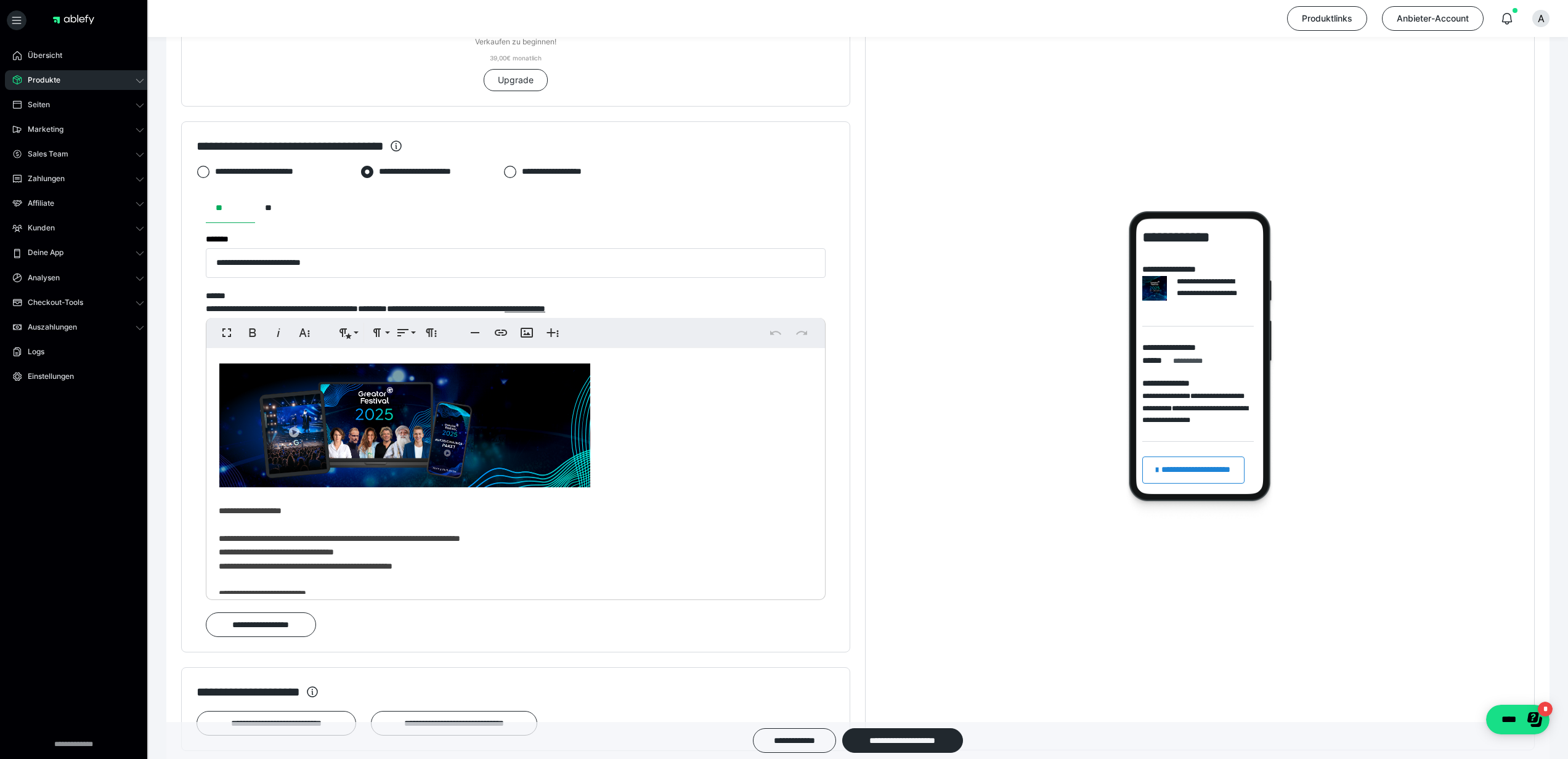 scroll, scrollTop: 1196, scrollLeft: 0, axis: vertical 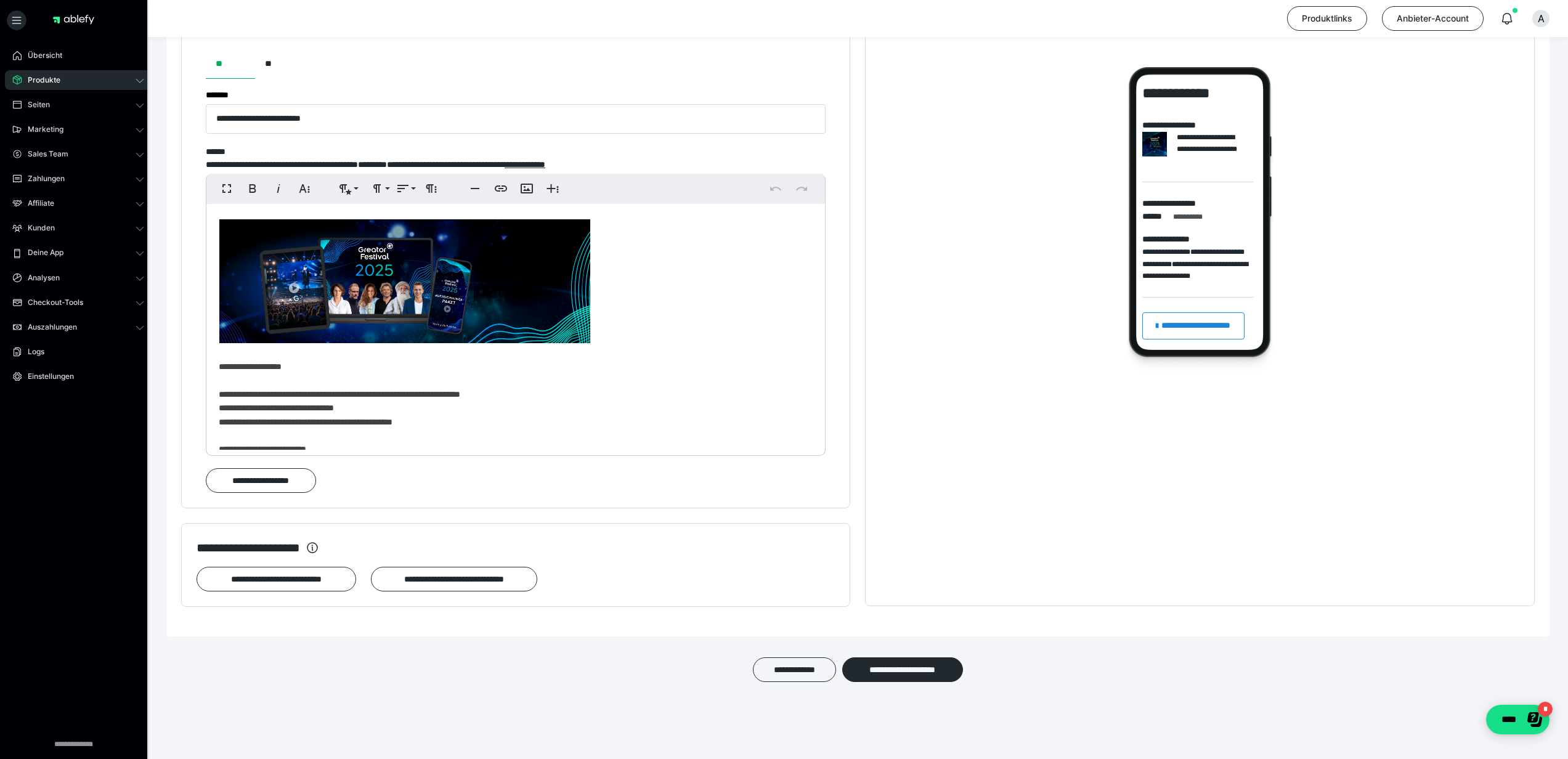 click at bounding box center (405, 281) 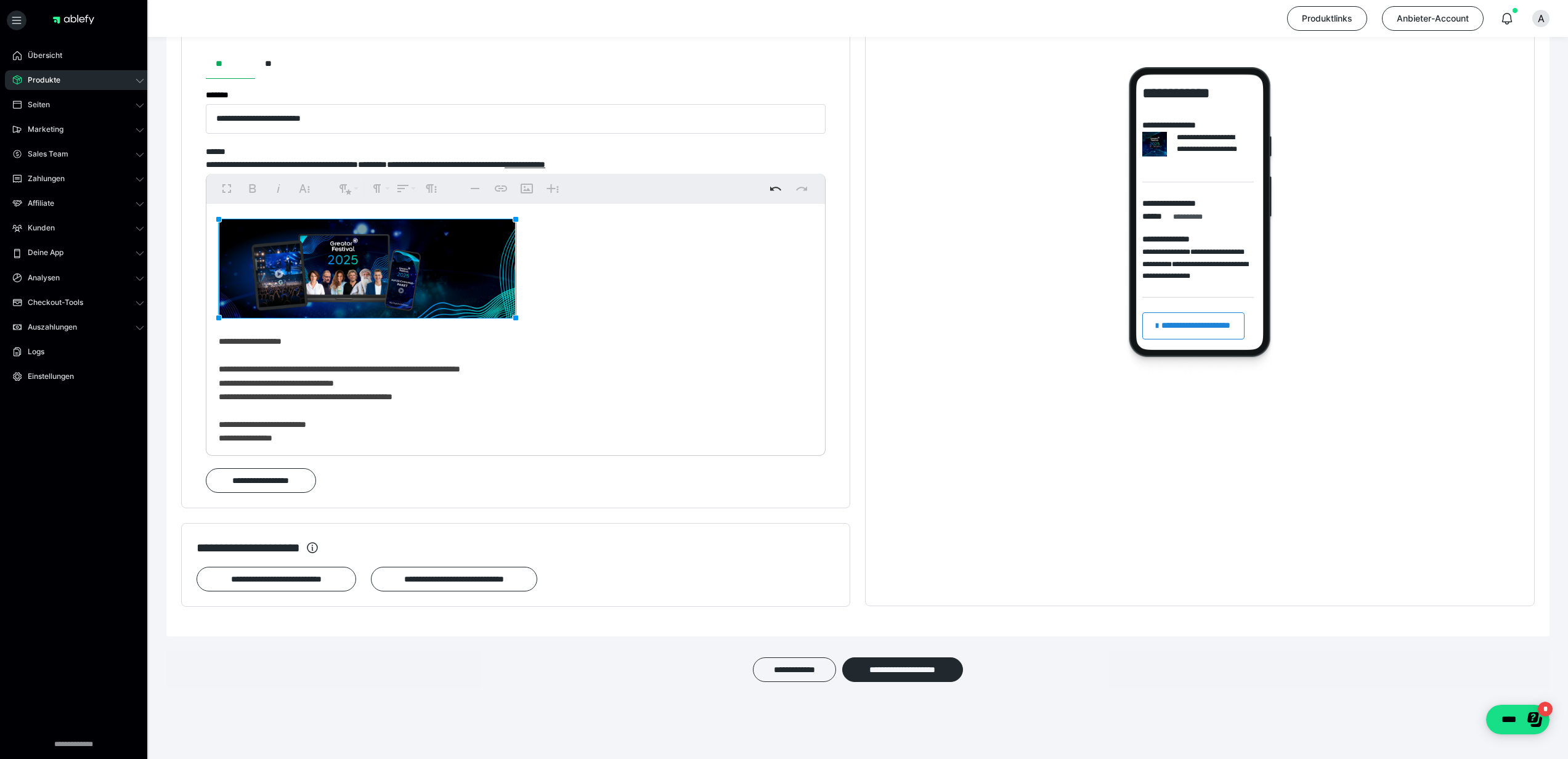 drag, startPoint x: 589, startPoint y: 352, endPoint x: 514, endPoint y: 372, distance: 77.62087 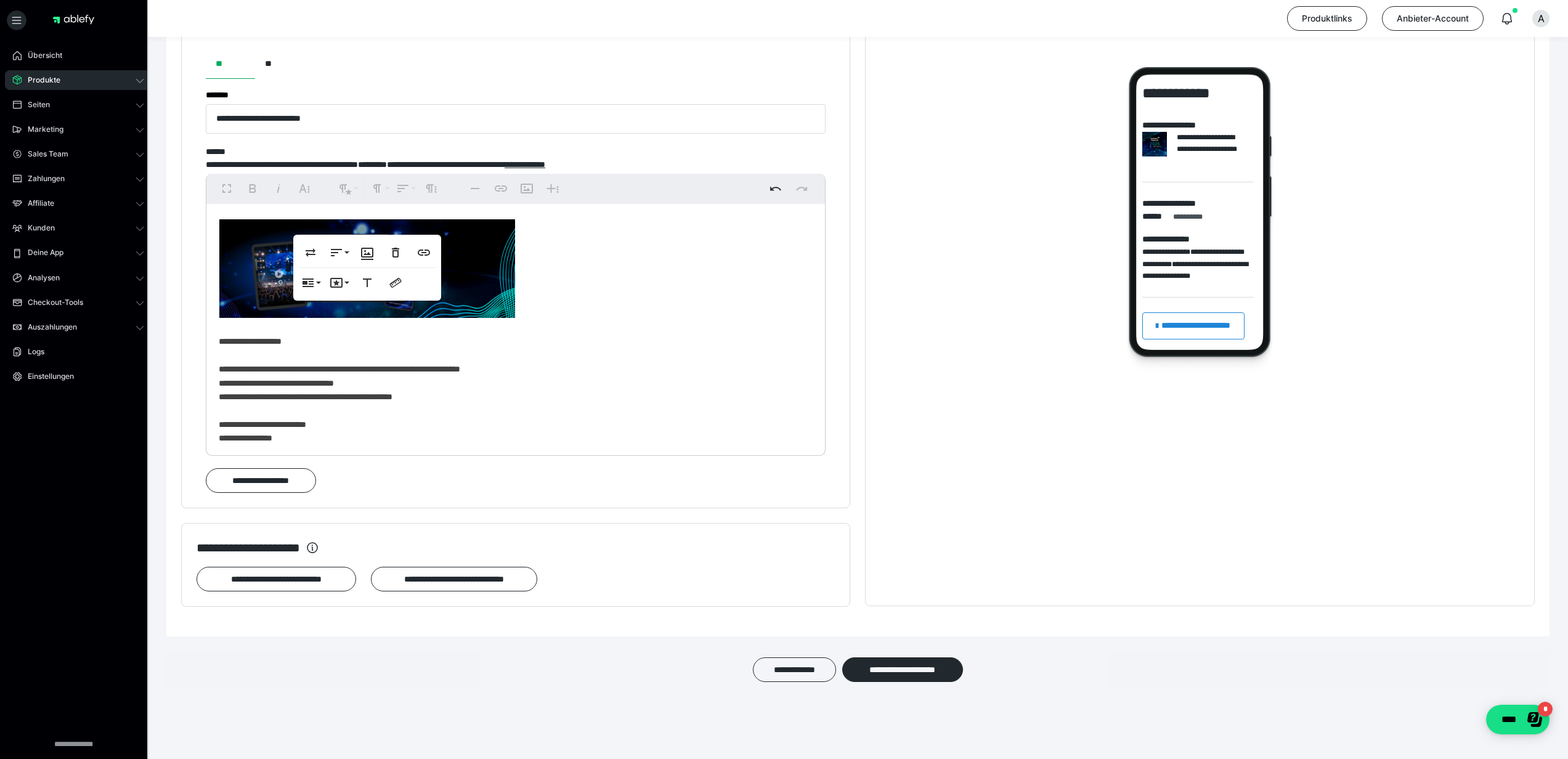 click at bounding box center (367, 269) 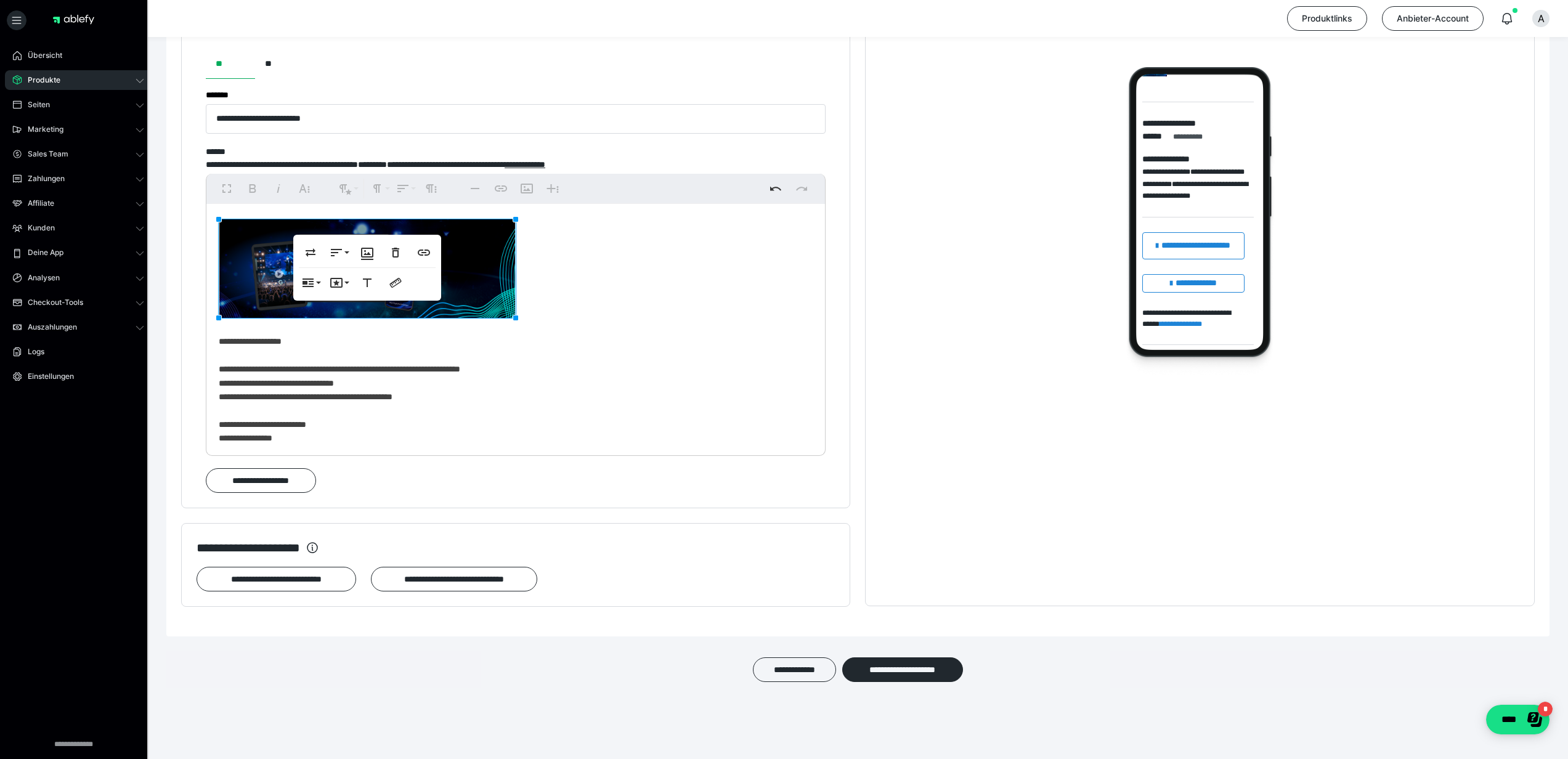 scroll, scrollTop: 0, scrollLeft: 0, axis: both 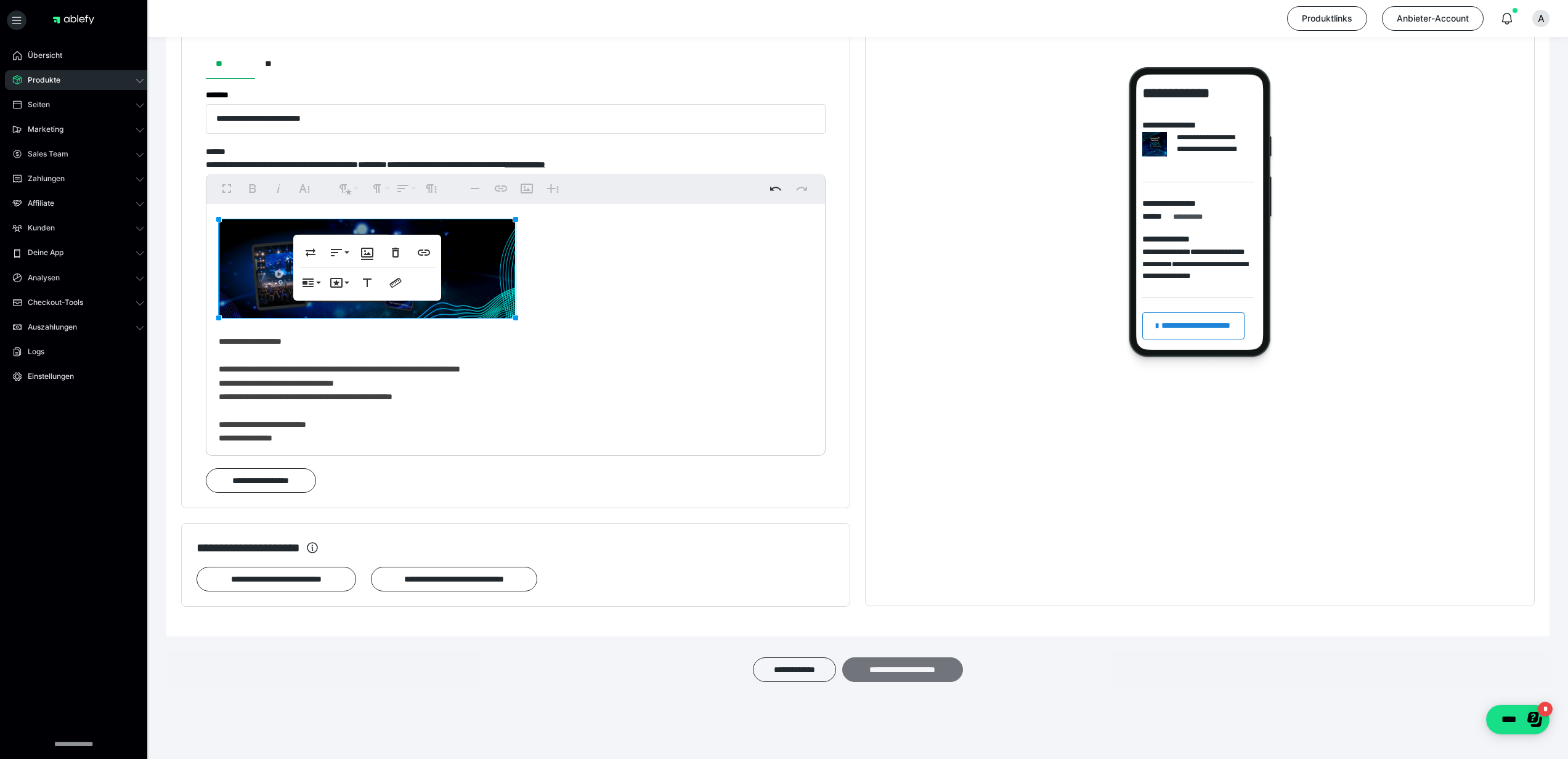 click on "**********" at bounding box center (903, 670) 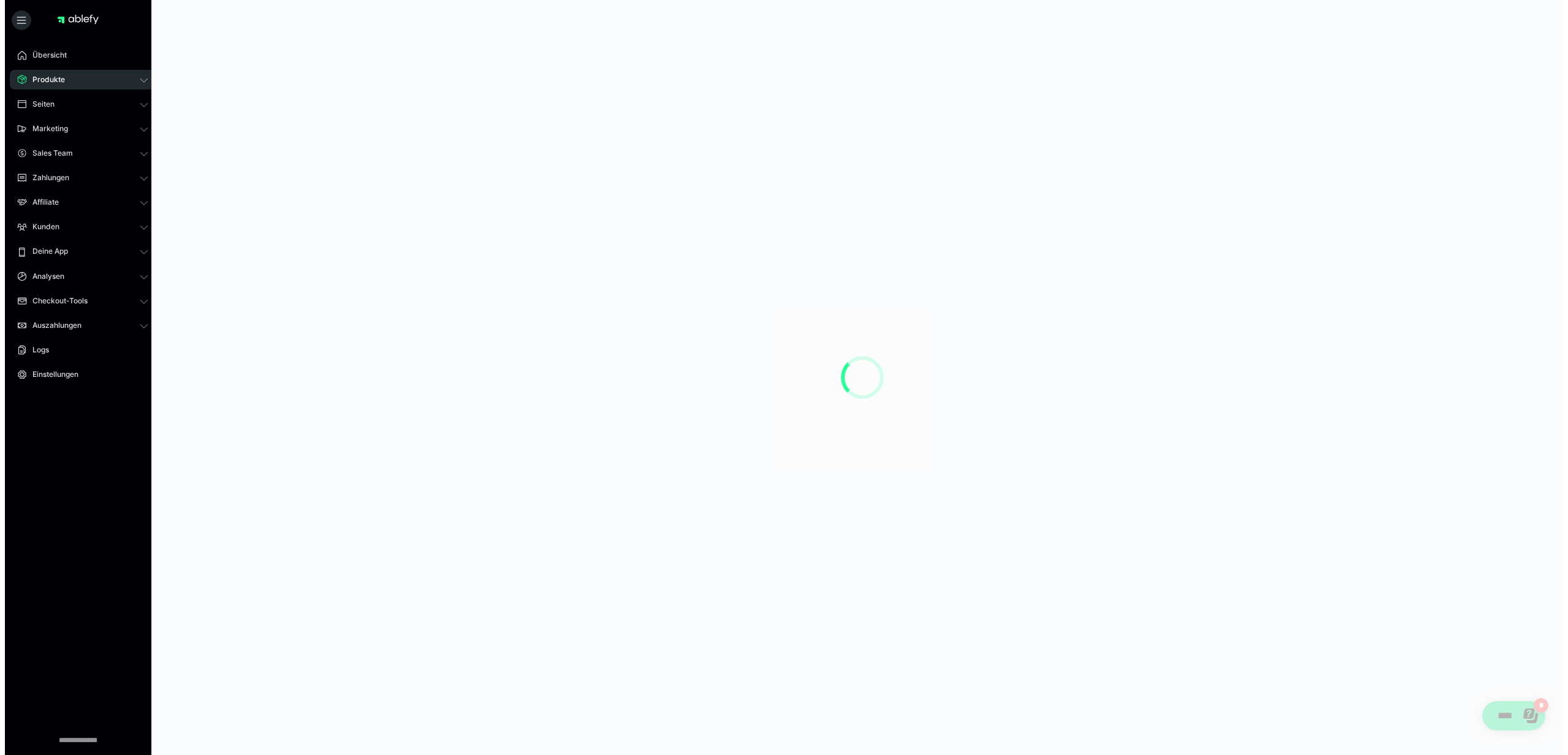 scroll, scrollTop: 0, scrollLeft: 0, axis: both 